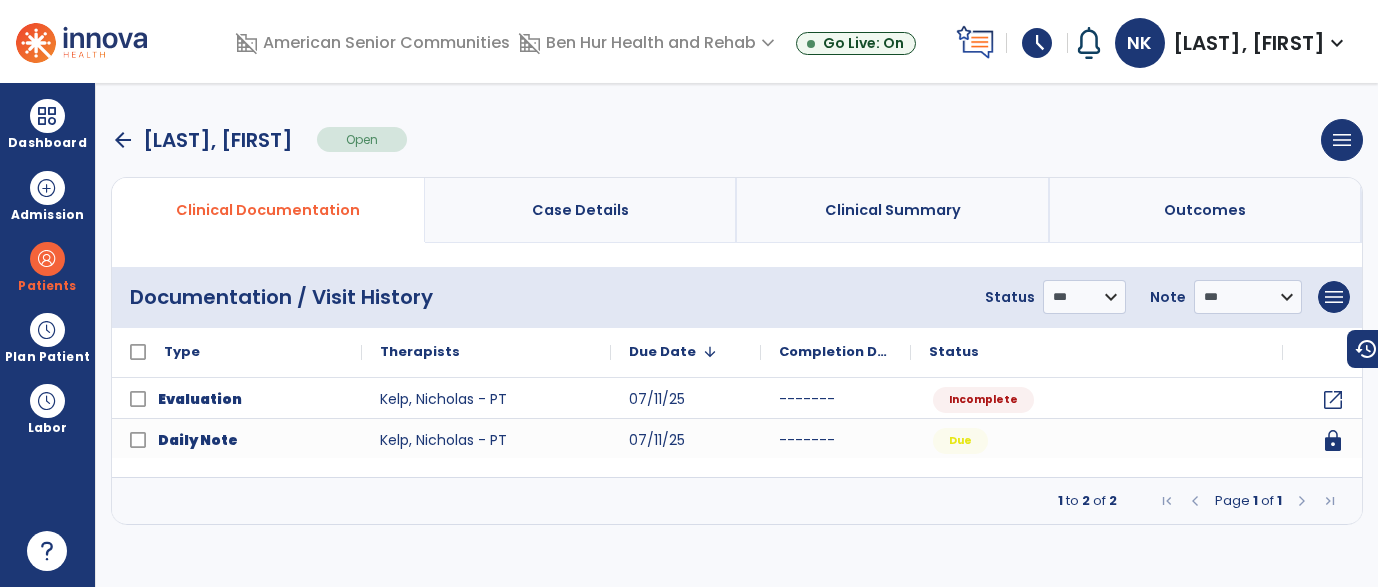 scroll, scrollTop: 0, scrollLeft: 0, axis: both 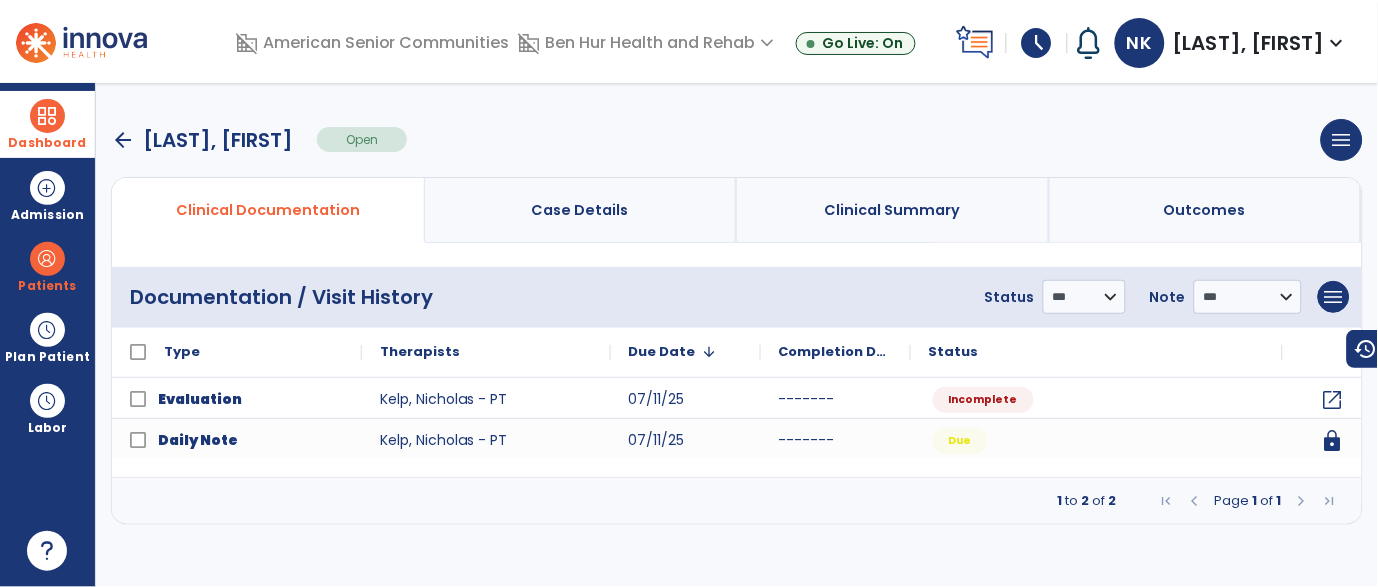 click at bounding box center [47, 116] 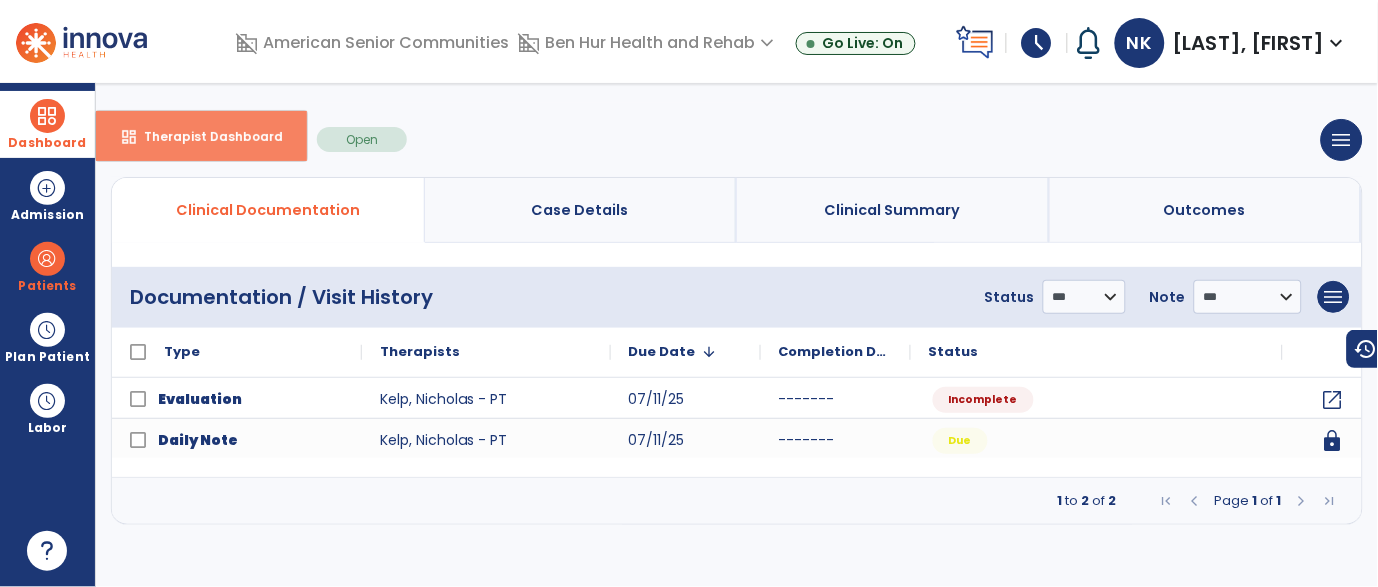 click on "Therapist Dashboard" at bounding box center (205, 136) 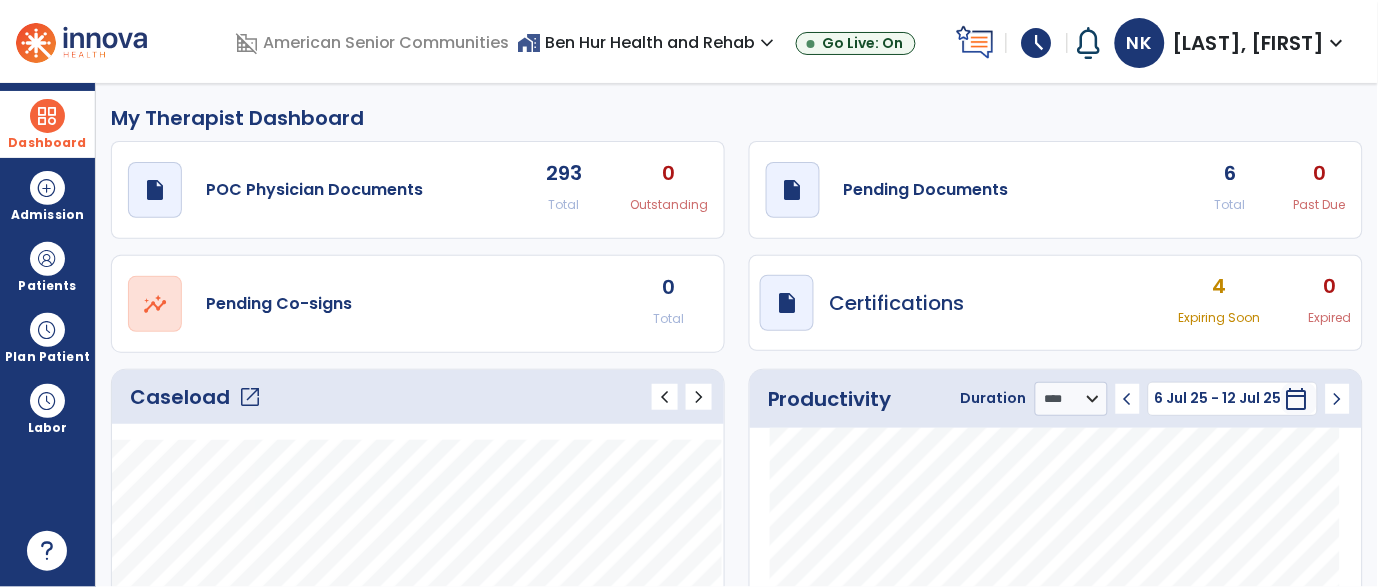 click on "open_in_new" 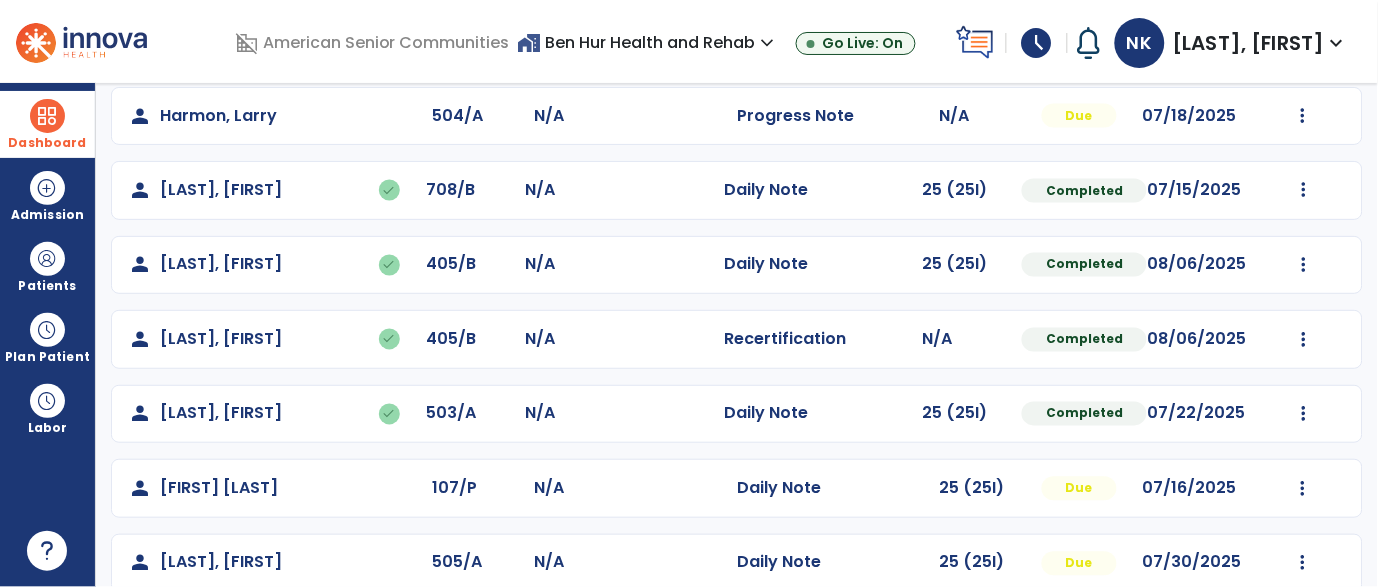 scroll, scrollTop: 650, scrollLeft: 0, axis: vertical 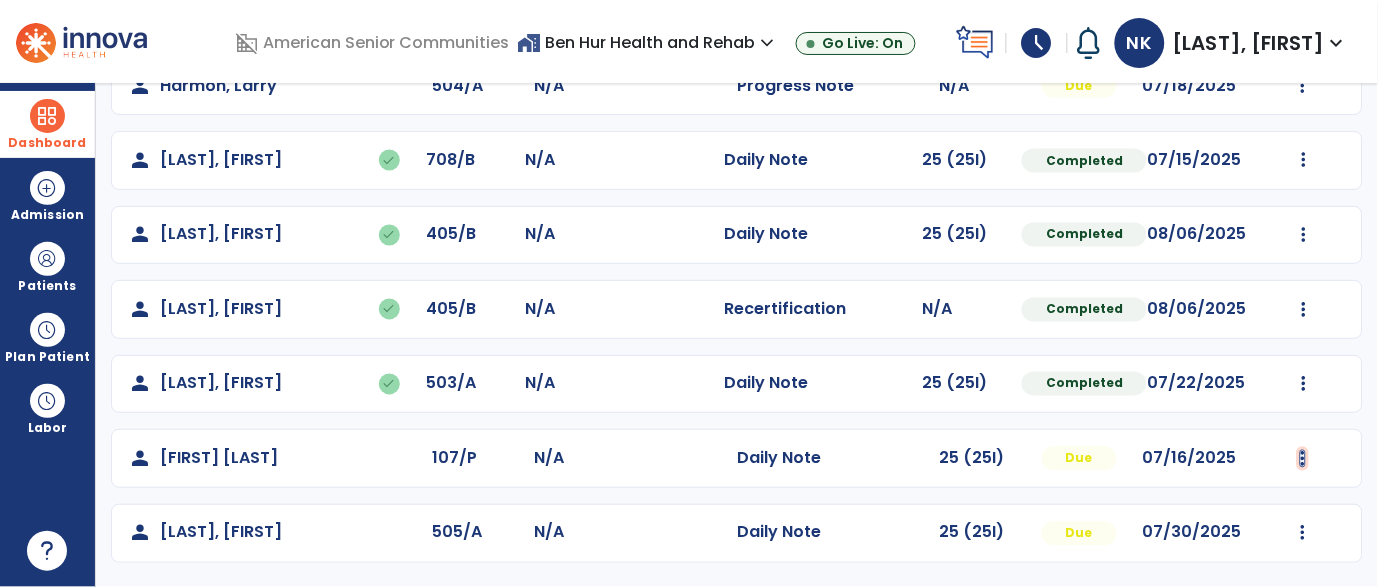 click at bounding box center [1304, -287] 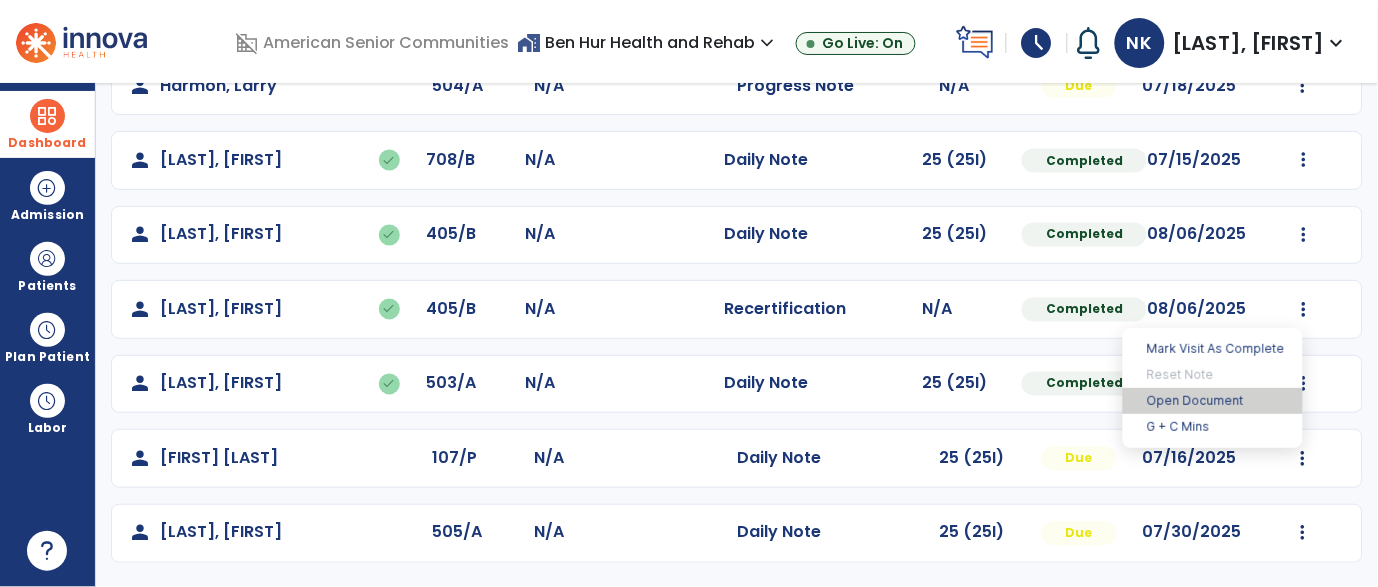 click on "Open Document" at bounding box center (1213, 401) 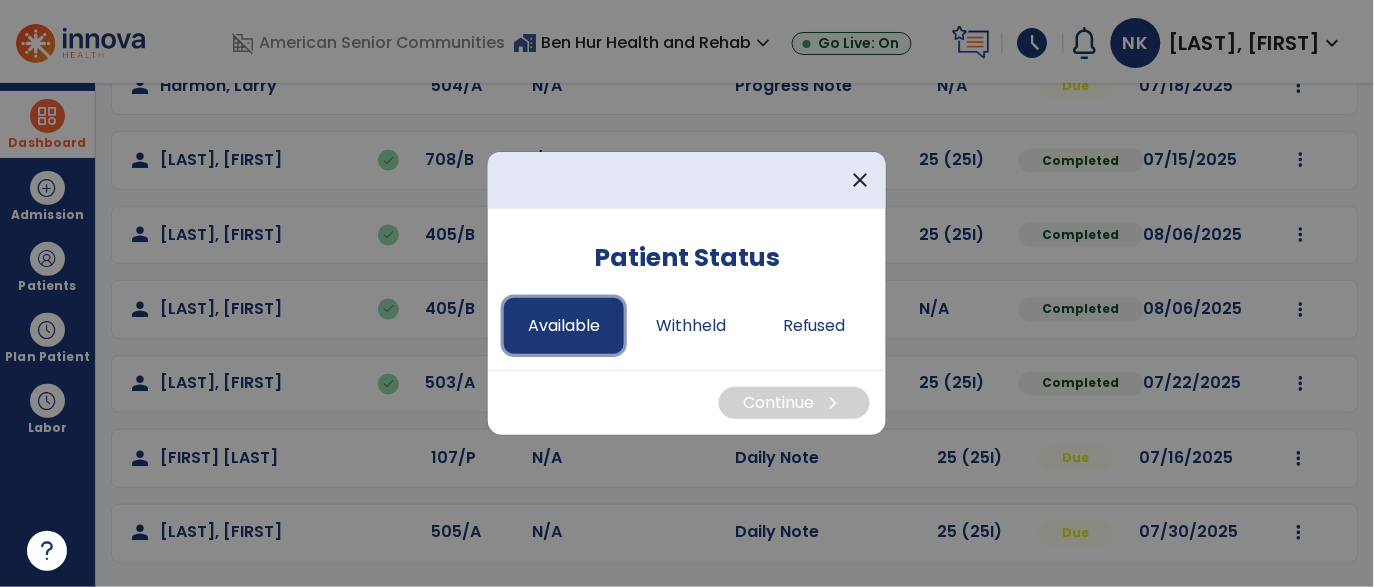 click on "Available" at bounding box center [564, 326] 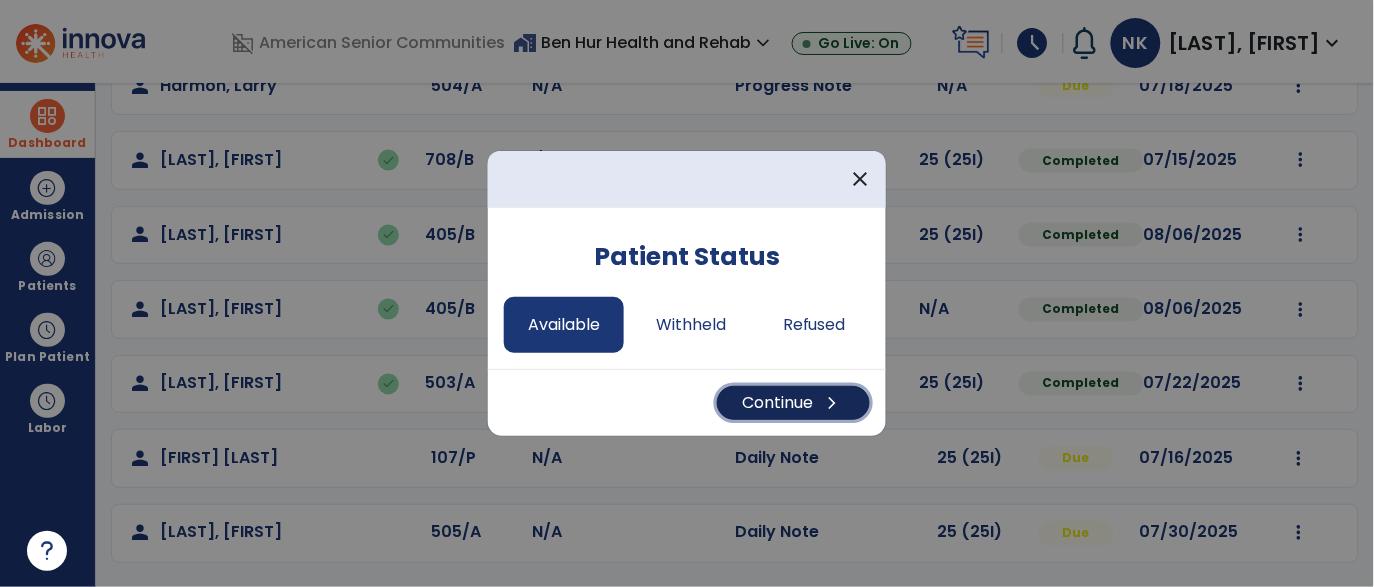 click on "Continue   chevron_right" at bounding box center [793, 403] 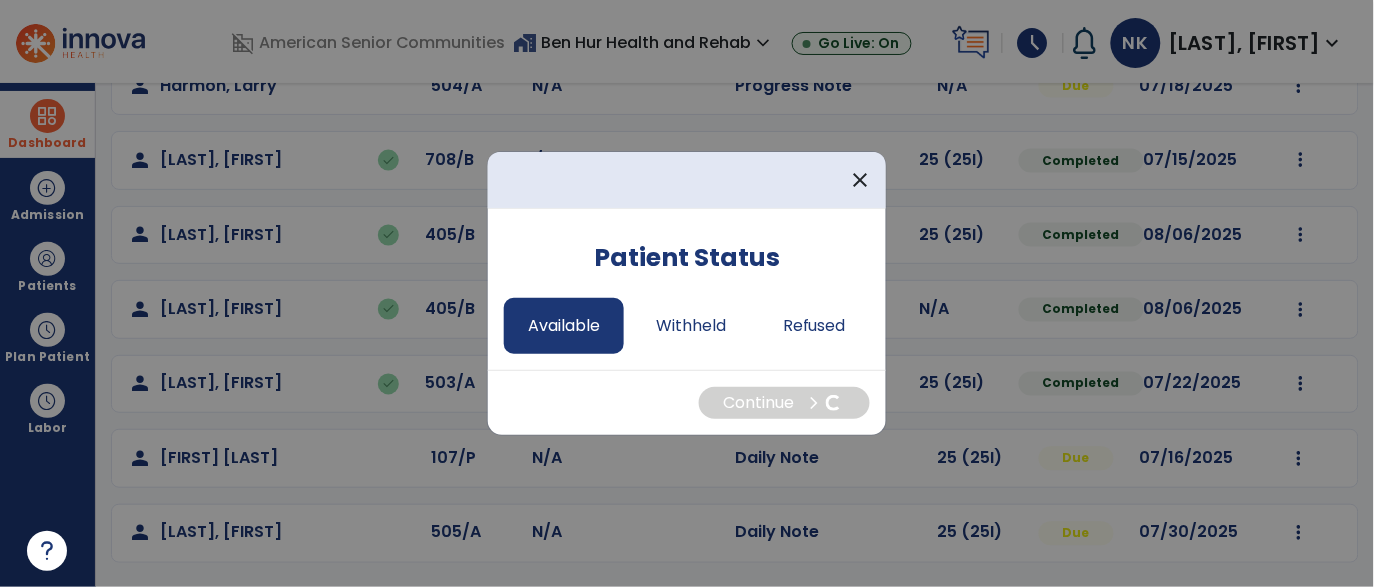 select on "*" 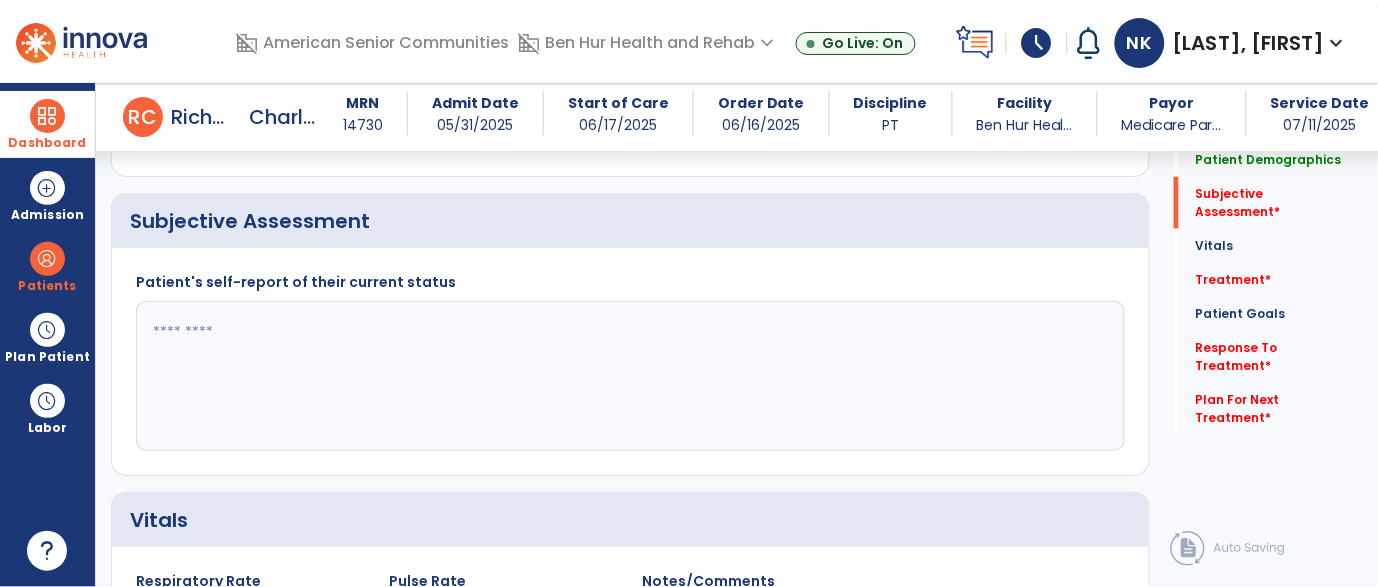 scroll, scrollTop: 417, scrollLeft: 0, axis: vertical 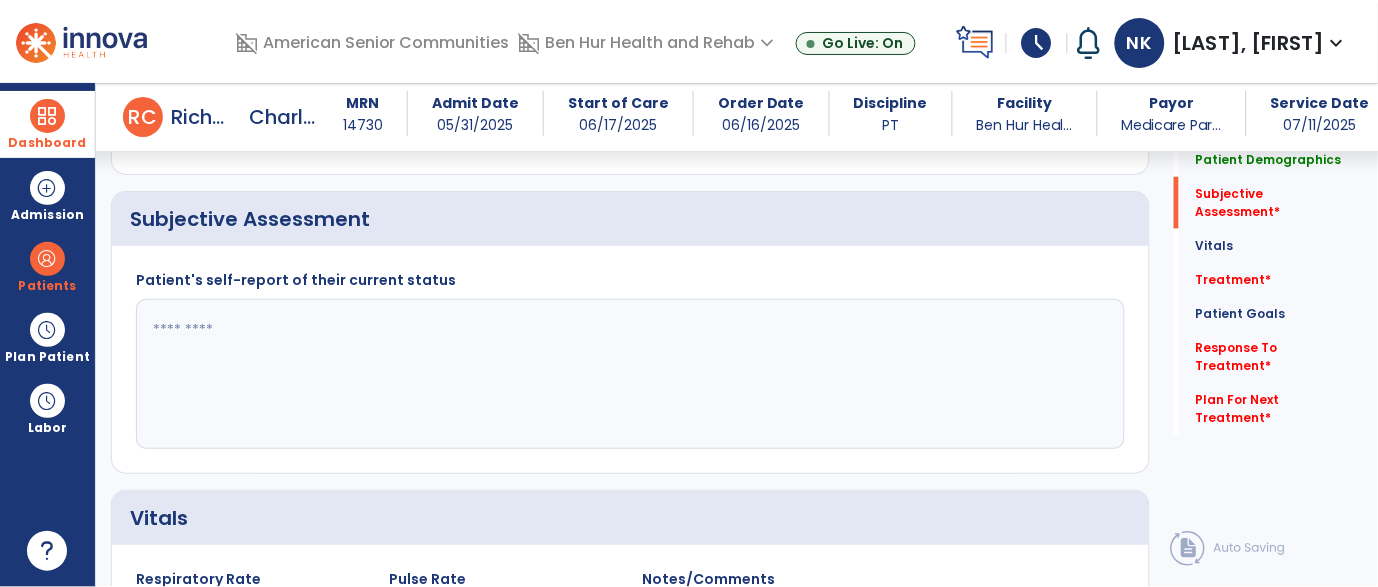 click 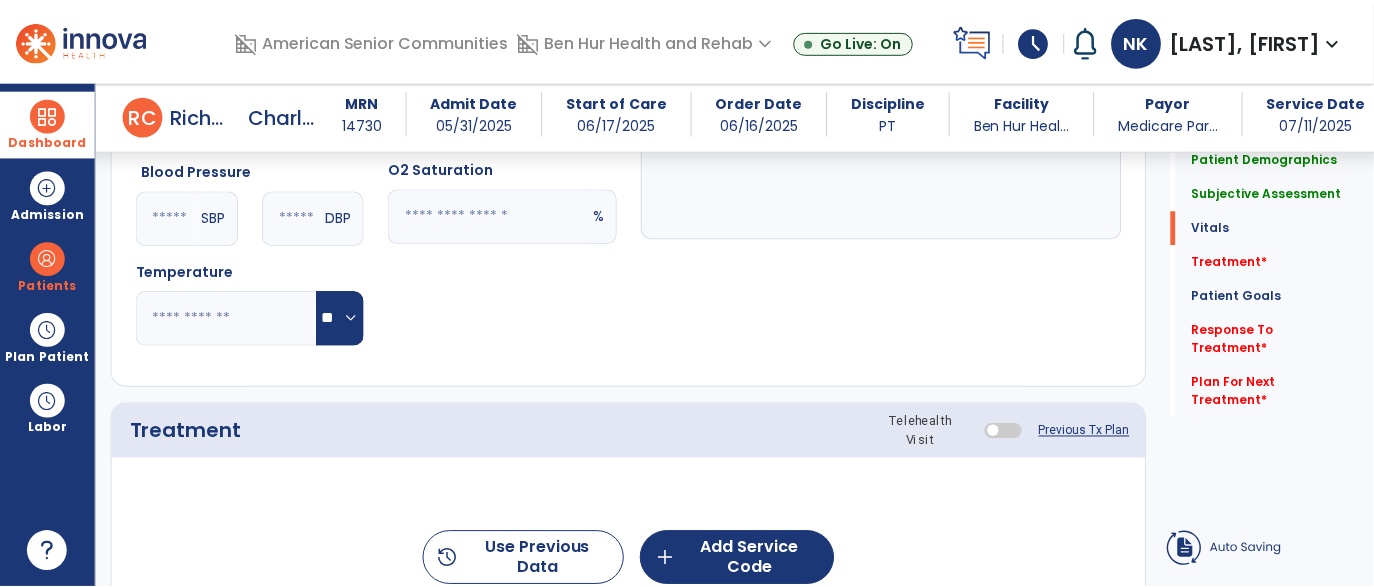 scroll, scrollTop: 1033, scrollLeft: 0, axis: vertical 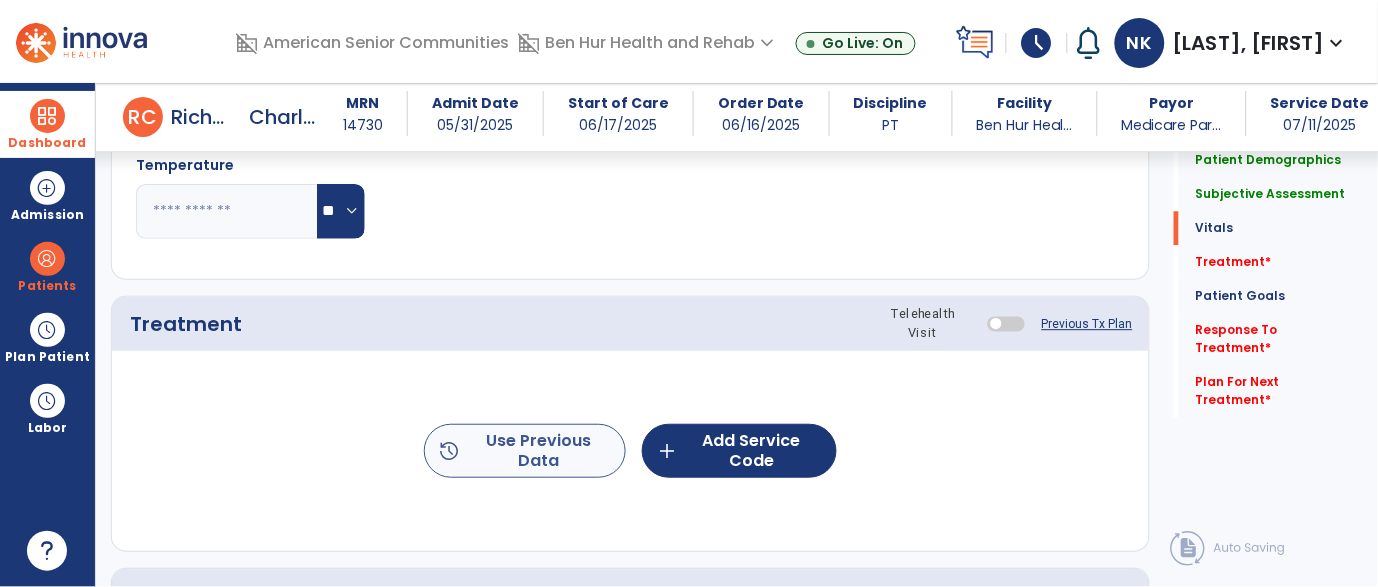 type on "**********" 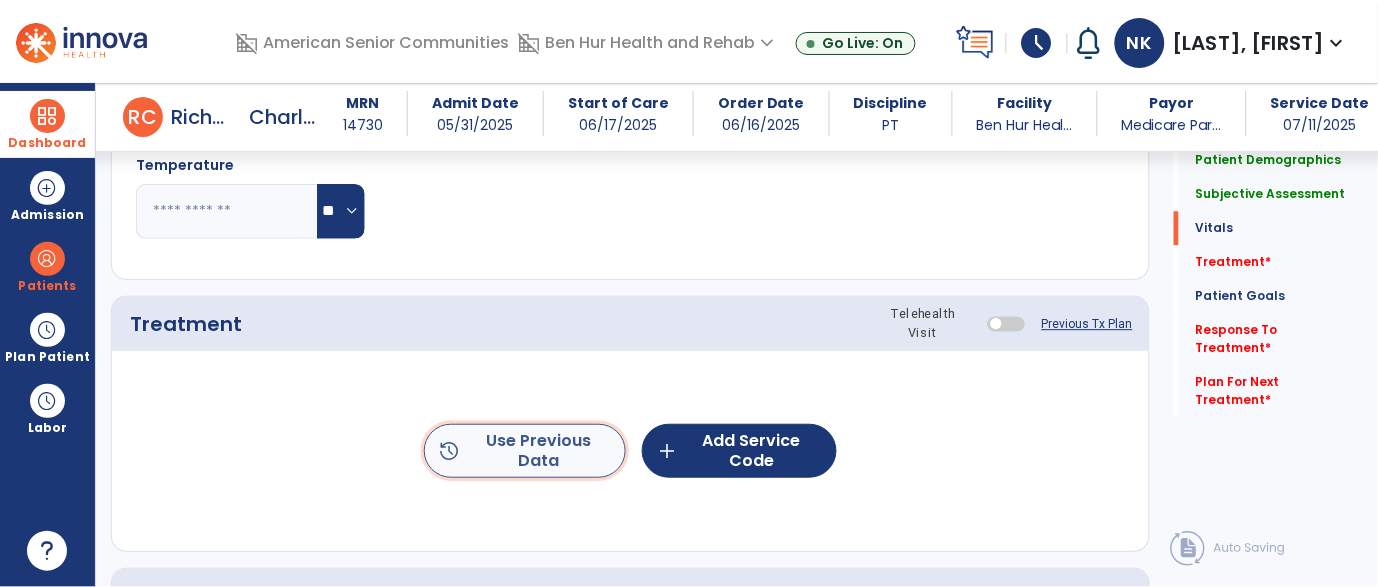 click on "history  Use Previous Data" 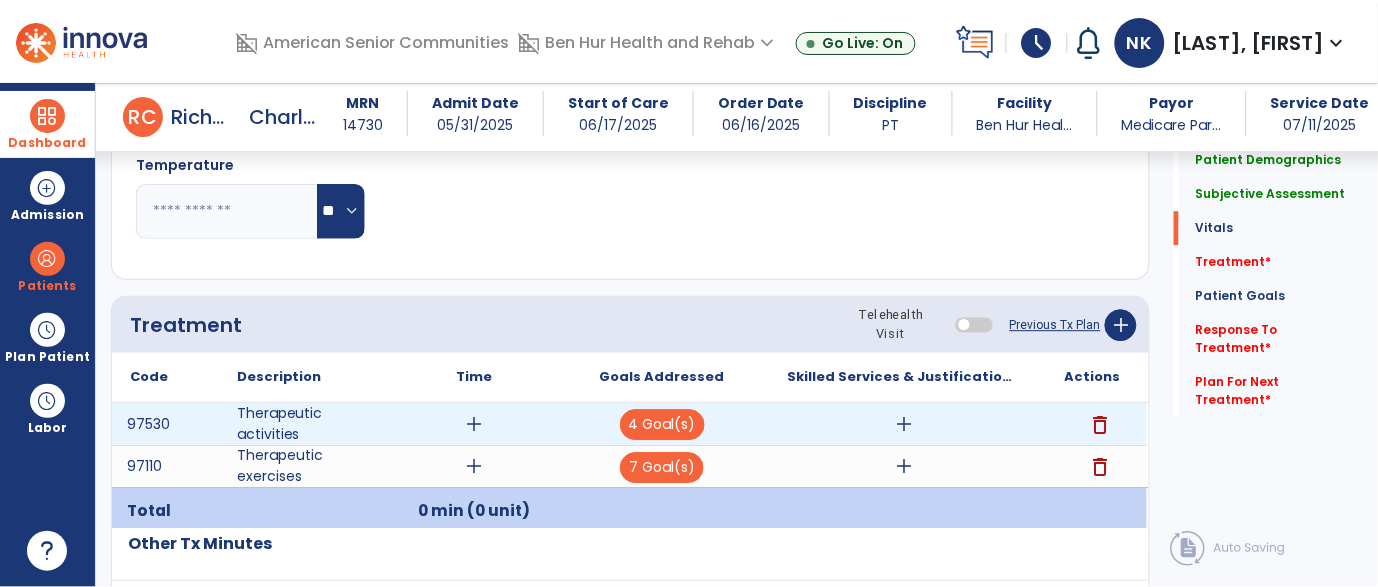 click on "add" at bounding box center (474, 424) 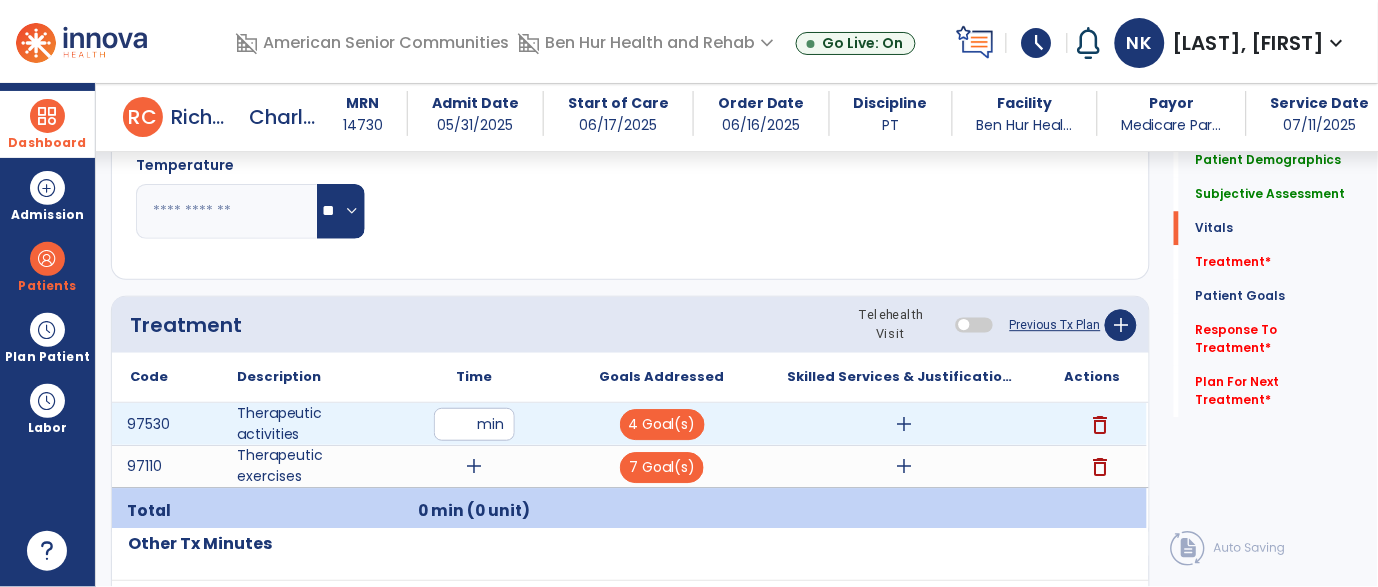 type on "**" 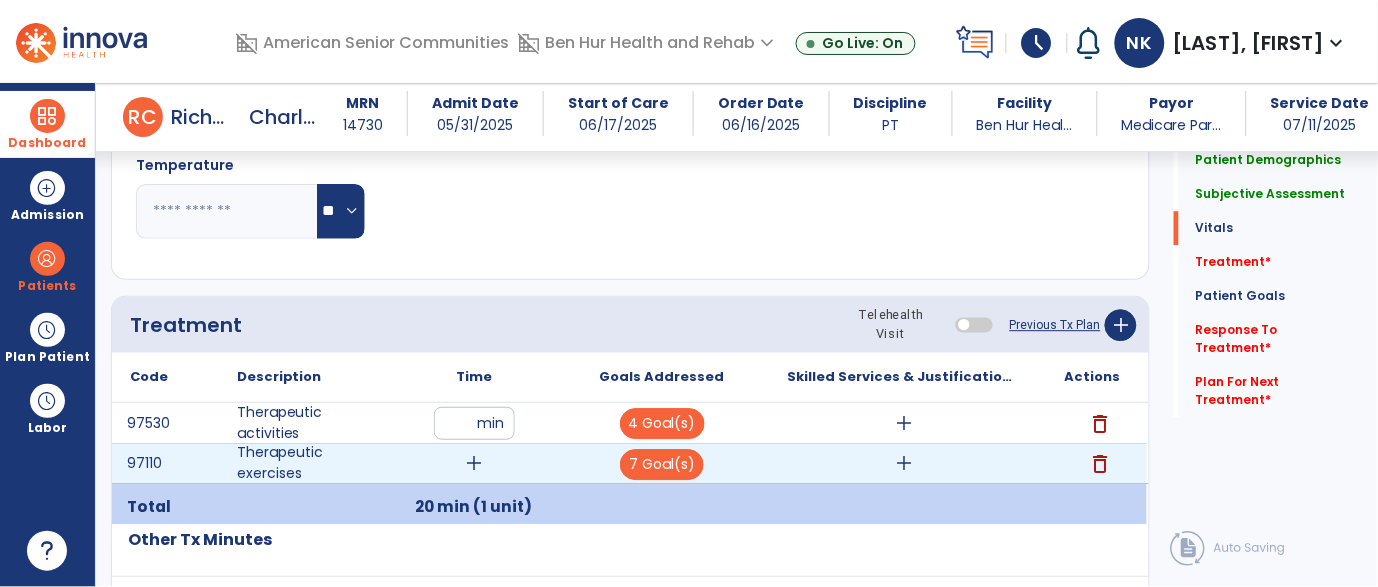 click on "add" at bounding box center [474, 463] 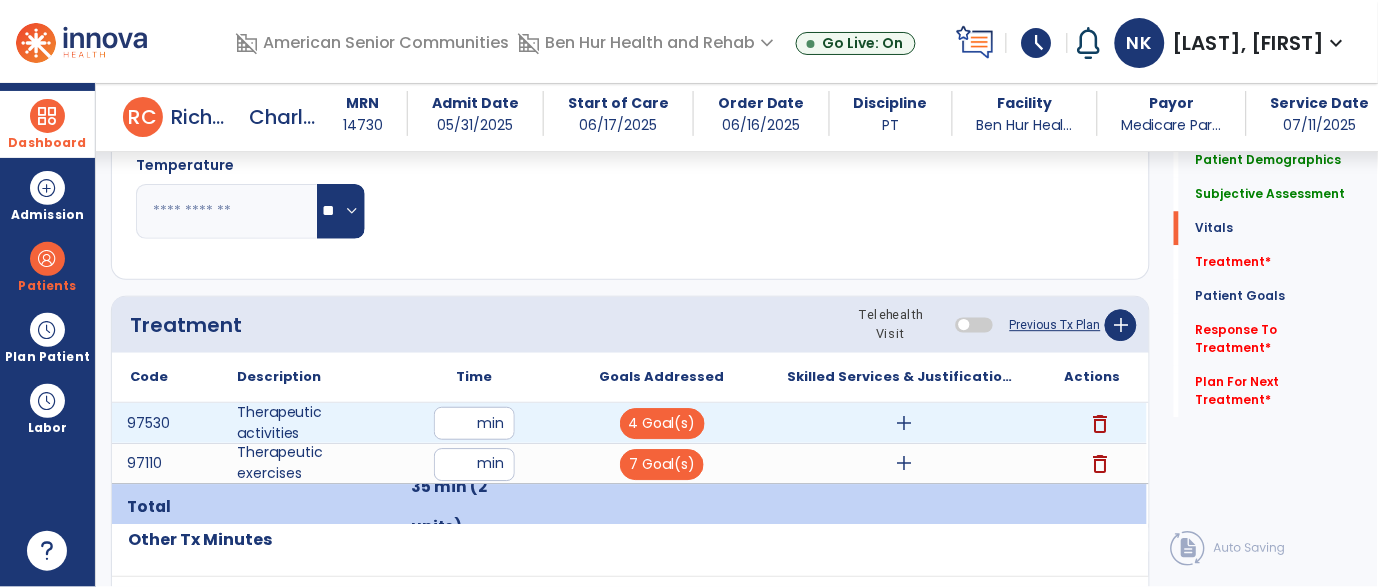 click on "add" at bounding box center (904, 423) 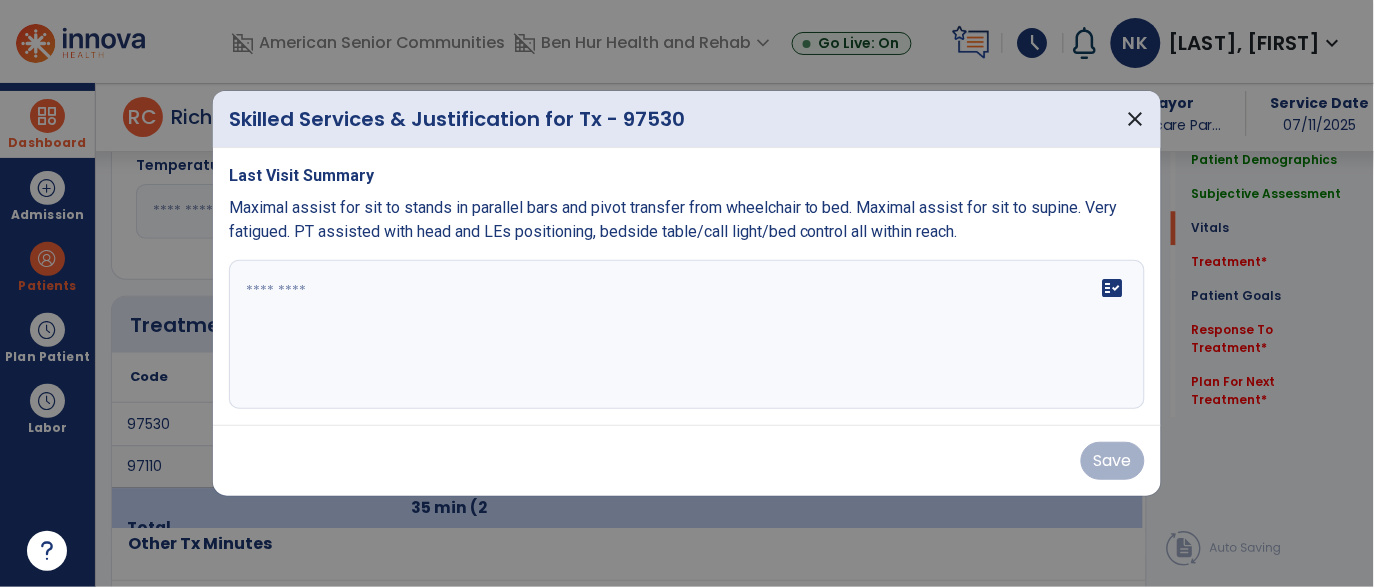 click on "Maximal assist for sit to stands in parallel bars and pivot transfer from wheelchair to bed.  Maximal assist for sit to supine. Very fatigued. PT assisted with head and LEs positioning, bedside table/call light/bed control all within reach." at bounding box center (673, 219) 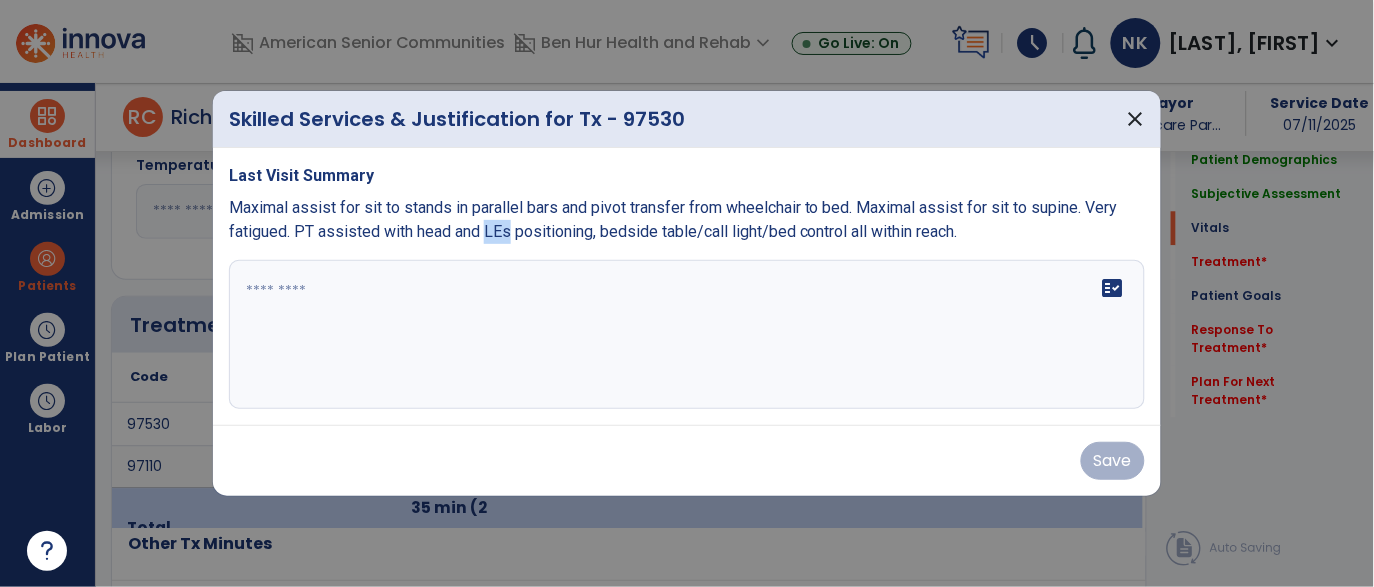 click on "Maximal assist for sit to stands in parallel bars and pivot transfer from wheelchair to bed.  Maximal assist for sit to supine. Very fatigued. PT assisted with head and LEs positioning, bedside table/call light/bed control all within reach." at bounding box center [673, 219] 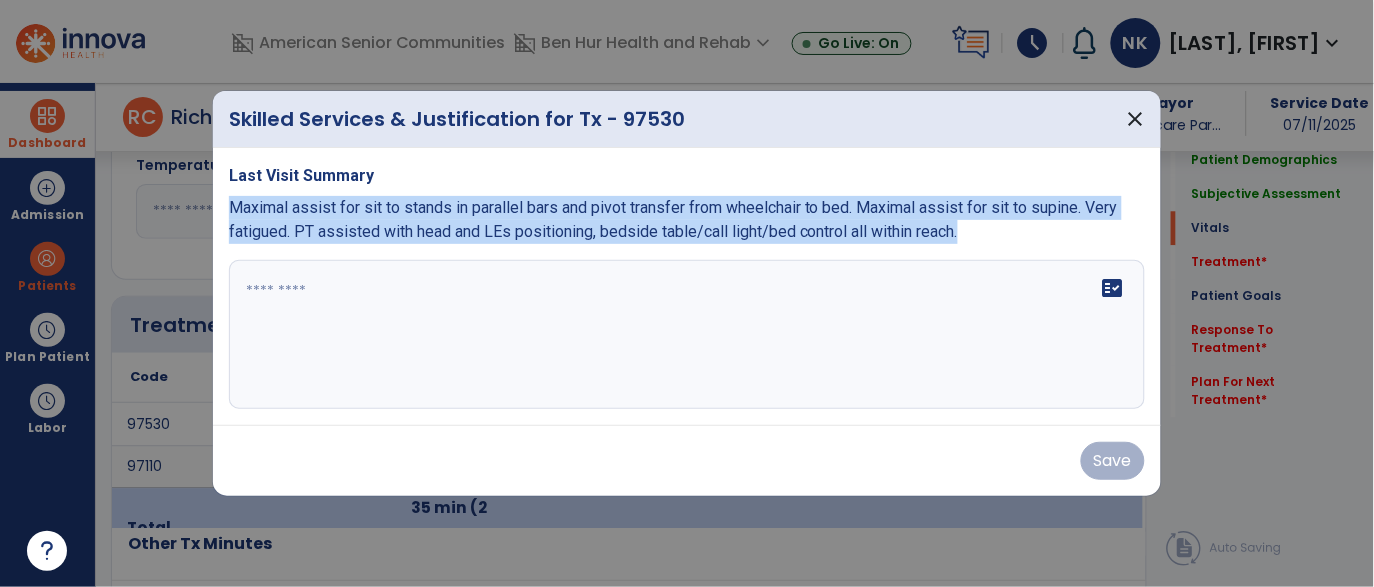 copy on "Maximal assist for sit to stands in parallel bars and pivot transfer from wheelchair to bed.  Maximal assist for sit to supine. Very fatigued. PT assisted with head and LEs positioning, bedside table/call light/bed control all within reach." 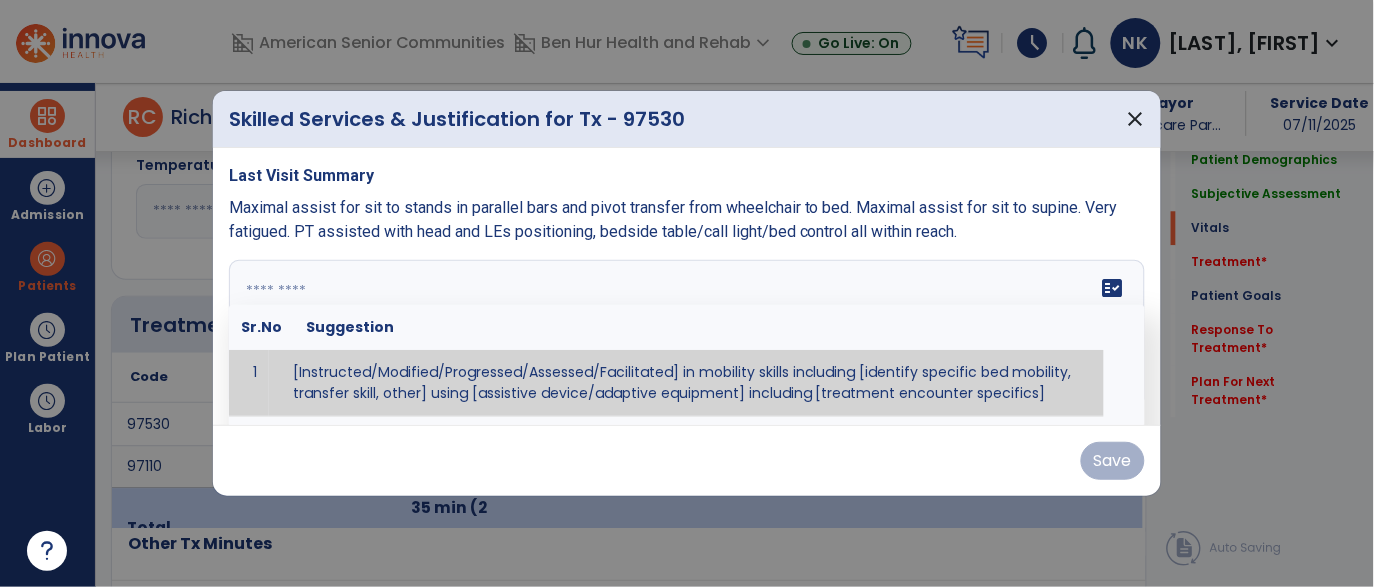 paste on "**********" 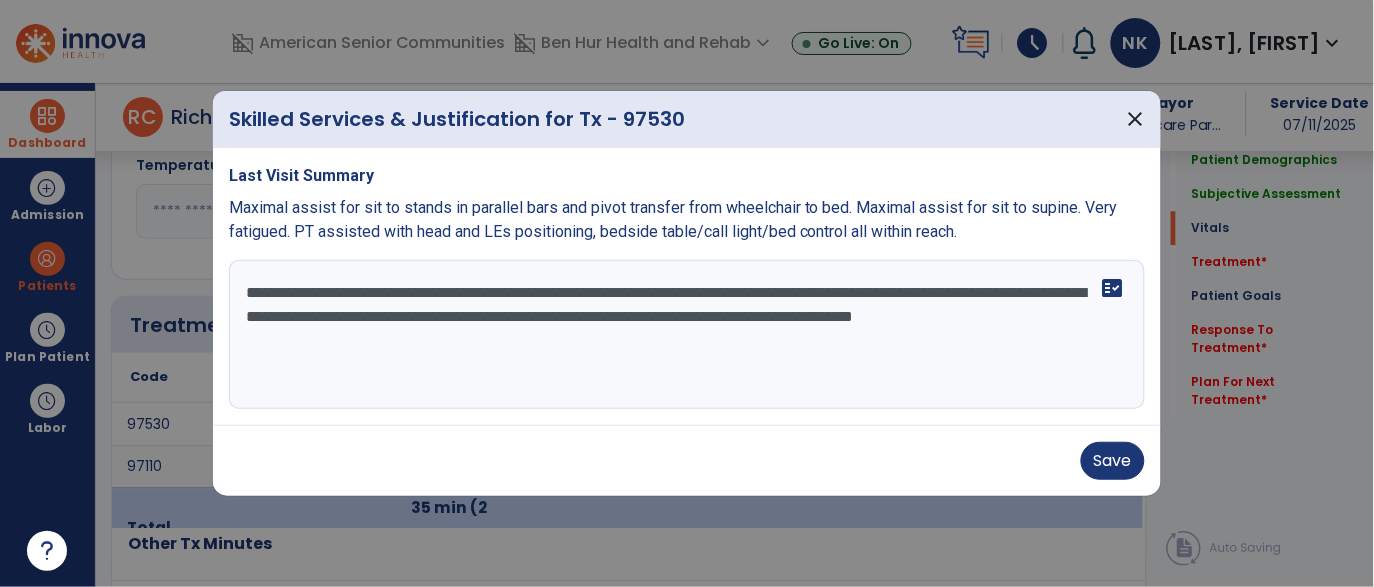 click on "**********" at bounding box center (687, 335) 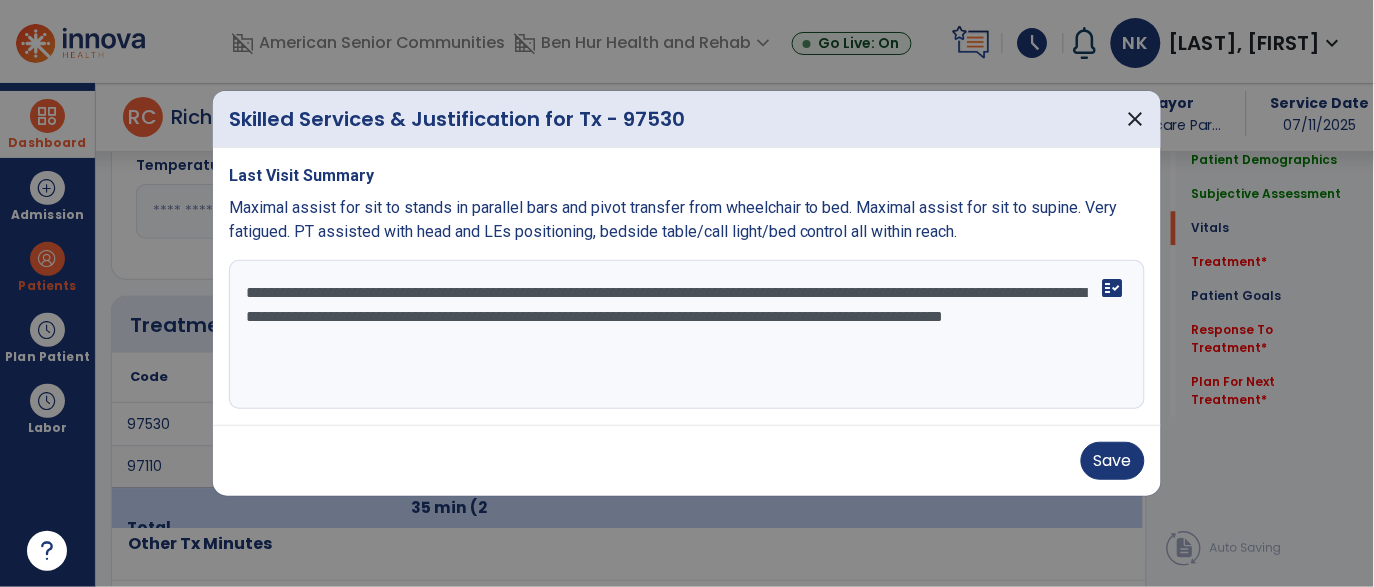 click on "**********" at bounding box center [687, 335] 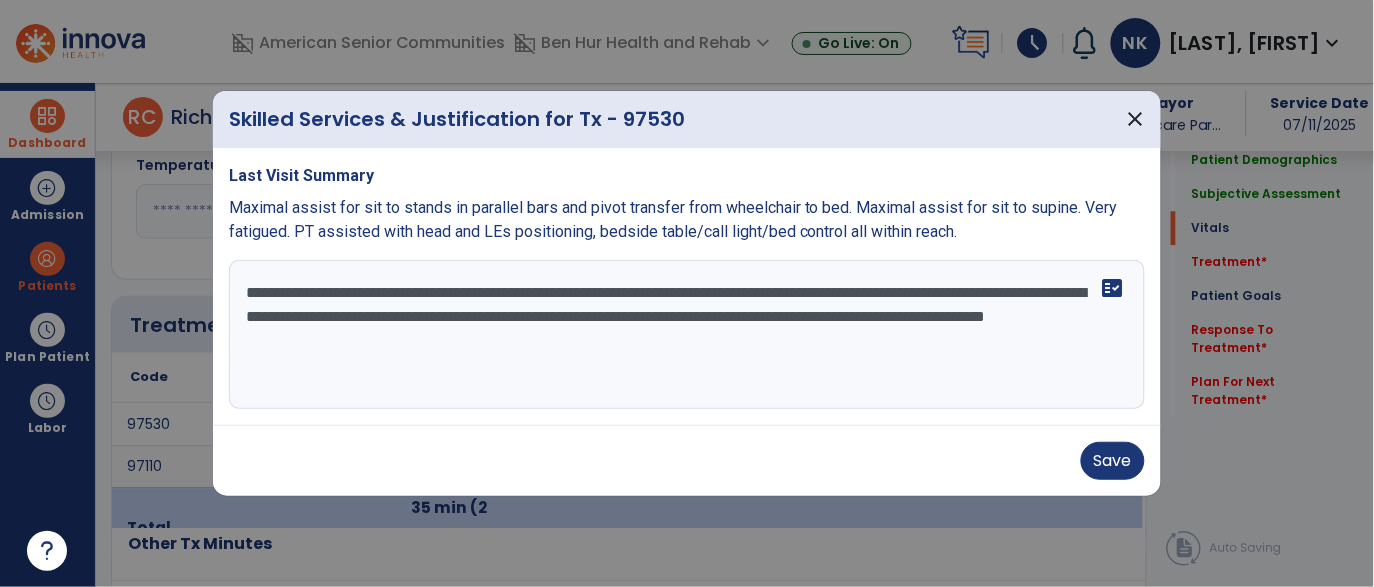 click on "**********" at bounding box center [687, 335] 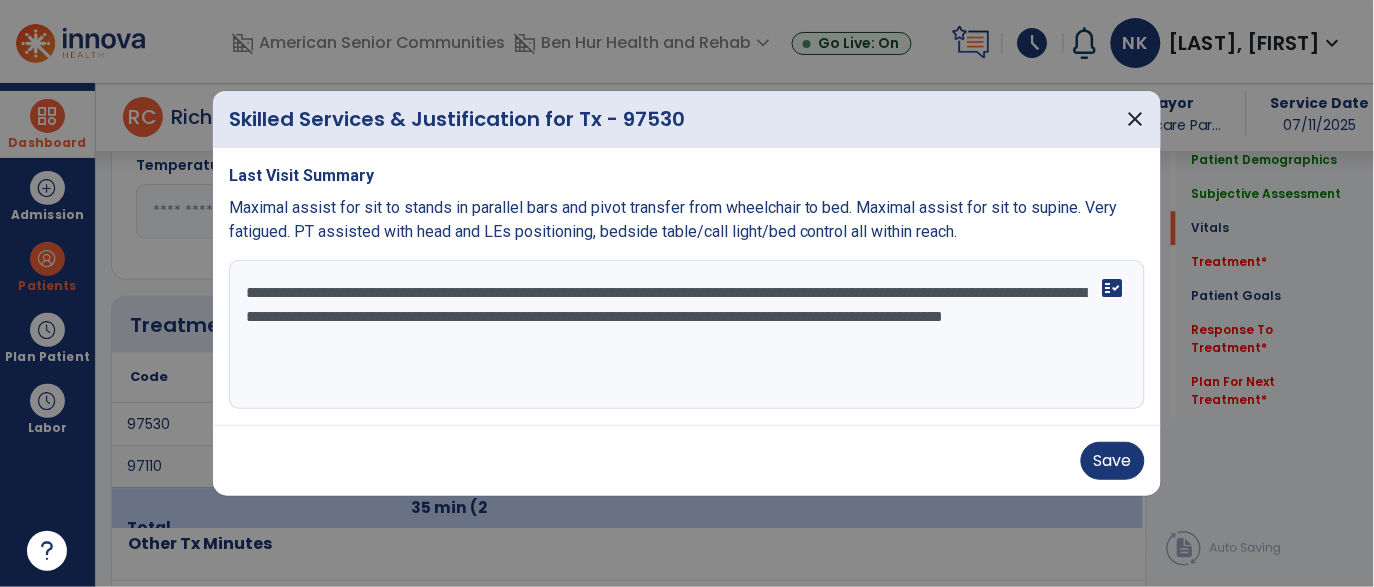 click on "**********" at bounding box center (687, 335) 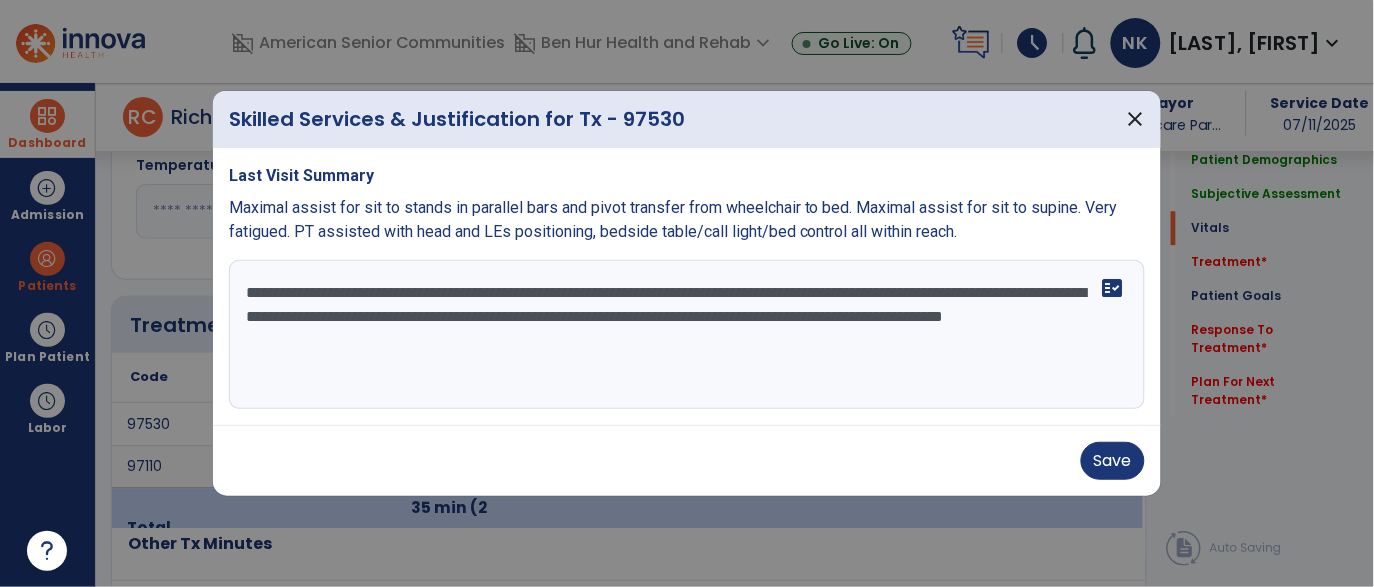 click on "**********" at bounding box center [687, 335] 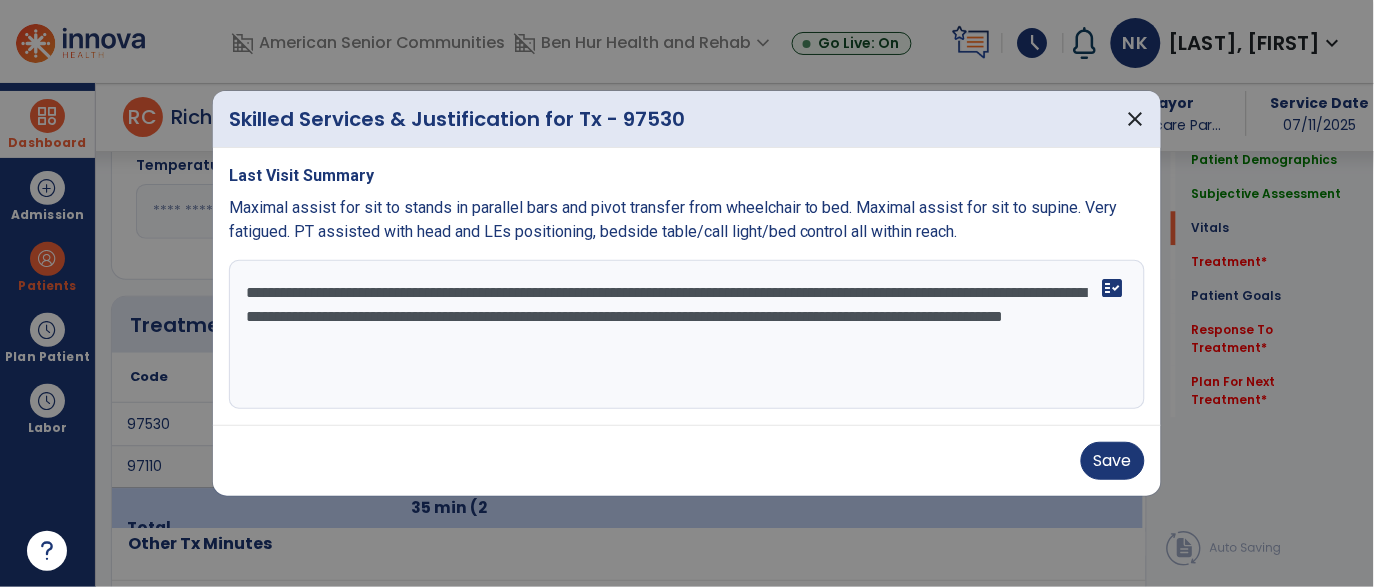 click on "**********" at bounding box center [687, 335] 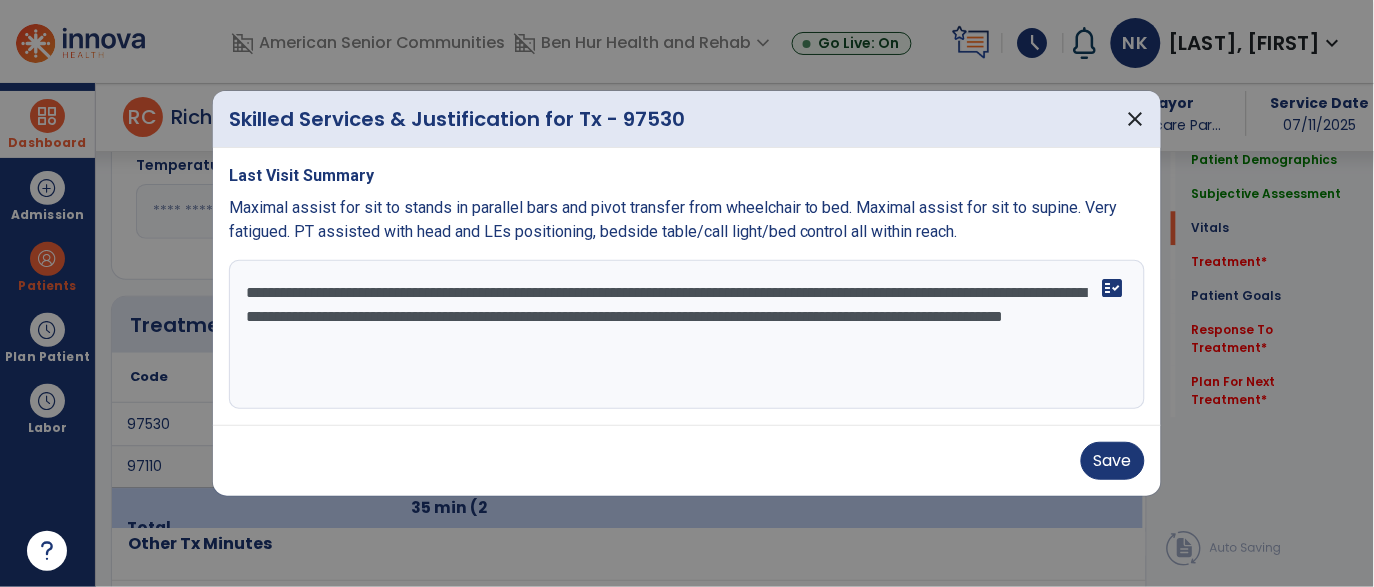 click on "**********" at bounding box center (687, 335) 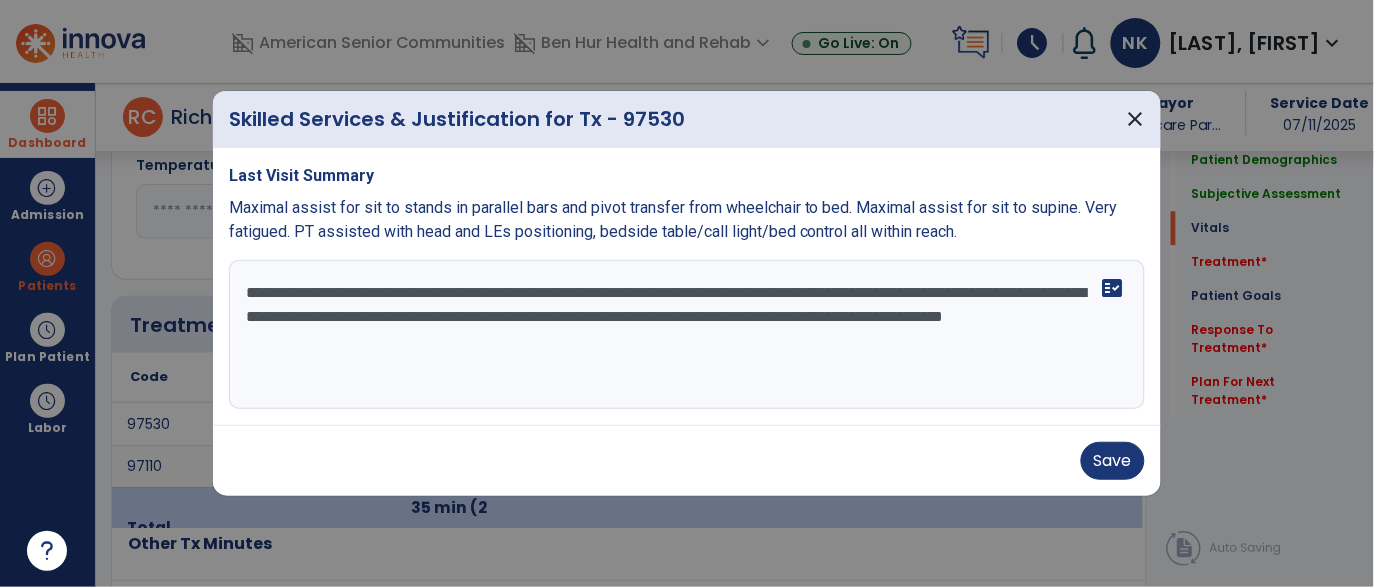 drag, startPoint x: 496, startPoint y: 314, endPoint x: 556, endPoint y: 342, distance: 66.211784 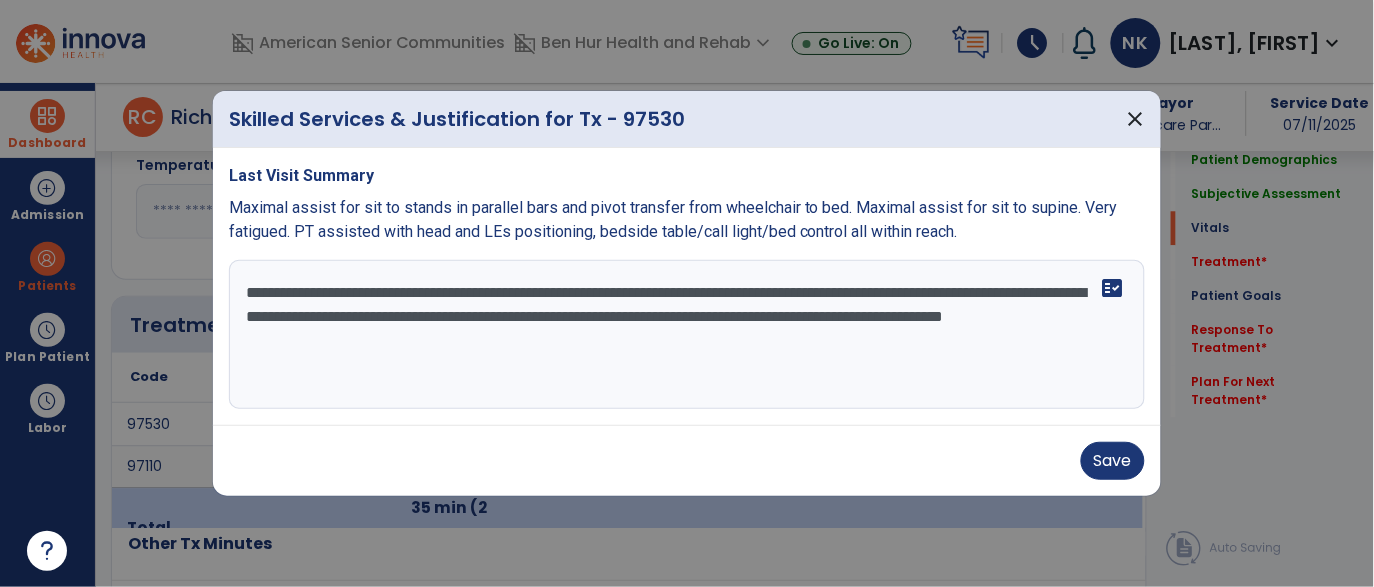click on "**********" at bounding box center (687, 335) 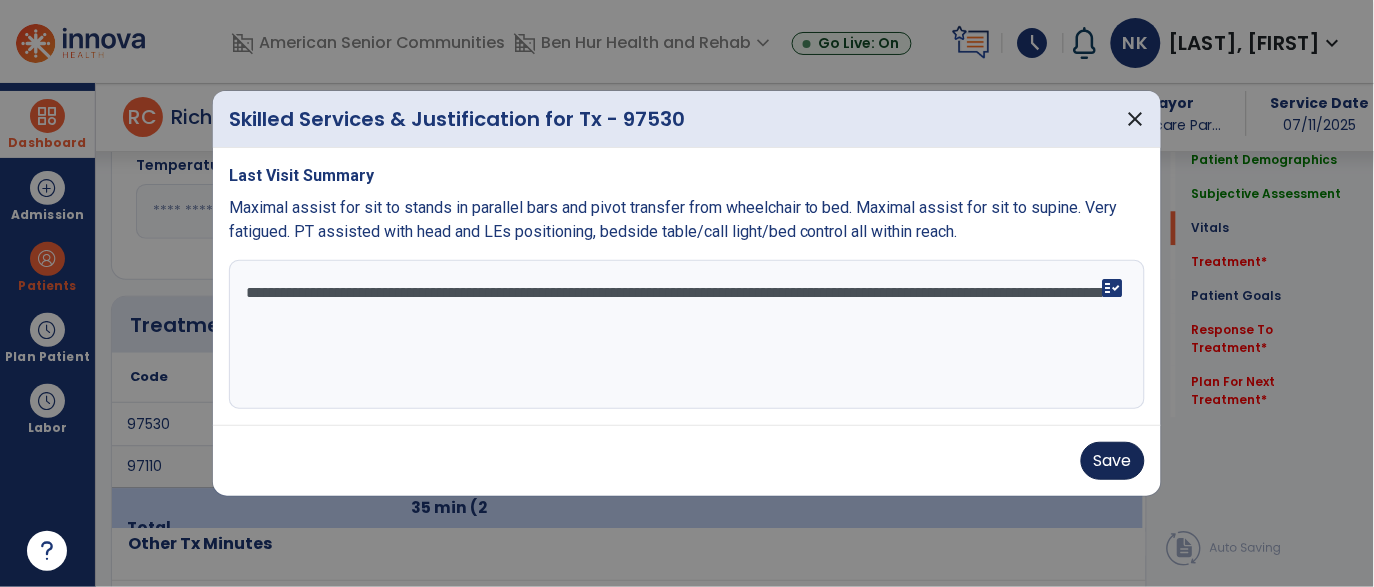 type on "**********" 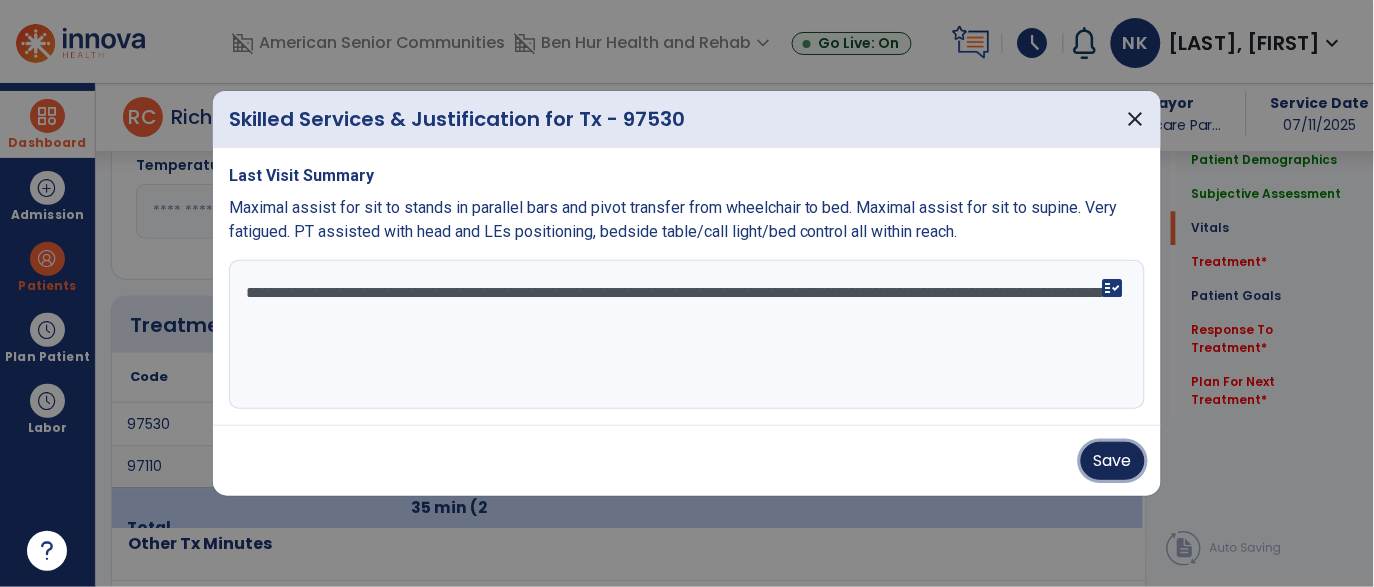 click on "Save" at bounding box center [1113, 461] 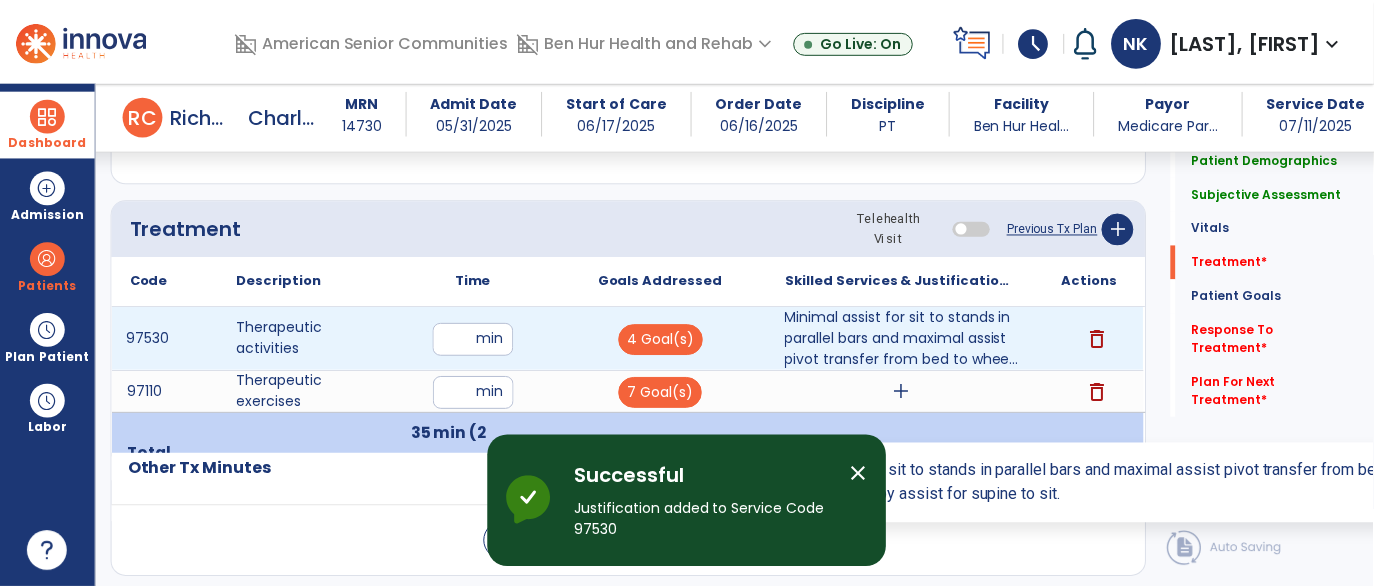 scroll, scrollTop: 1136, scrollLeft: 0, axis: vertical 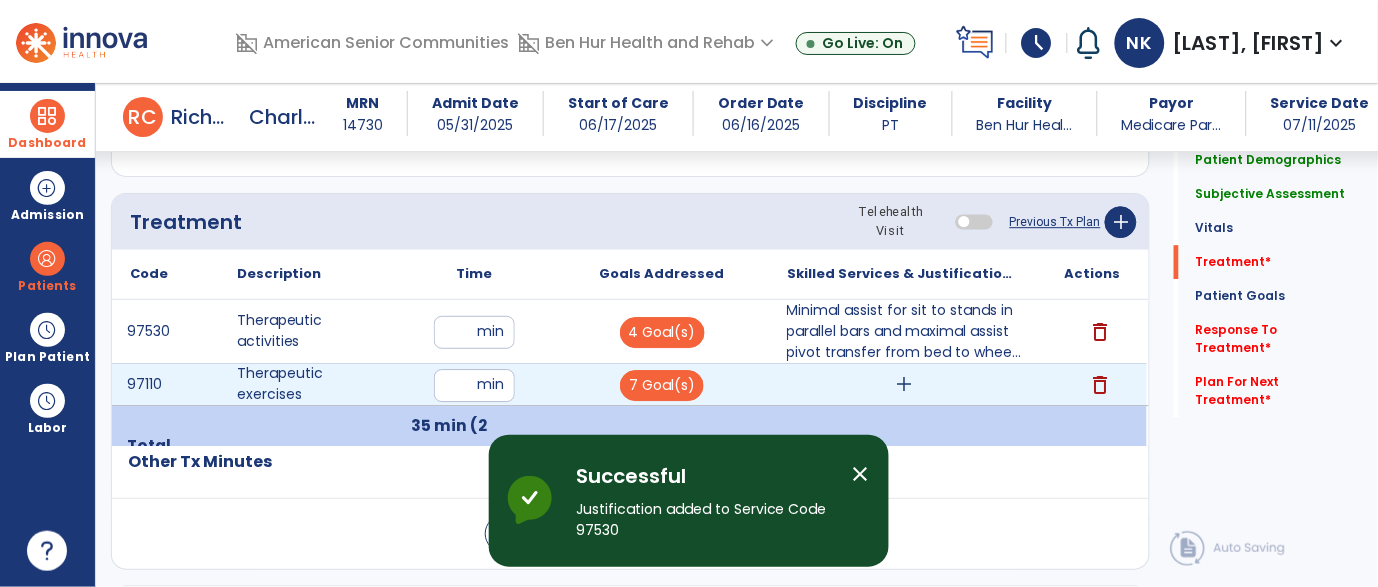 click on "add" at bounding box center (904, 384) 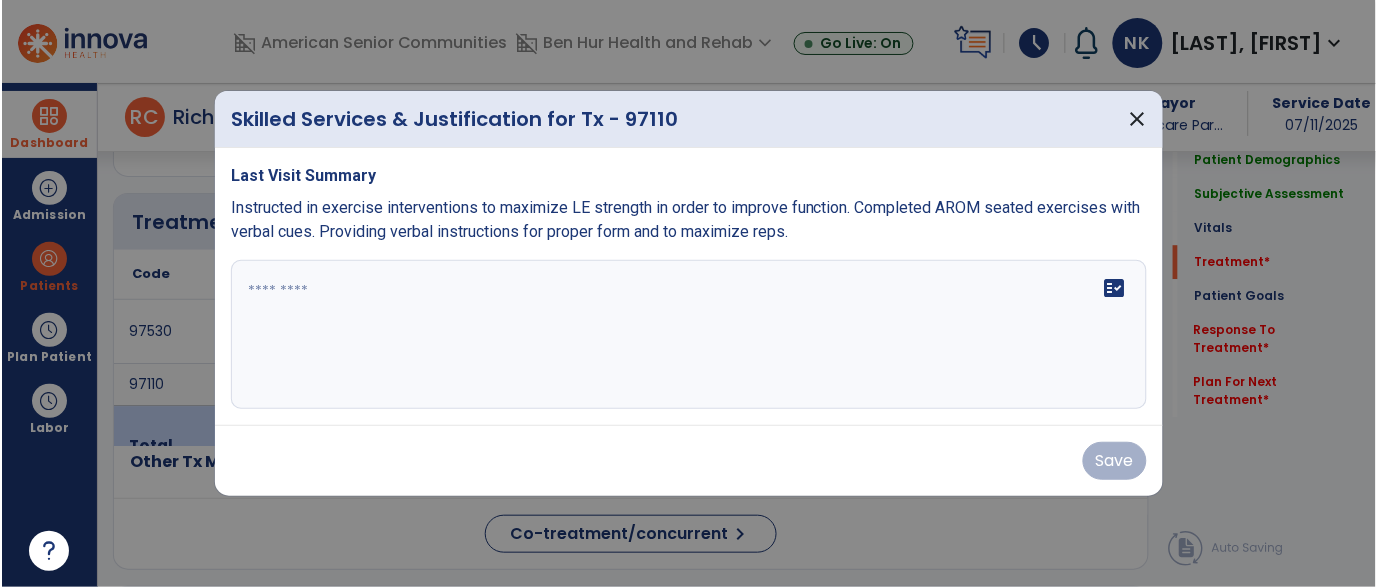 scroll, scrollTop: 1136, scrollLeft: 0, axis: vertical 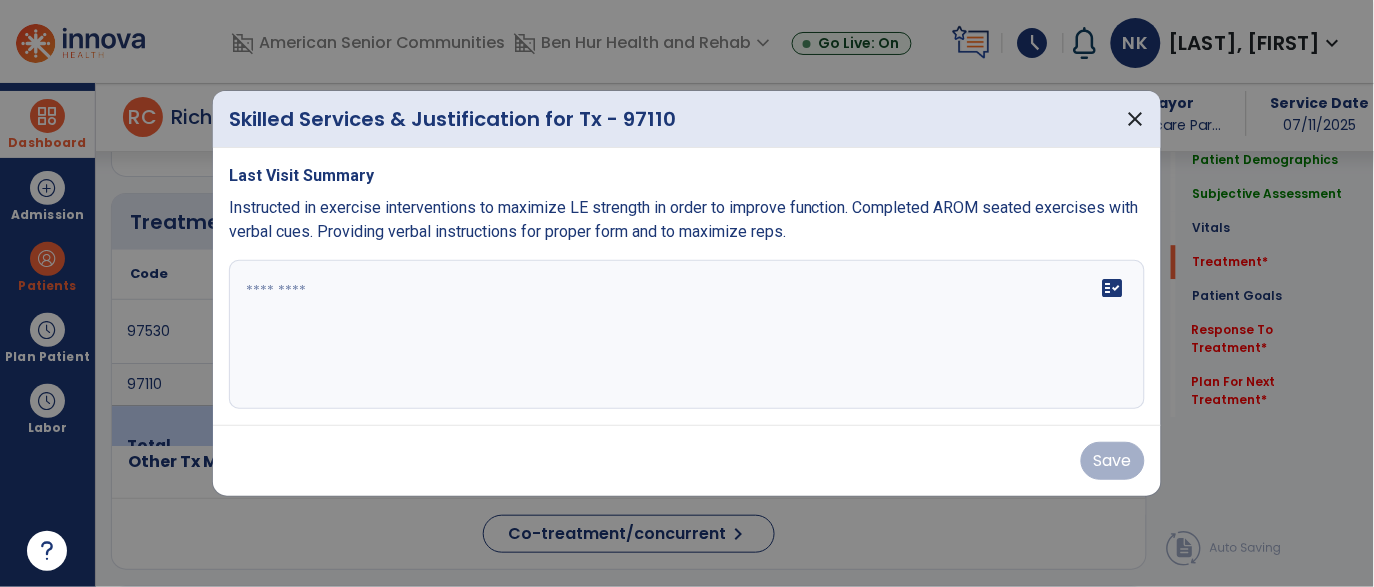 click on "Instructed in exercise interventions to maximize LE strength in order to improve function. Completed AROM seated exercises with verbal cues. Providing verbal instructions for proper form and to maximize reps." at bounding box center [684, 219] 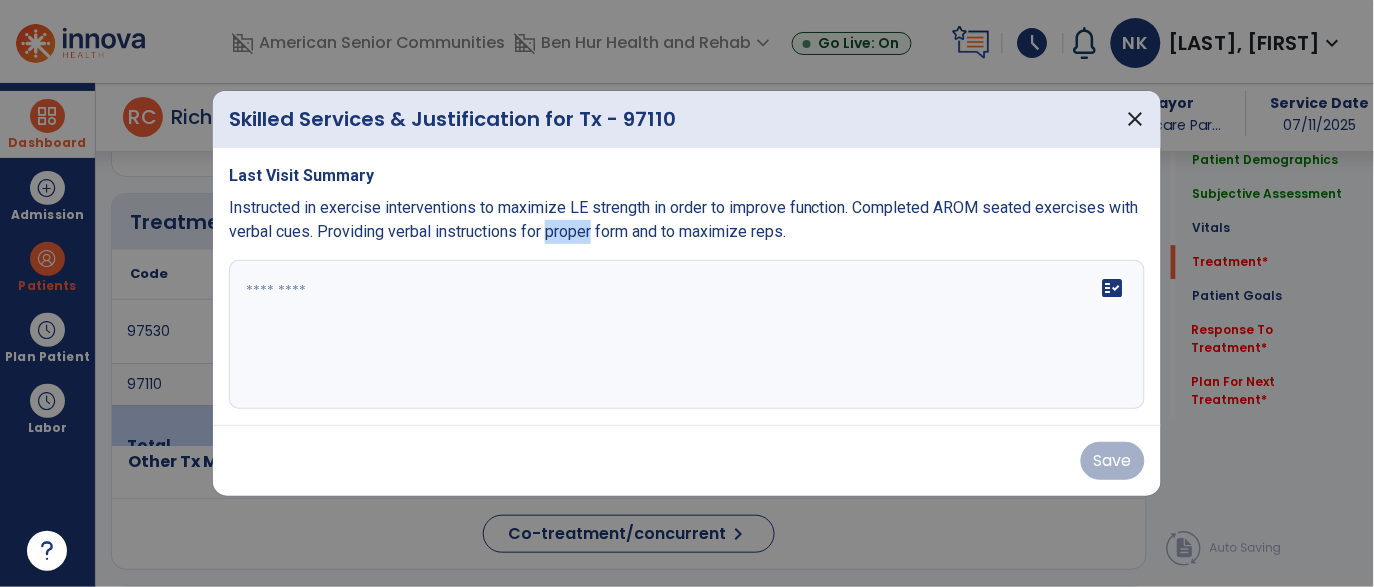 click on "Instructed in exercise interventions to maximize LE strength in order to improve function. Completed AROM seated exercises with verbal cues. Providing verbal instructions for proper form and to maximize reps." at bounding box center [684, 219] 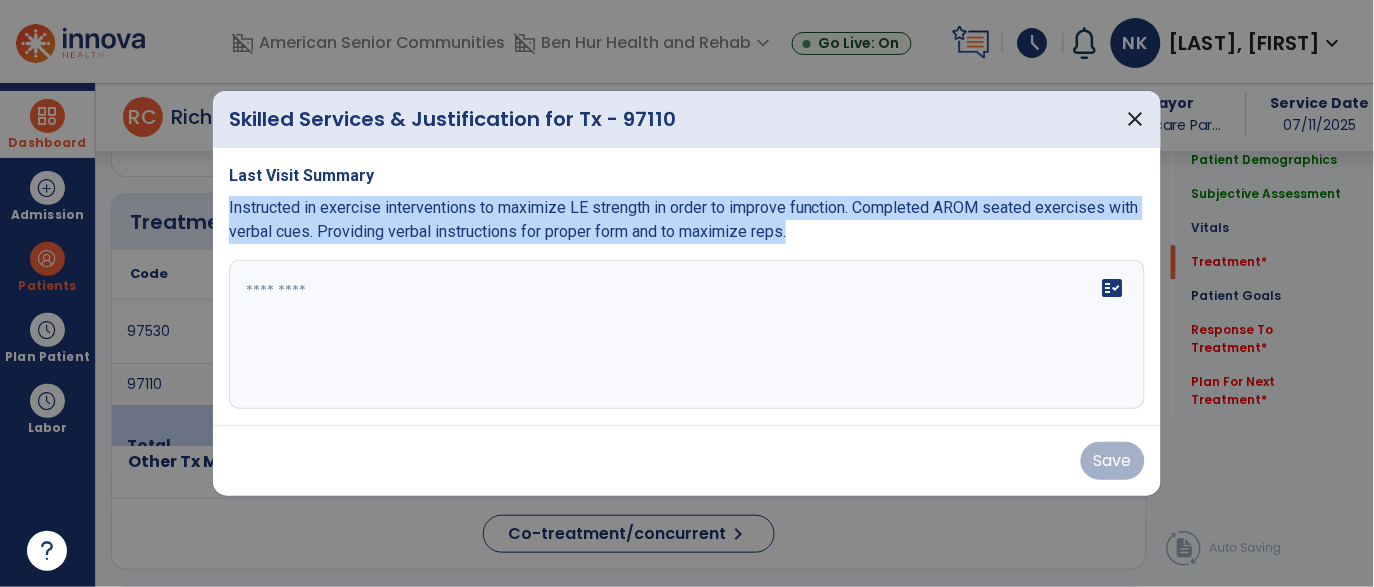 copy on "Instructed in exercise interventions to maximize LE strength in order to improve function. Completed AROM seated exercises with verbal cues. Providing verbal instructions for proper form and to maximize reps." 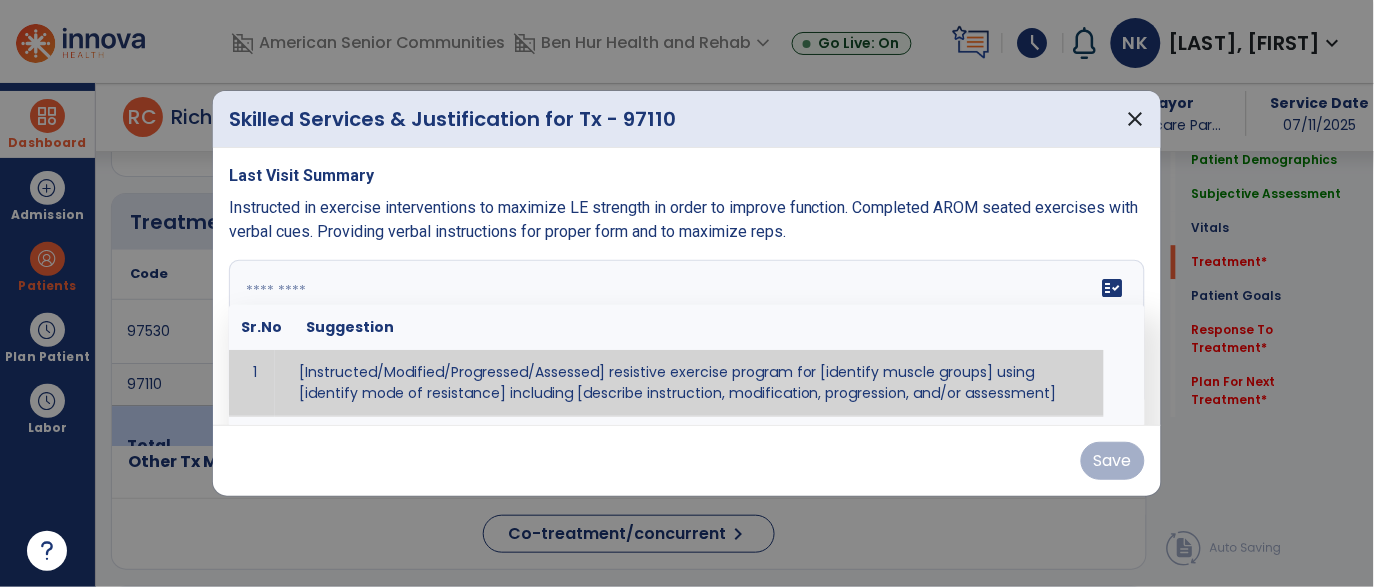 click at bounding box center [687, 335] 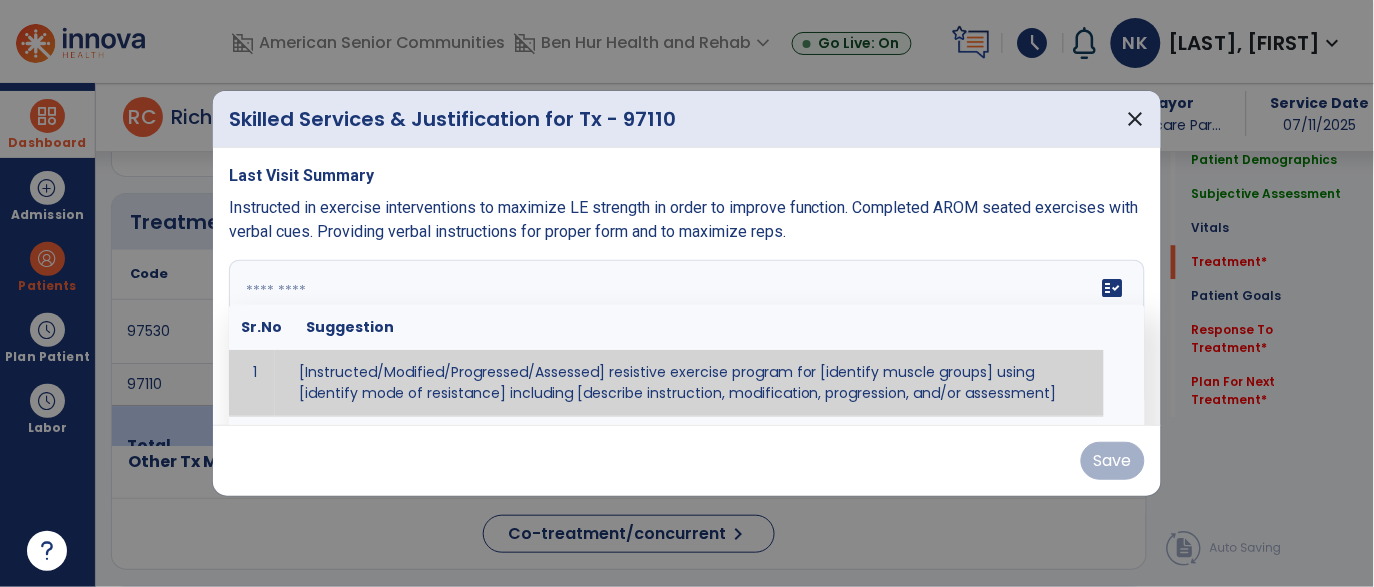 paste on "**********" 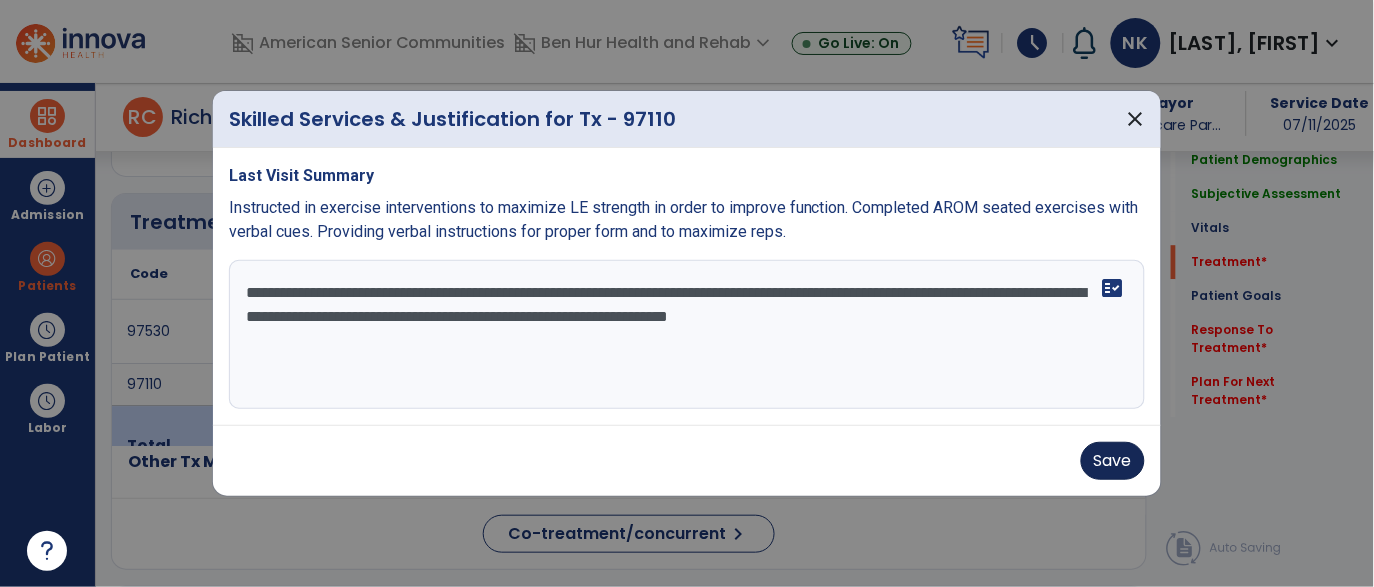 type on "**********" 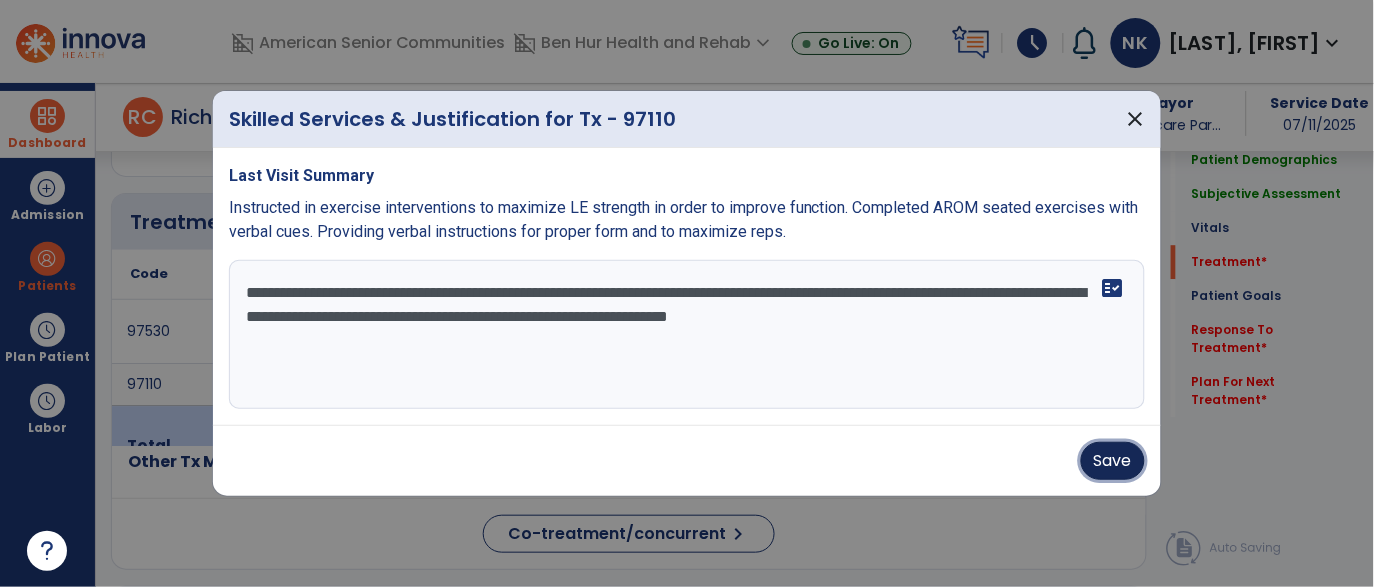 click on "Save" at bounding box center [1113, 461] 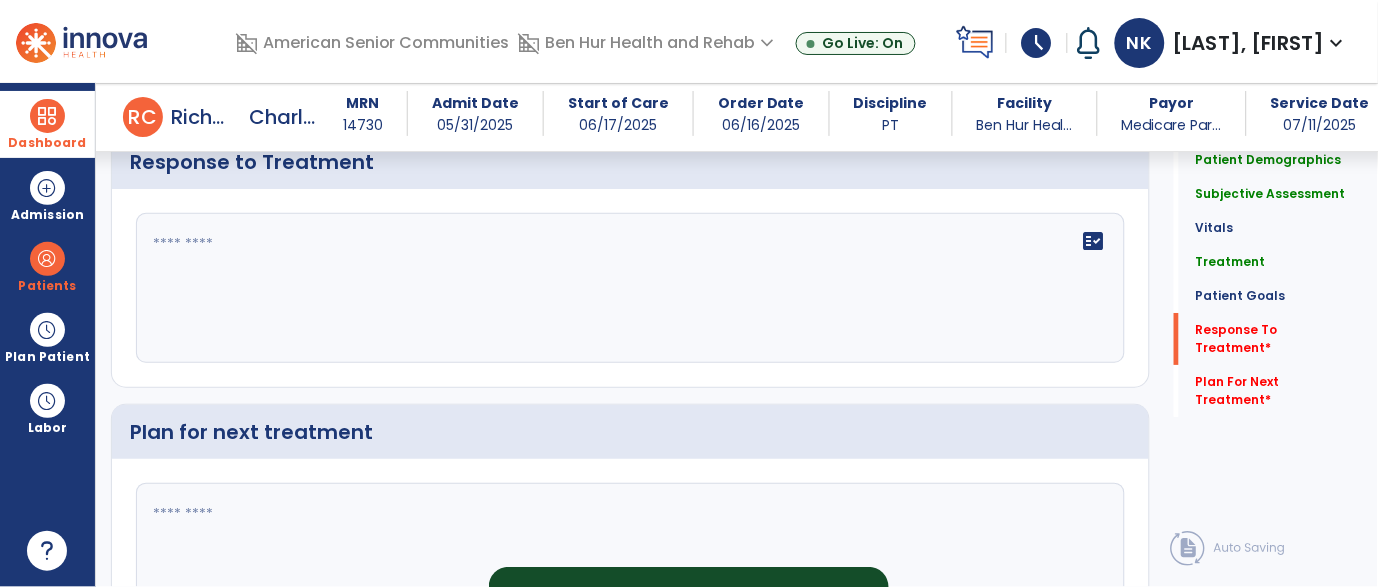 scroll, scrollTop: 2890, scrollLeft: 0, axis: vertical 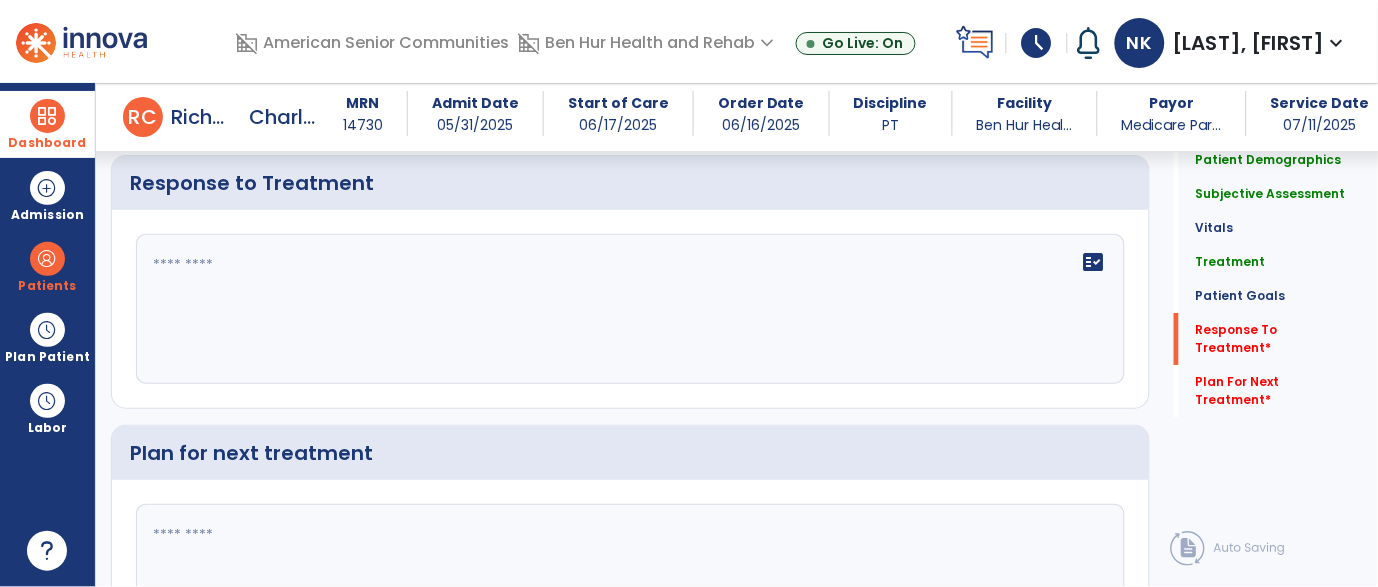 click on "fact_check" 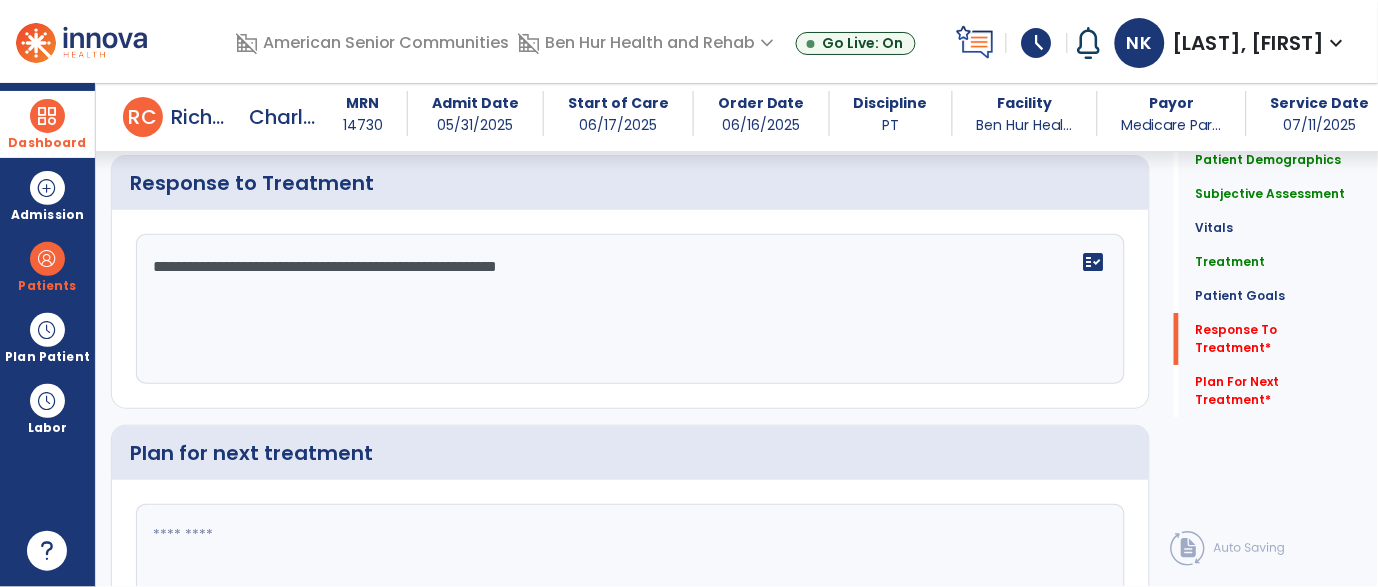 type on "**********" 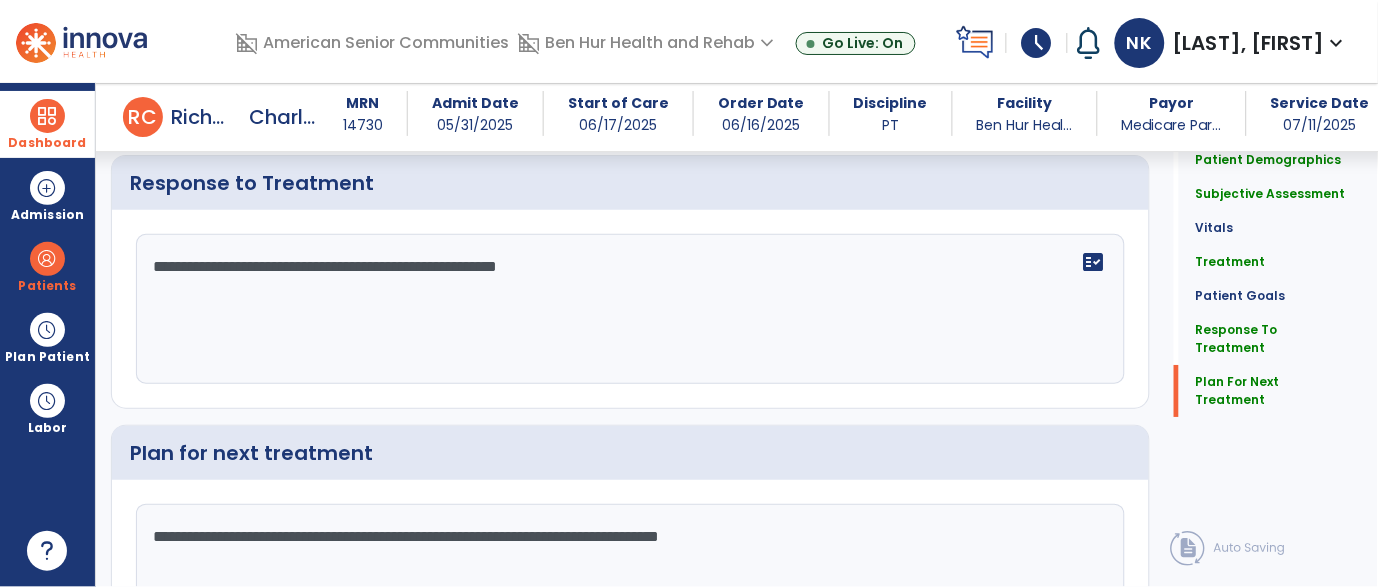 scroll, scrollTop: 3046, scrollLeft: 0, axis: vertical 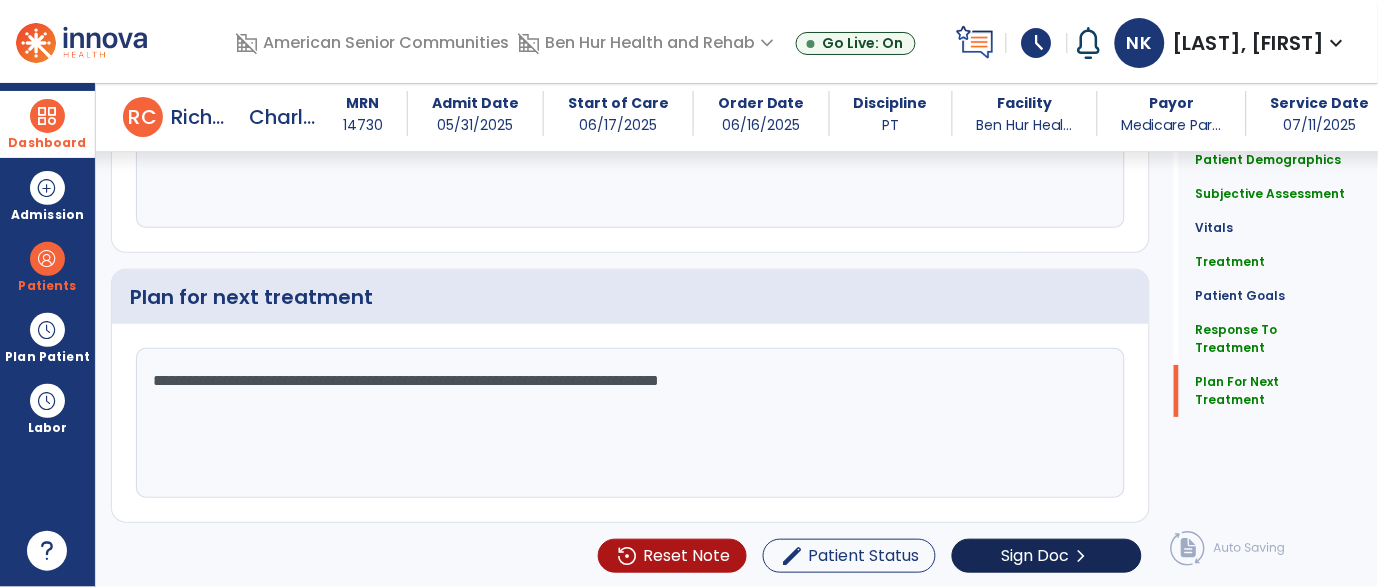 type on "**********" 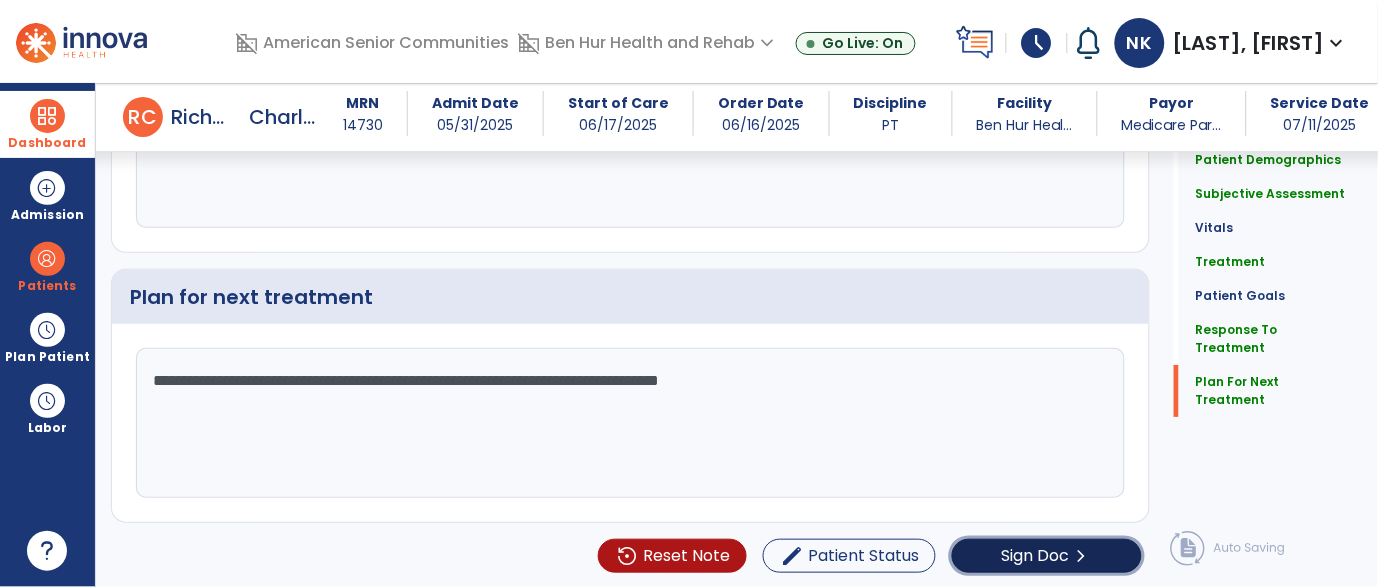 click on "Sign Doc" 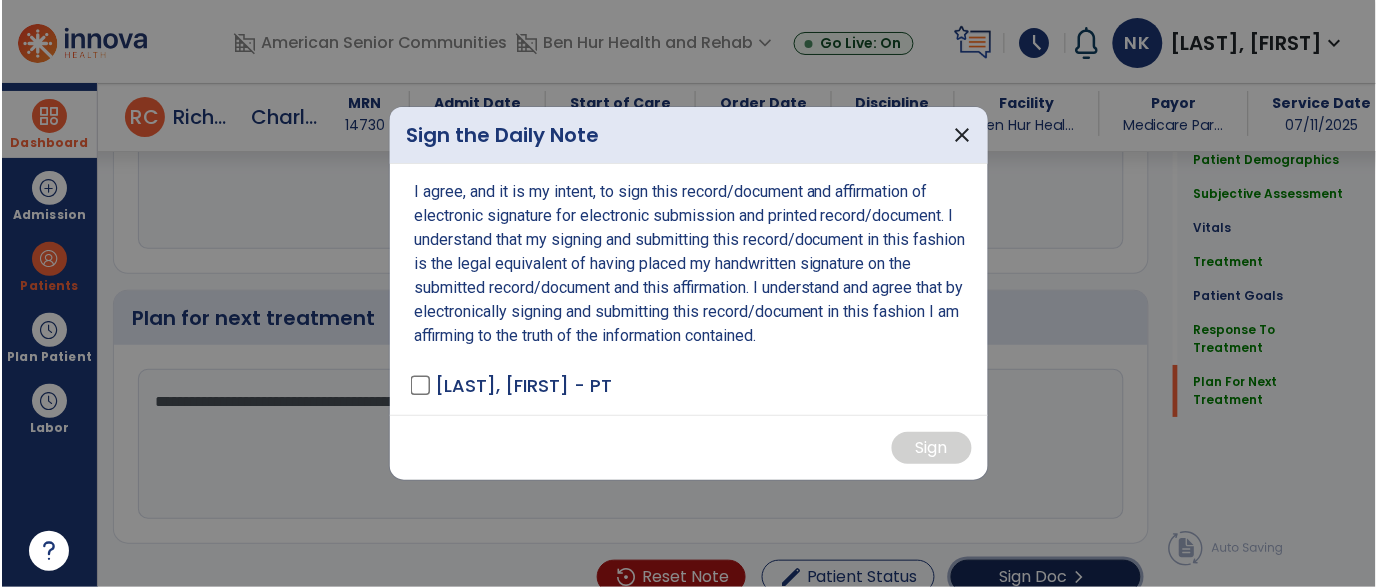 scroll, scrollTop: 3067, scrollLeft: 0, axis: vertical 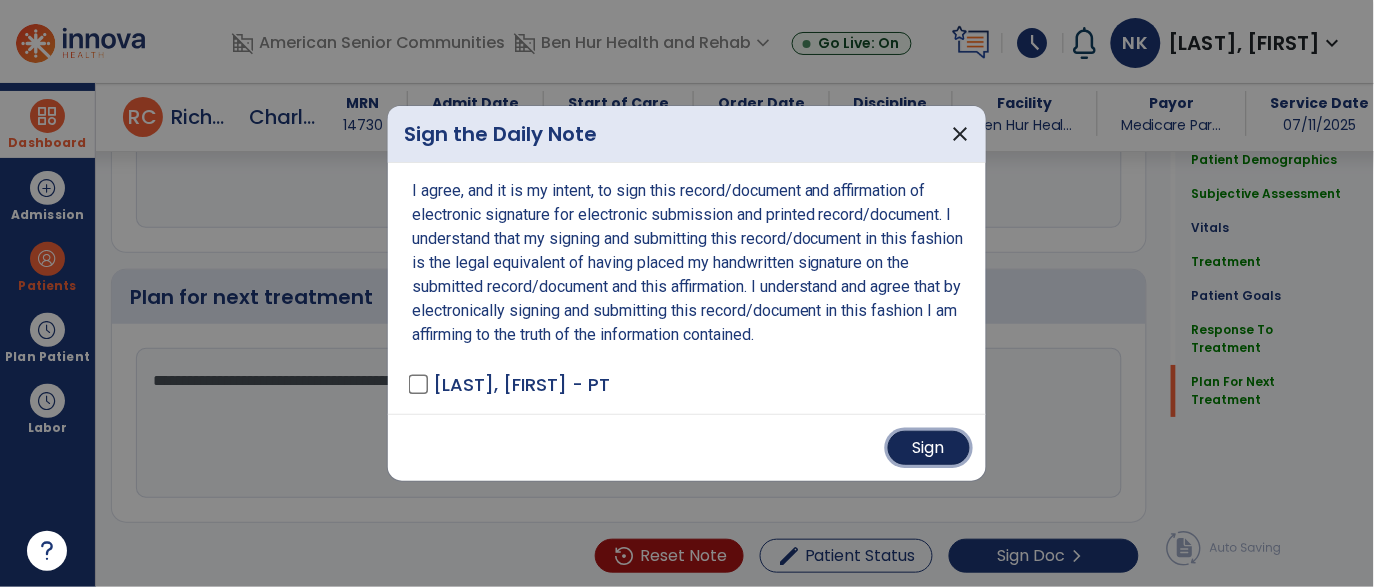 click on "Sign" at bounding box center [929, 448] 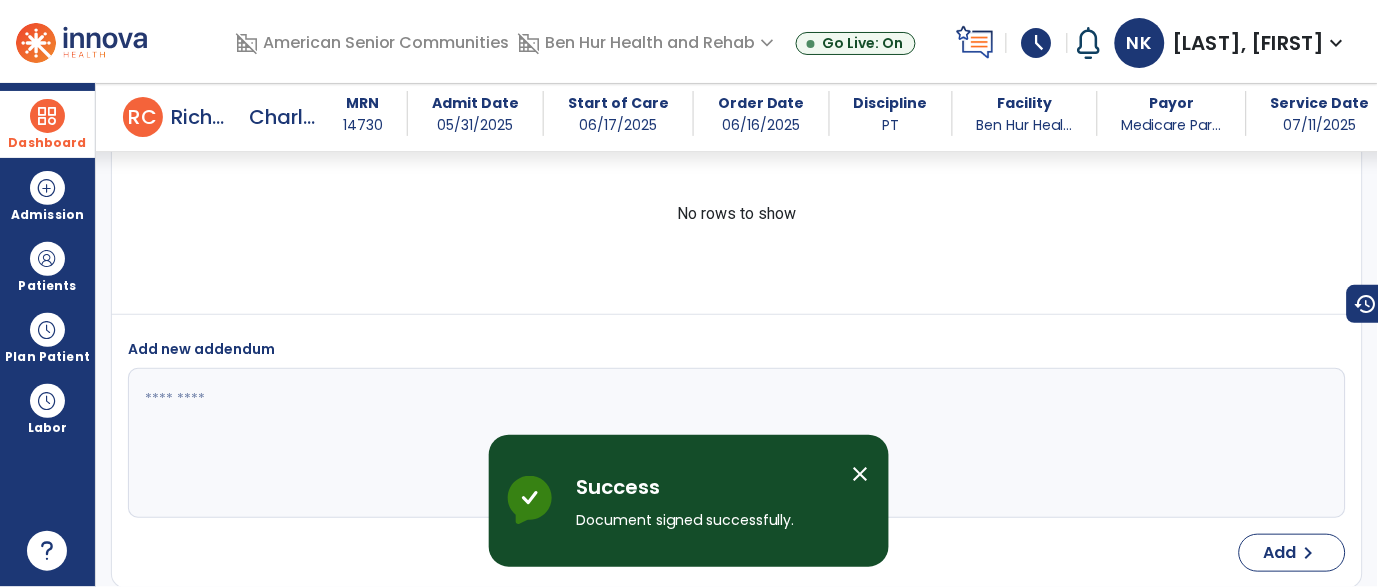 scroll, scrollTop: 4290, scrollLeft: 0, axis: vertical 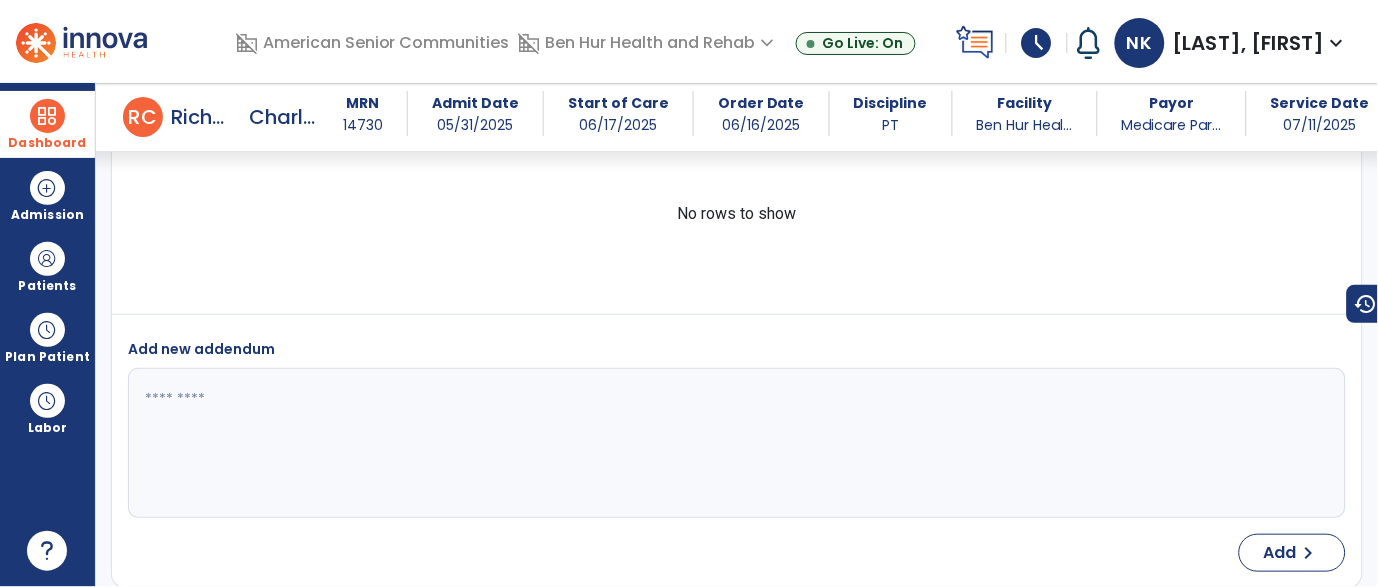 click at bounding box center [735, 443] 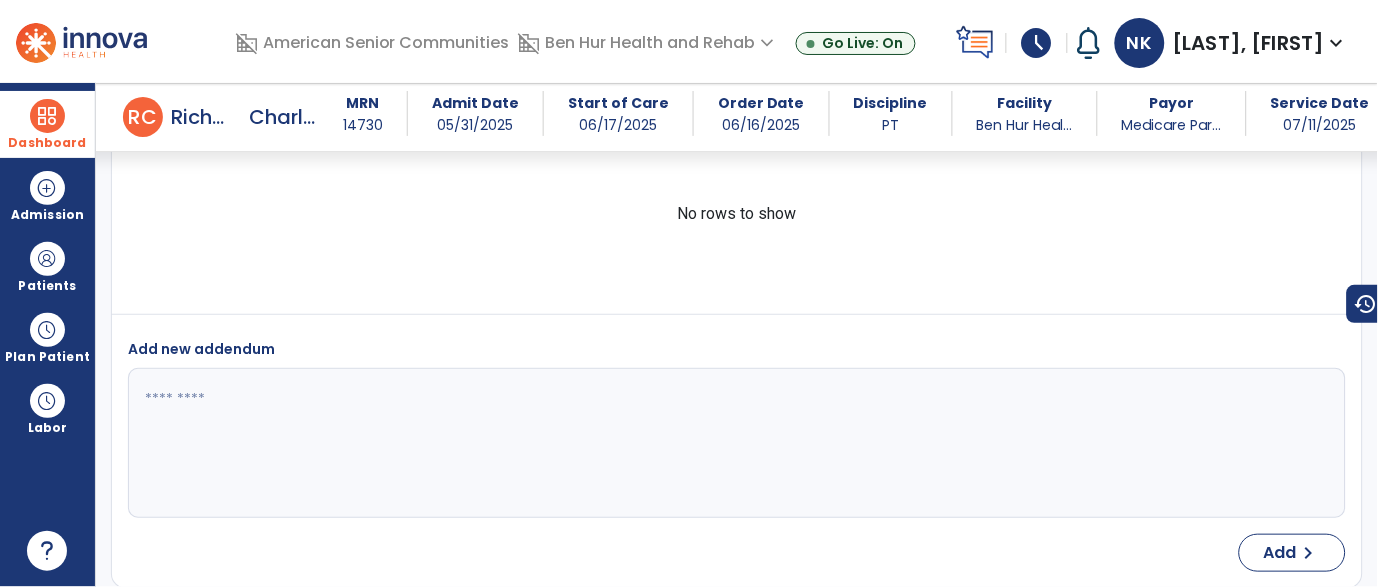 scroll, scrollTop: 0, scrollLeft: 0, axis: both 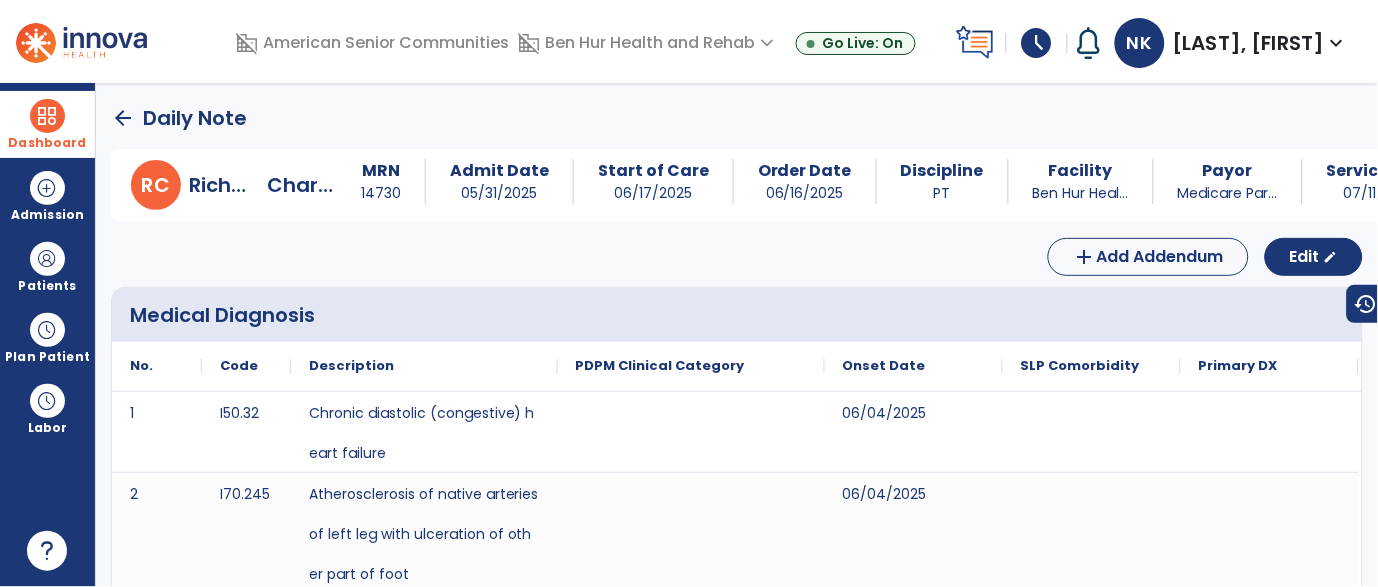 click on "arrow_back" 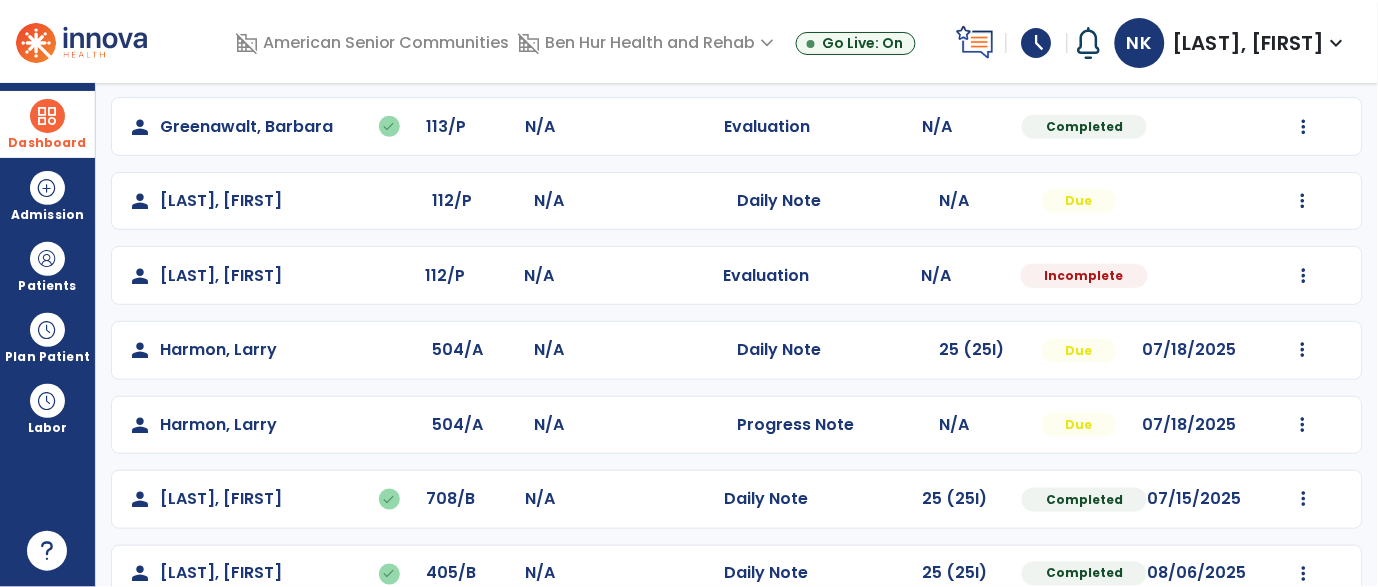 scroll, scrollTop: 351, scrollLeft: 0, axis: vertical 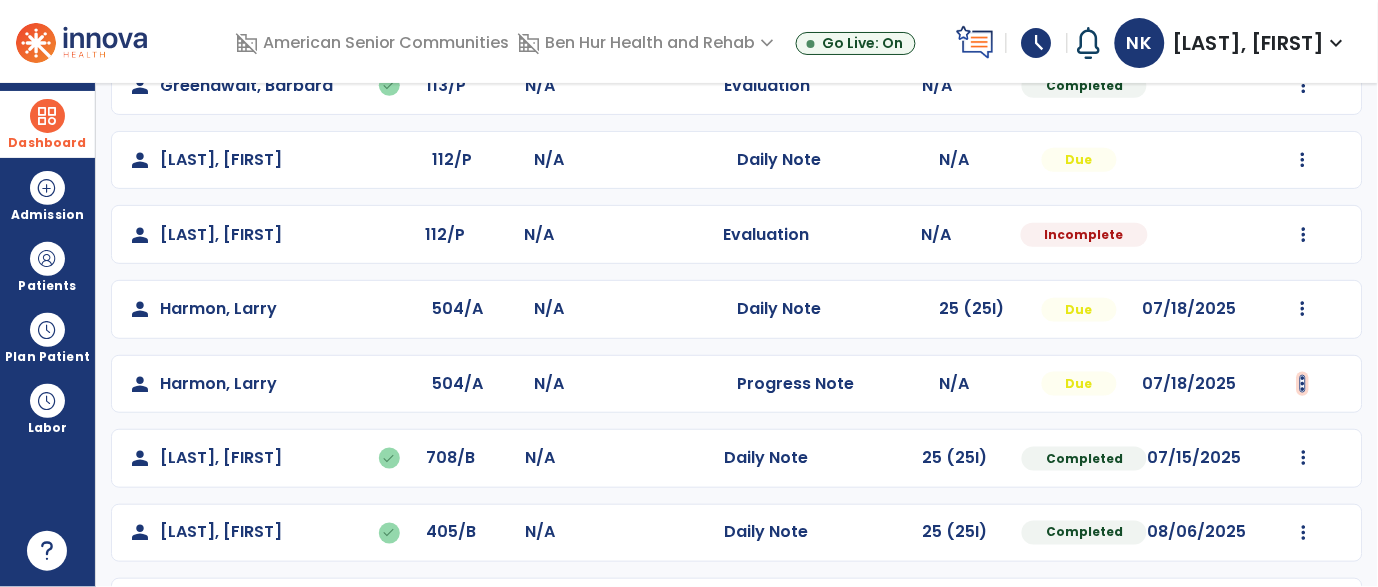 click at bounding box center [1304, 11] 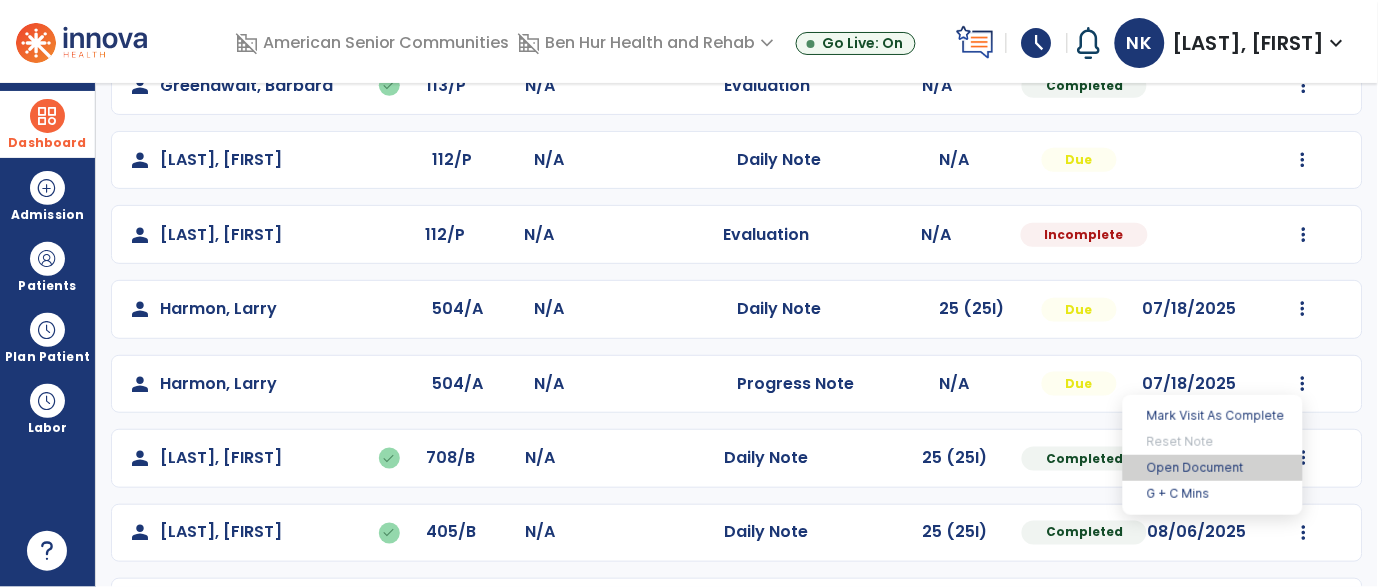 click on "Open Document" at bounding box center [1213, 468] 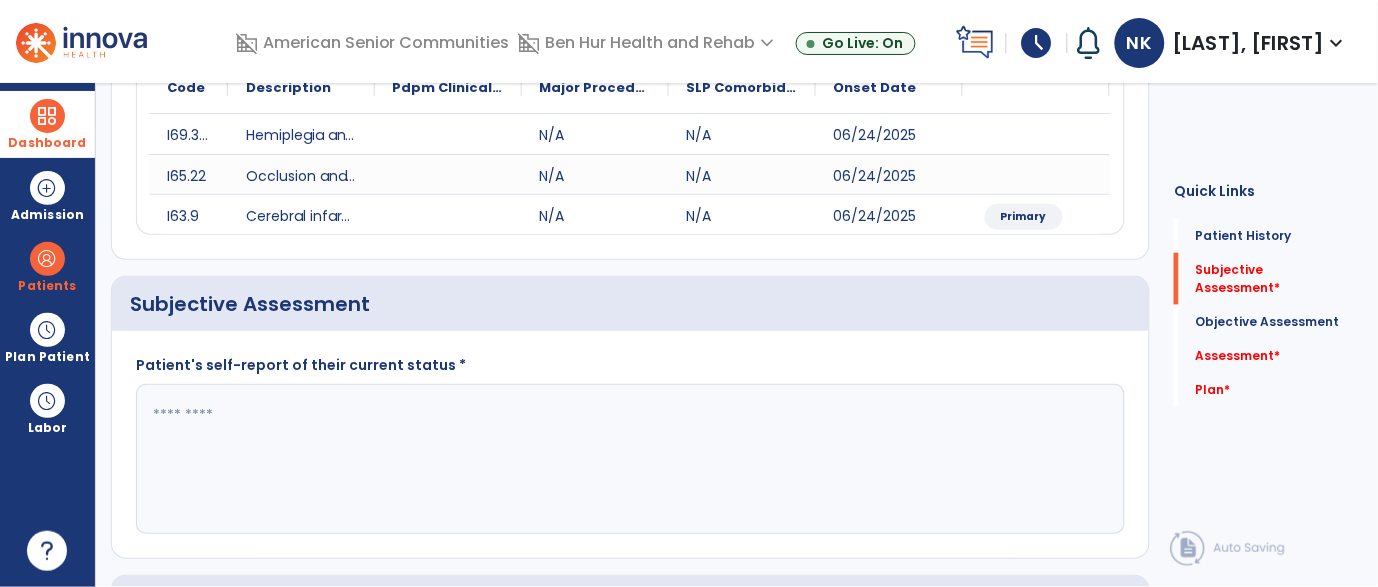click 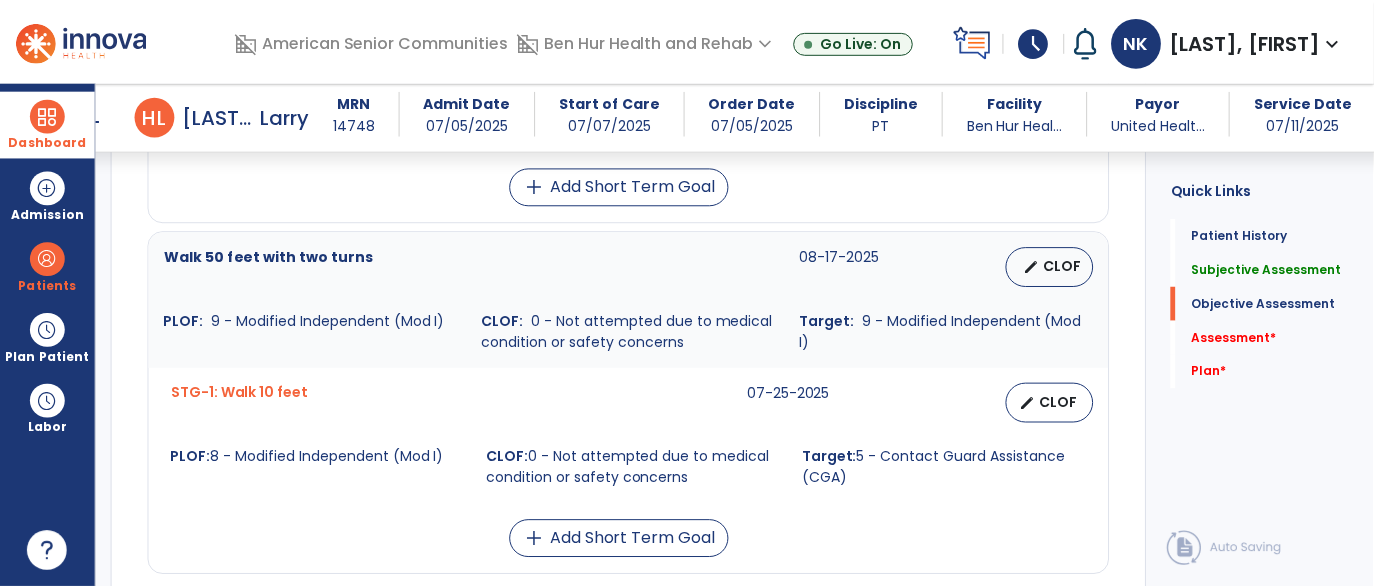 scroll, scrollTop: 2128, scrollLeft: 0, axis: vertical 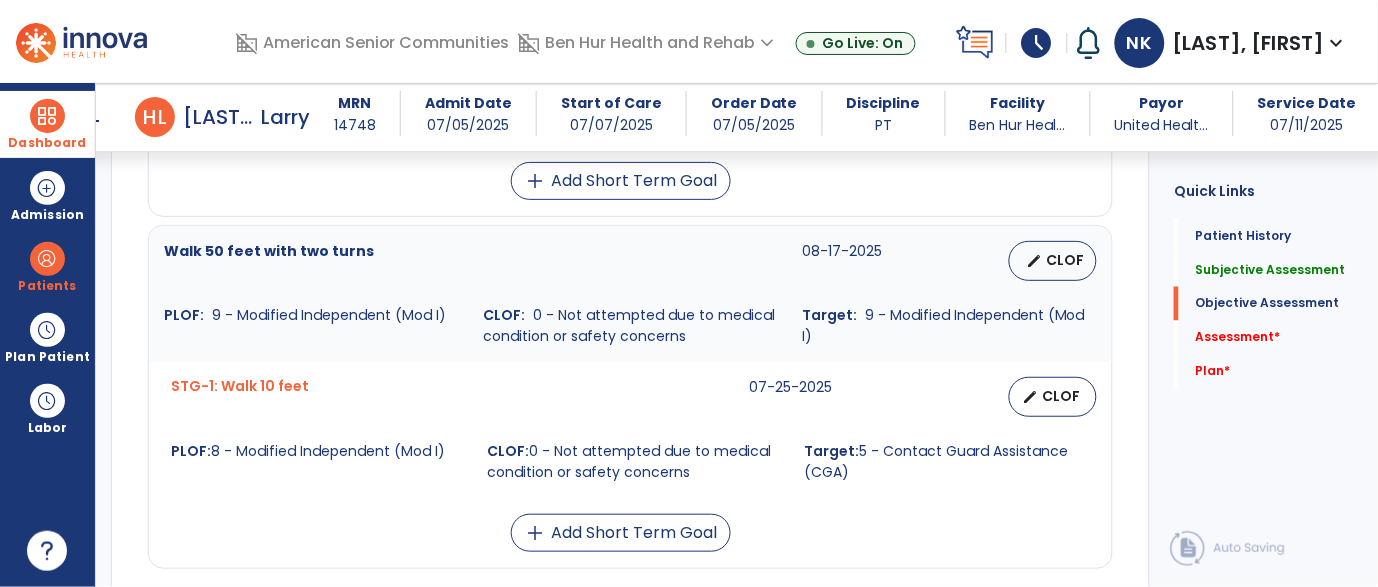 type on "**********" 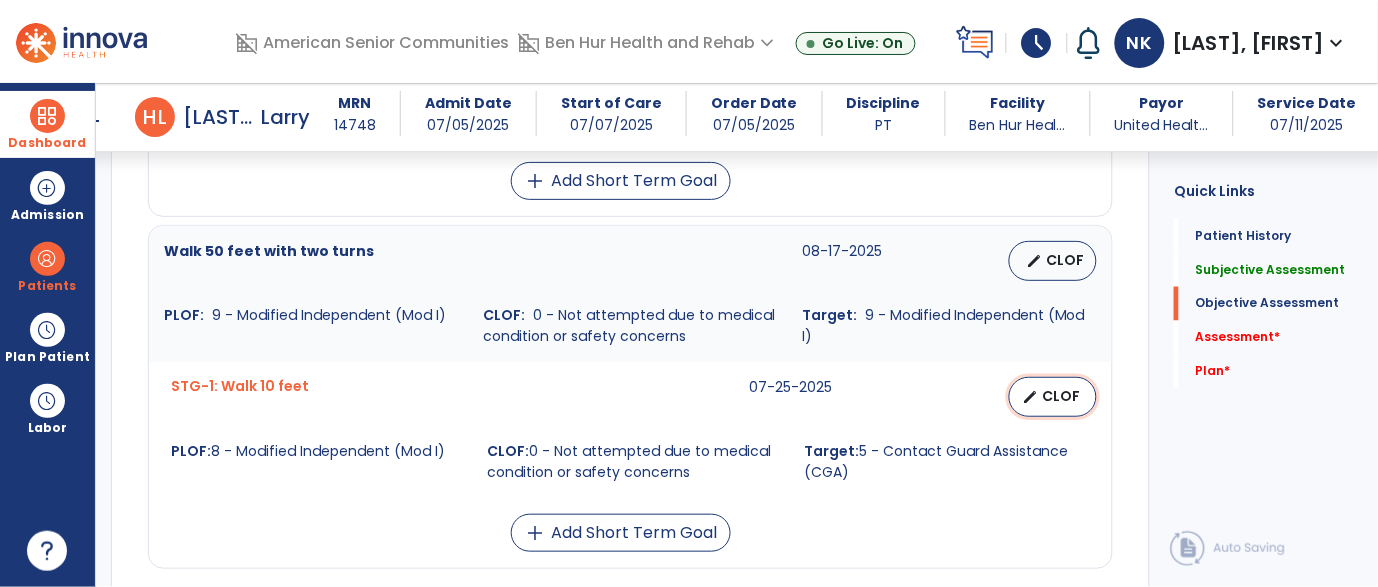 click on "edit" at bounding box center (1030, 397) 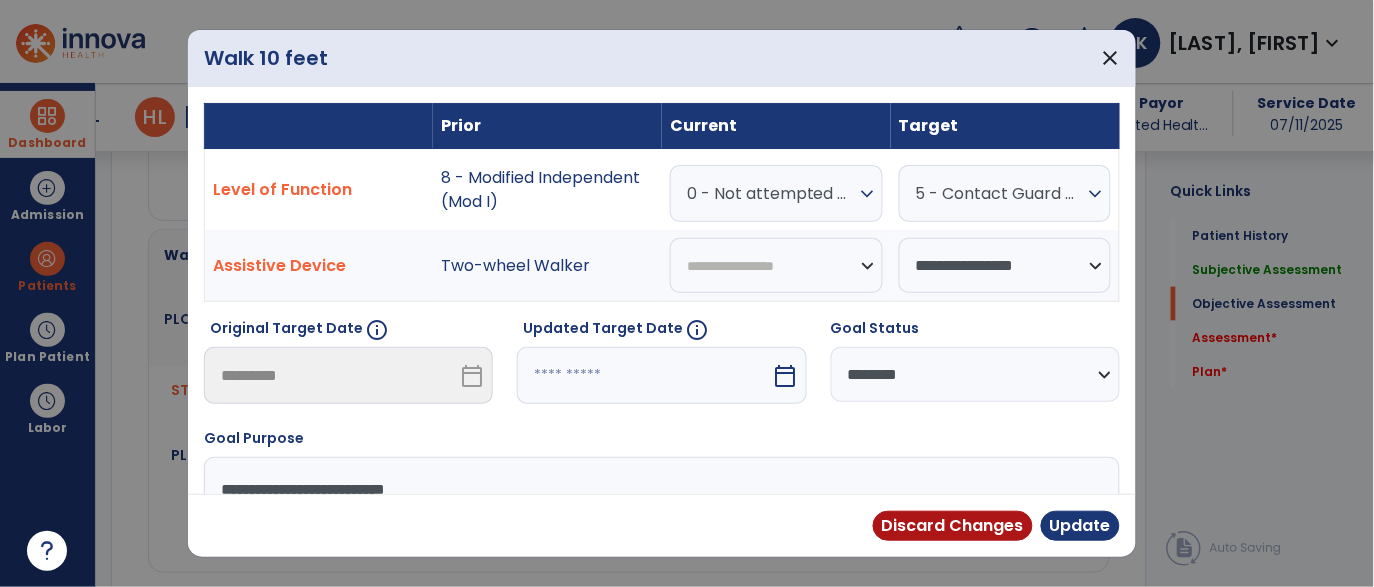 scroll, scrollTop: 2128, scrollLeft: 0, axis: vertical 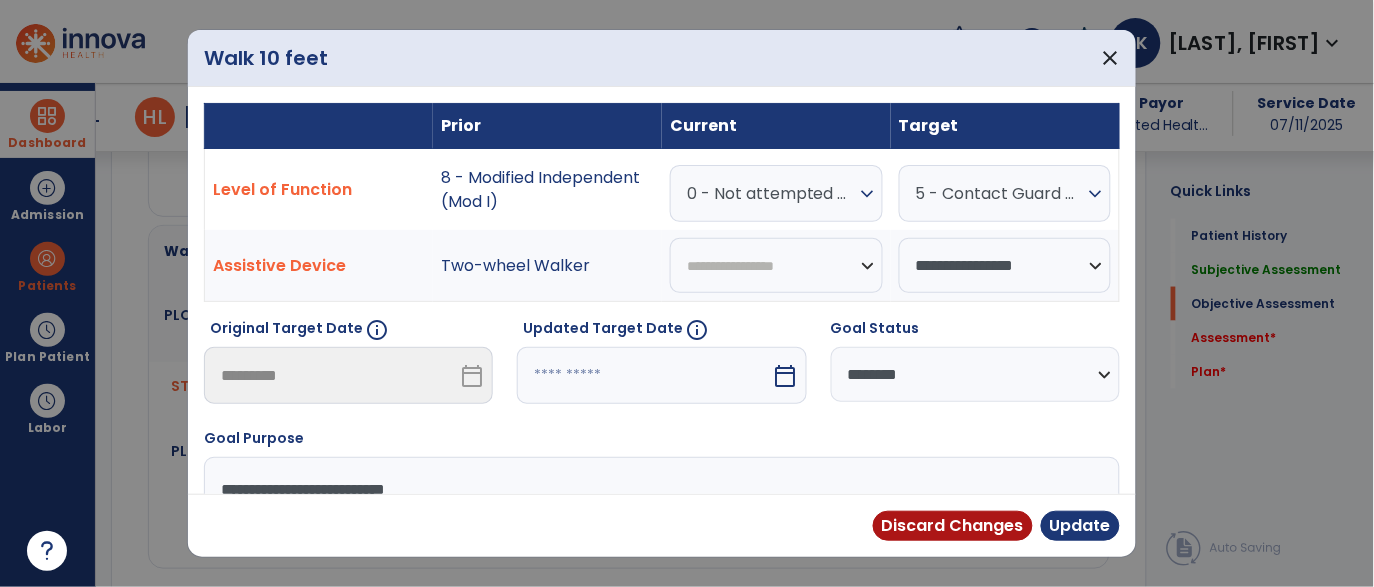 click on "0 - Not attempted due to medical condition or safety concerns" at bounding box center (771, 193) 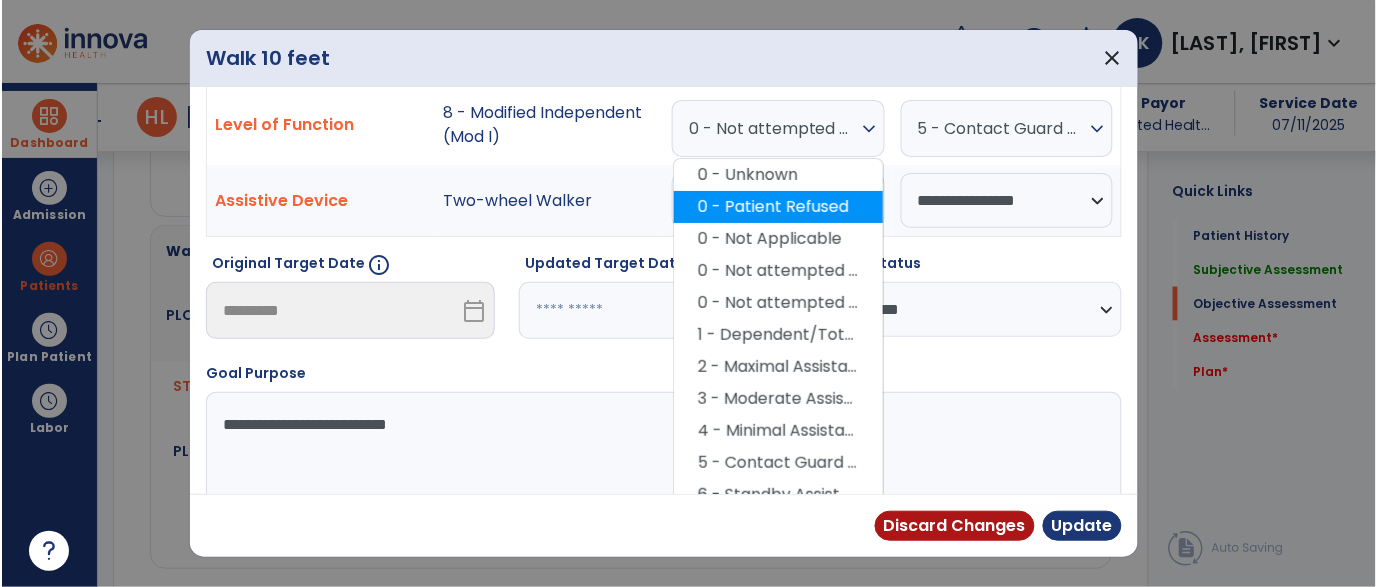 scroll, scrollTop: 69, scrollLeft: 0, axis: vertical 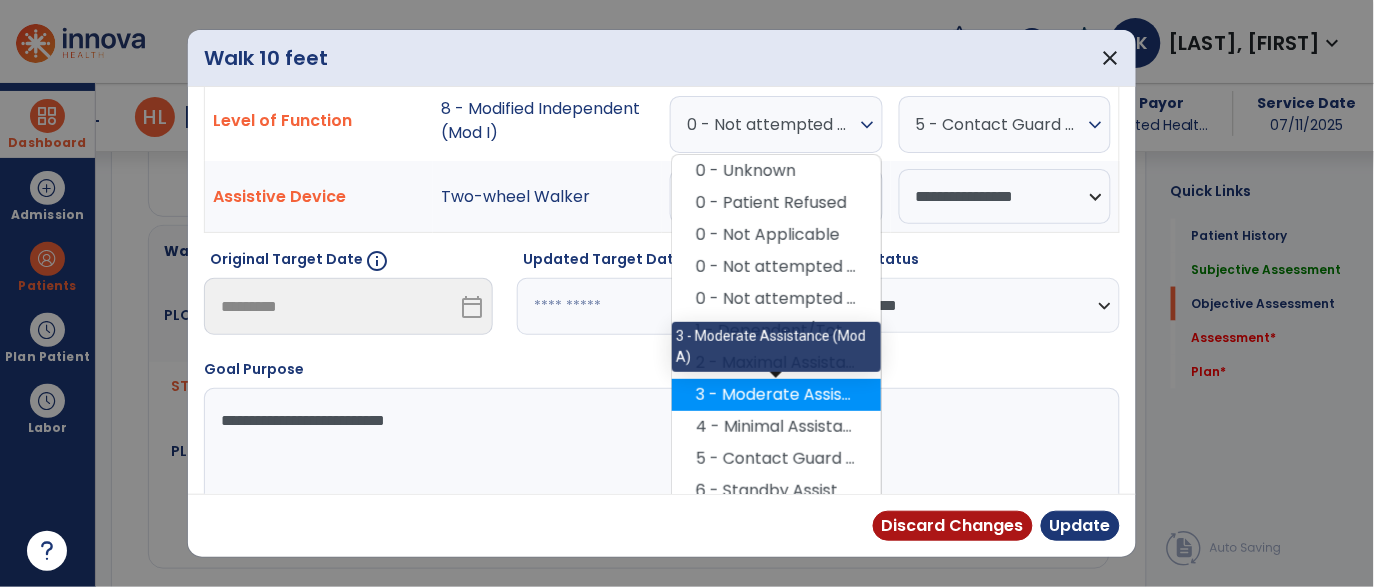 click on "3 - Moderate Assistance (Mod A)" at bounding box center [776, 395] 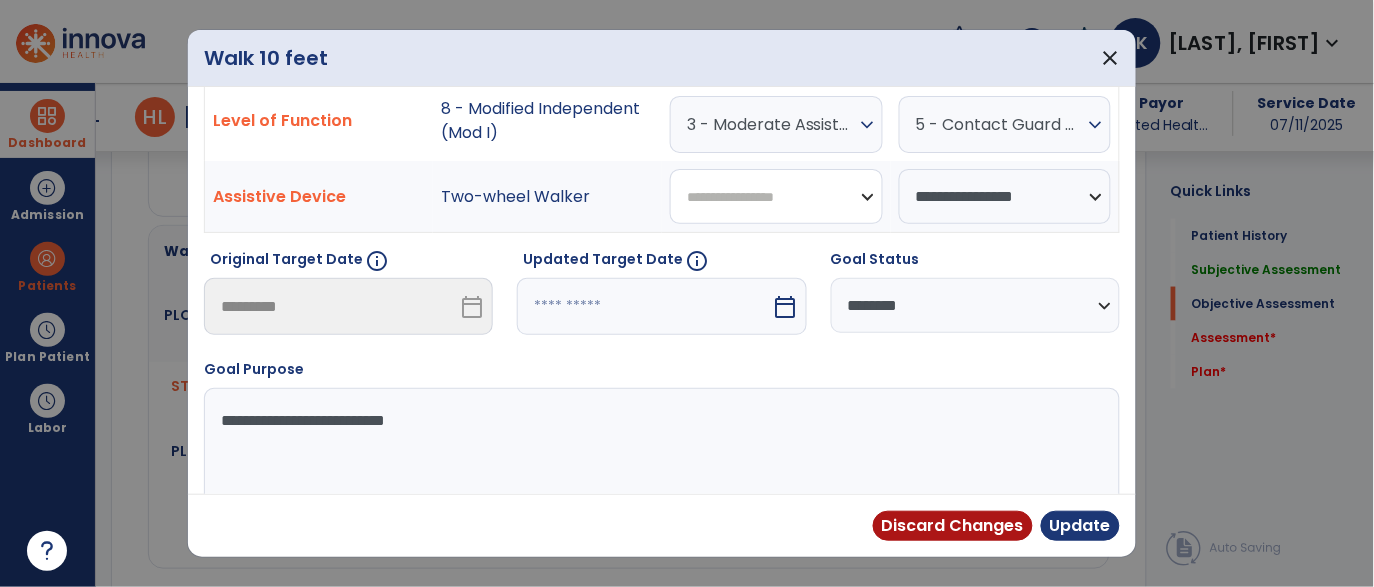 click on "**********" at bounding box center (776, 196) 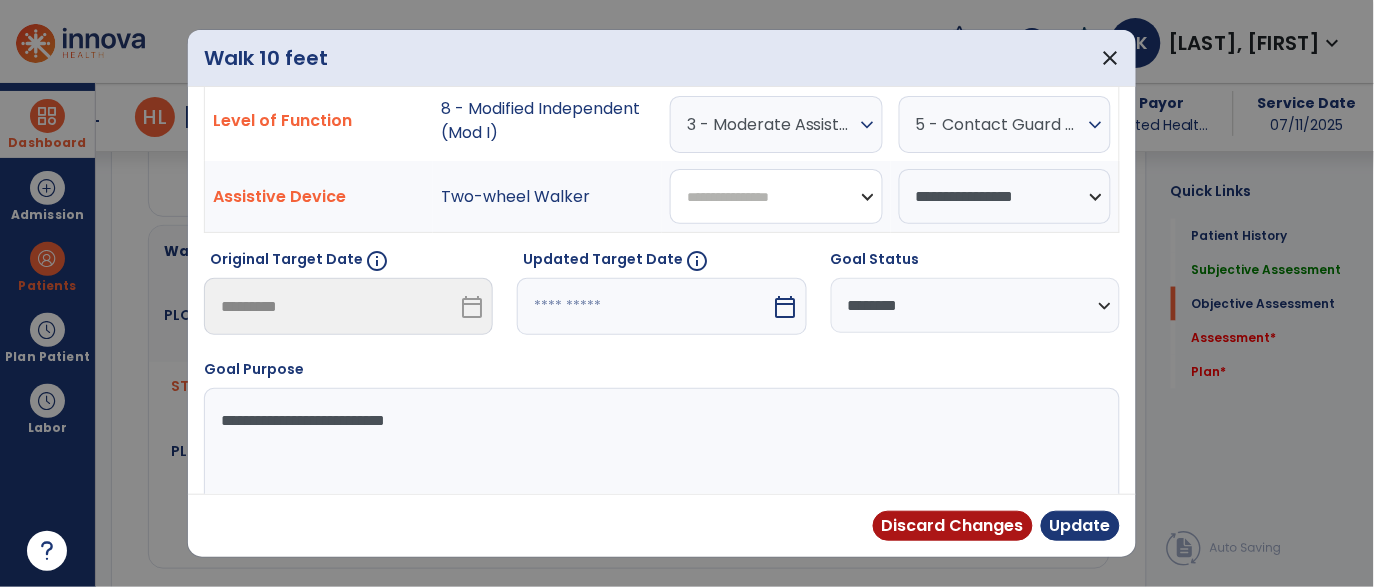 click on "**********" at bounding box center (776, 196) 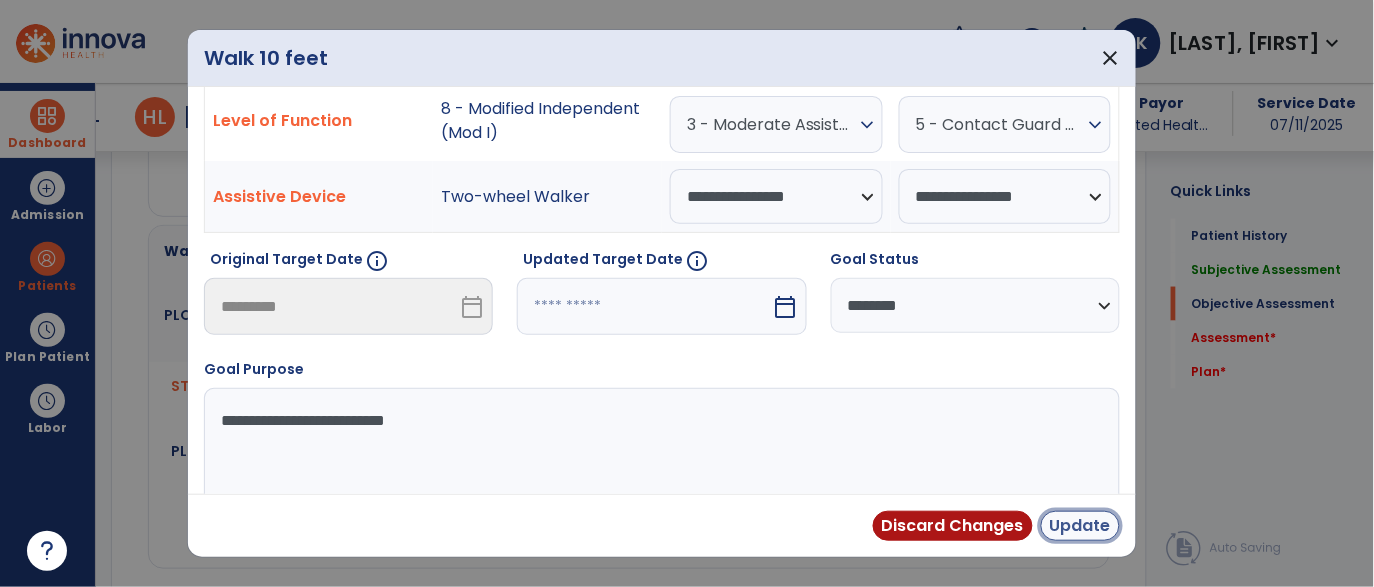 click on "Update" at bounding box center [1080, 526] 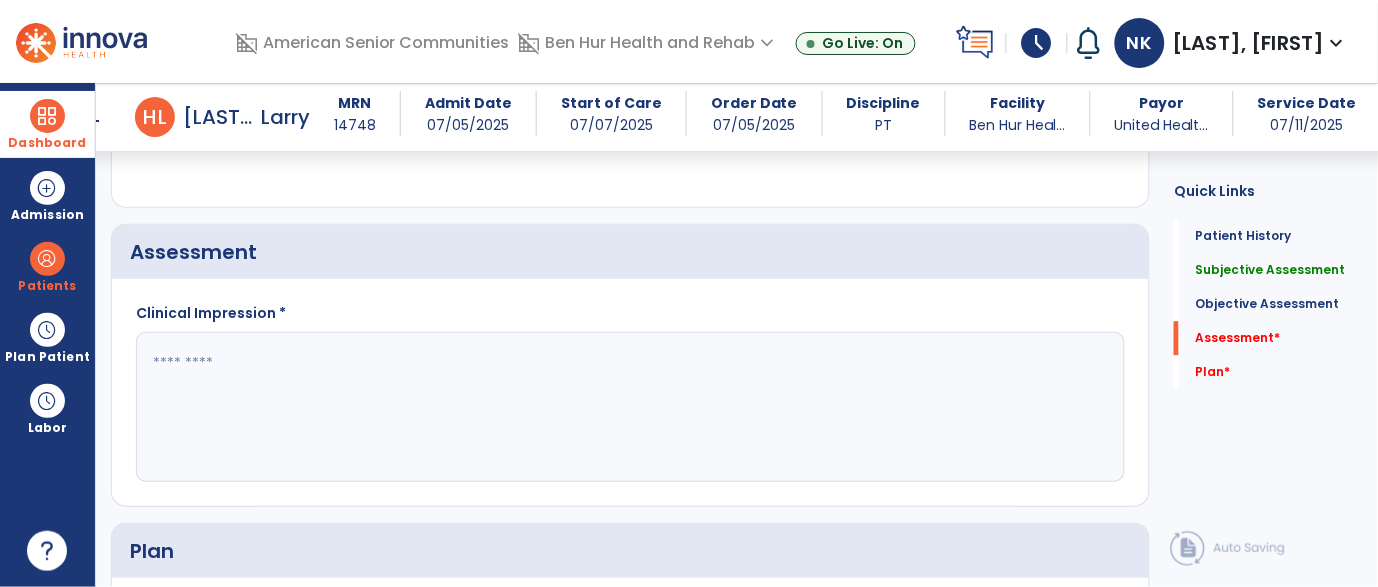 scroll, scrollTop: 2548, scrollLeft: 0, axis: vertical 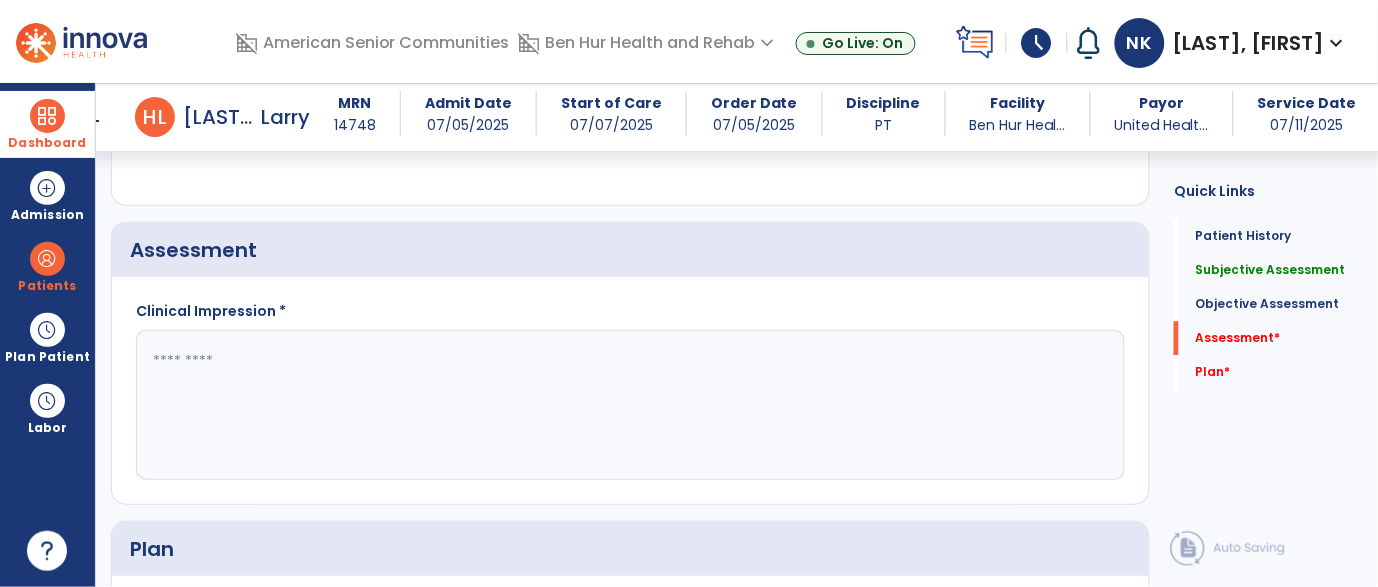 click 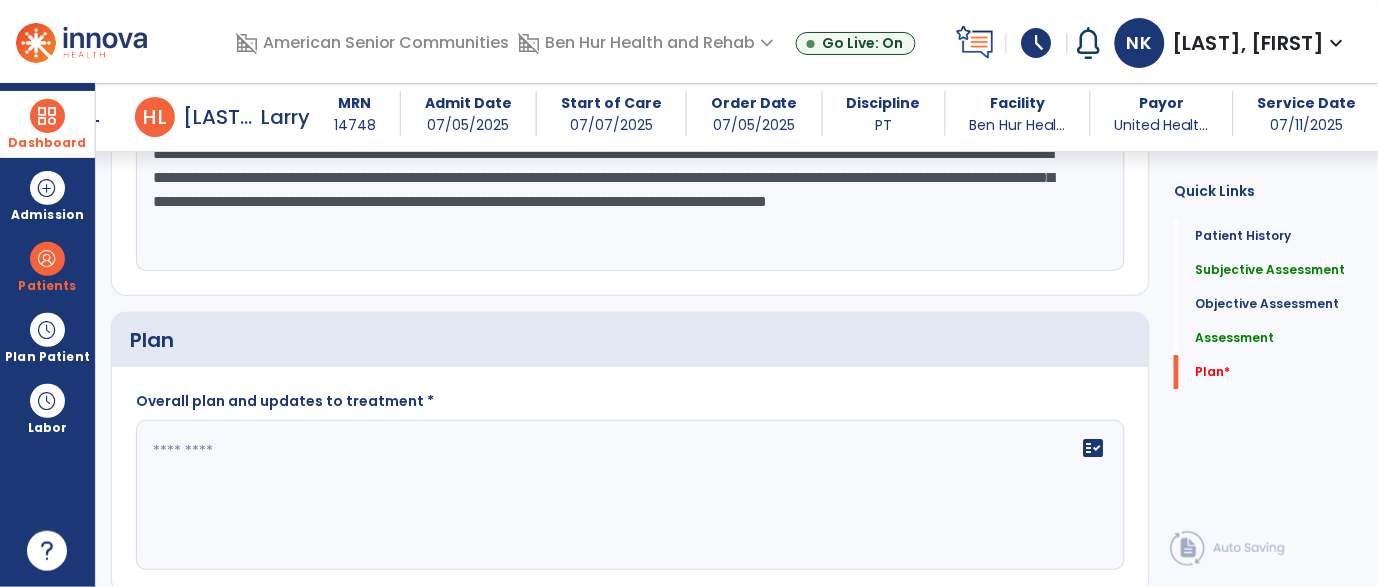 scroll, scrollTop: 2784, scrollLeft: 0, axis: vertical 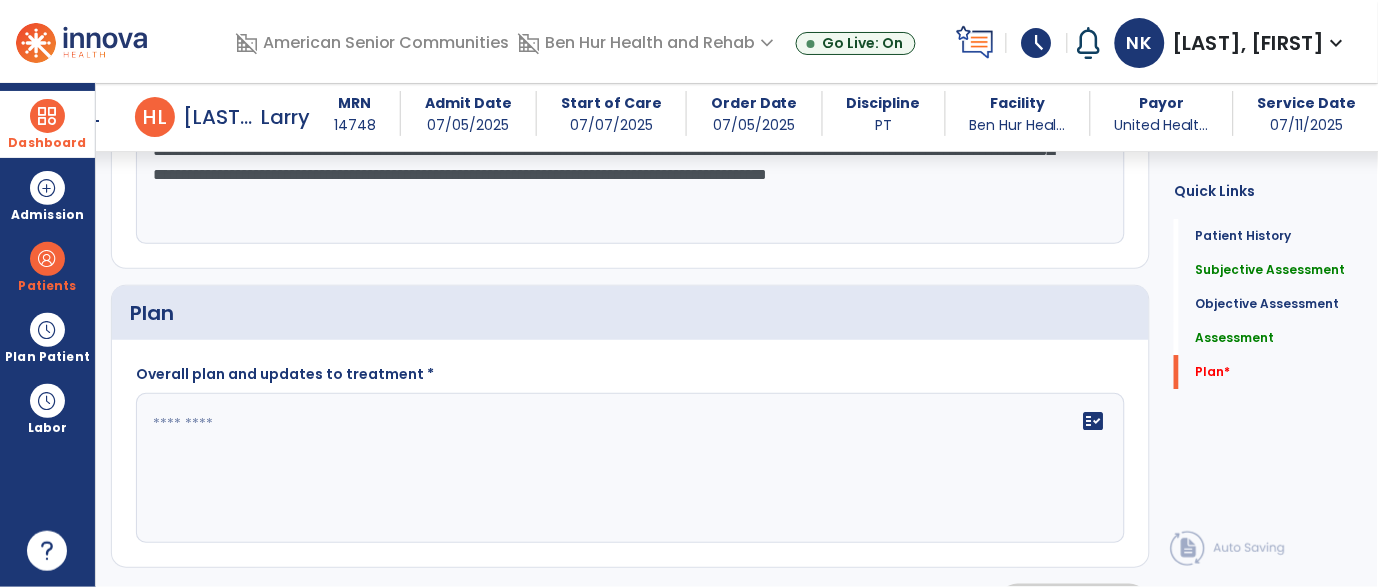 type on "**********" 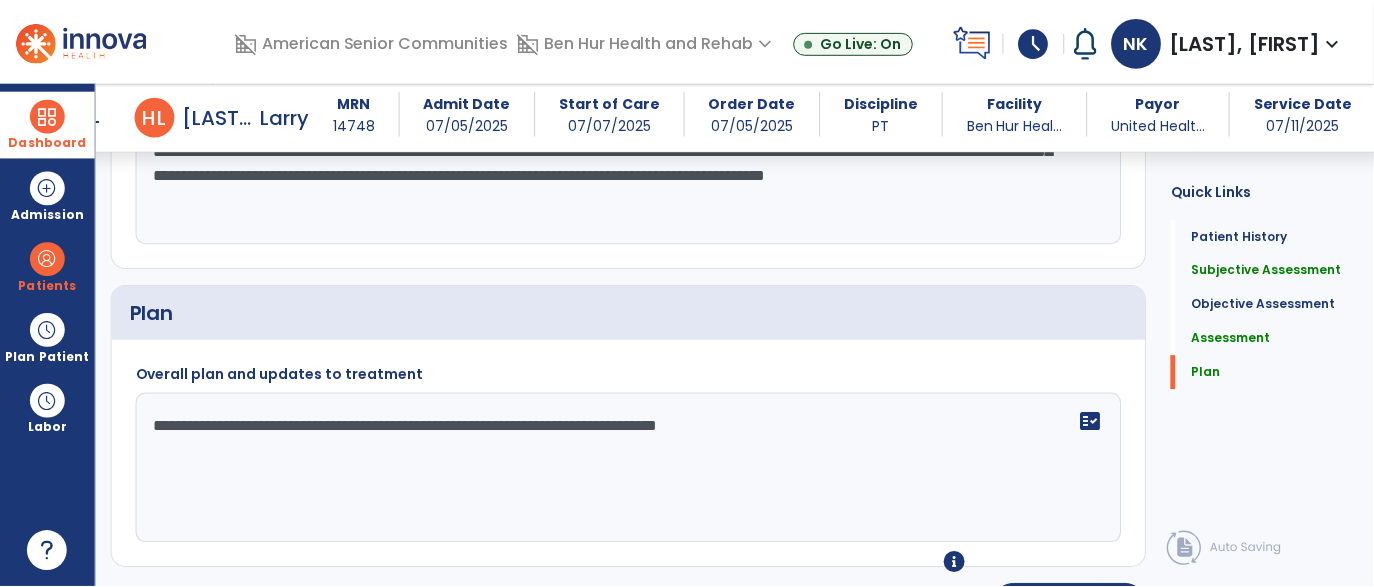 scroll, scrollTop: 2796, scrollLeft: 0, axis: vertical 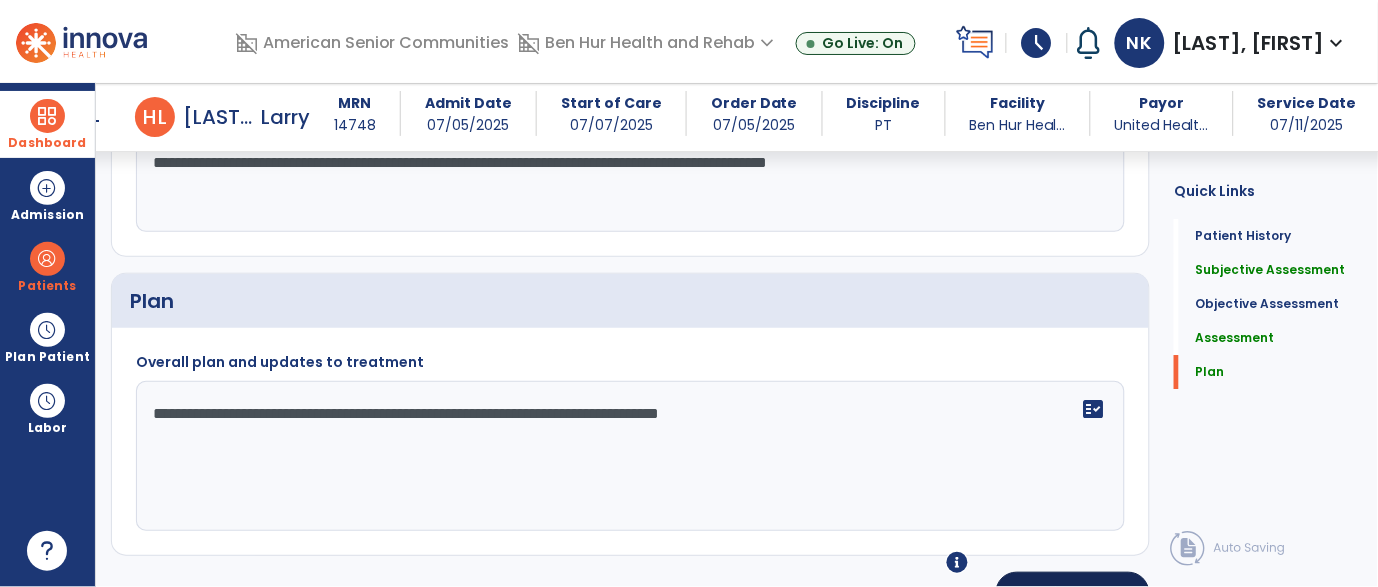 type on "**********" 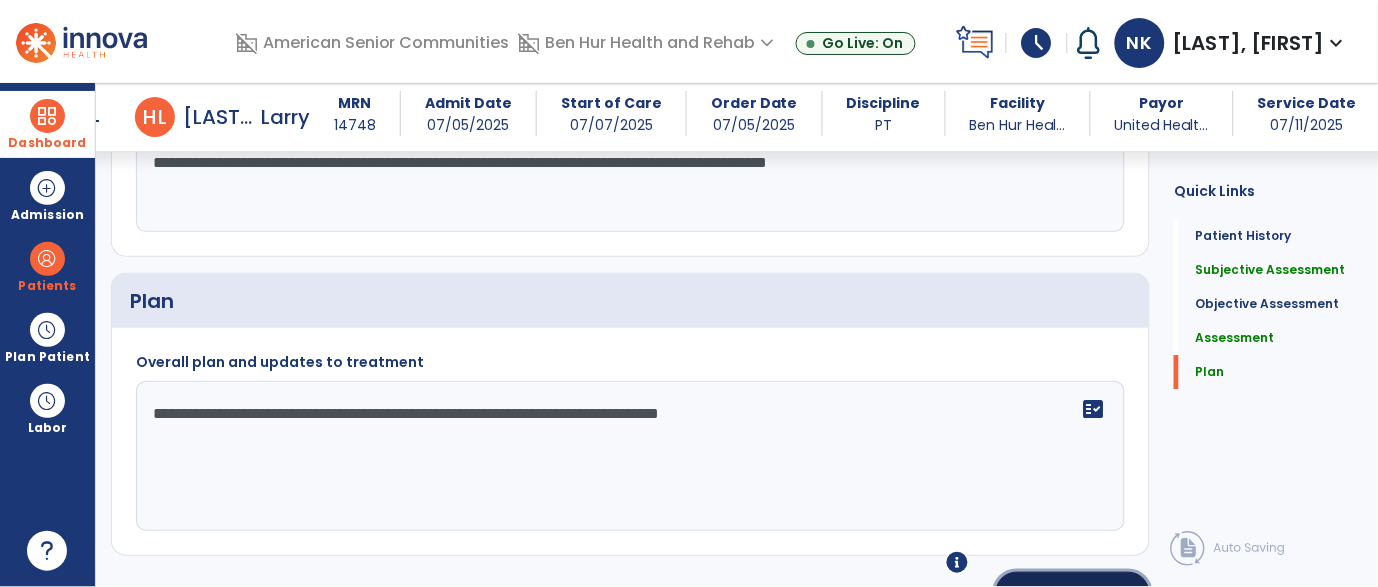 click on "Sign" 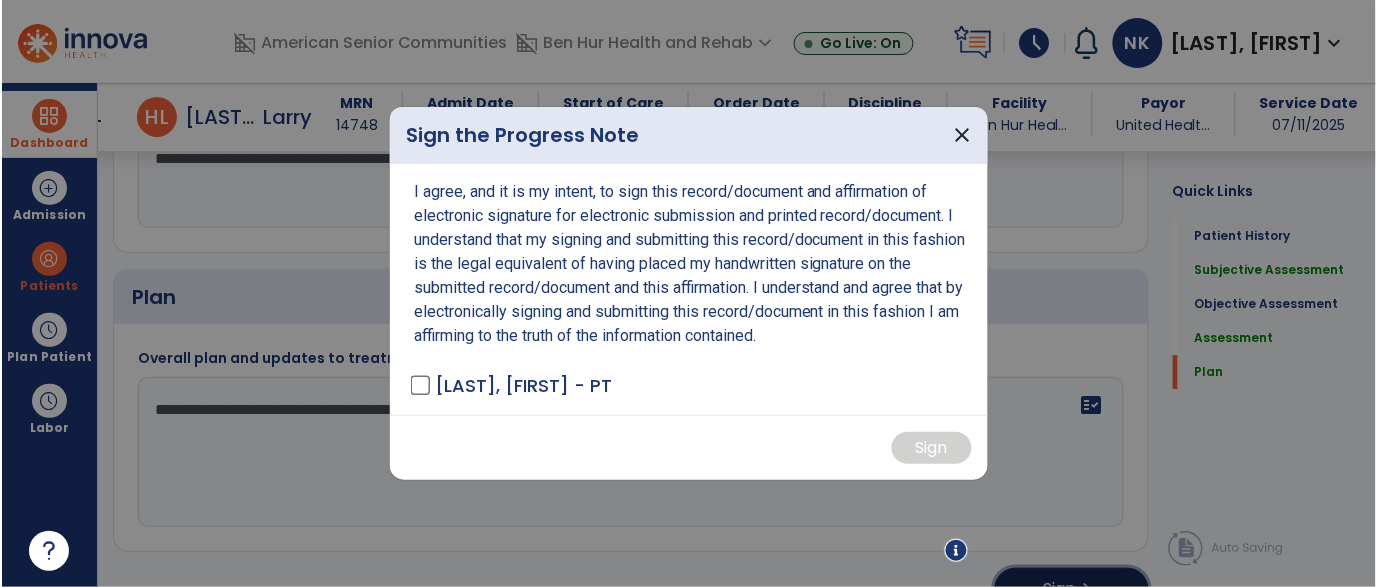 scroll, scrollTop: 2796, scrollLeft: 0, axis: vertical 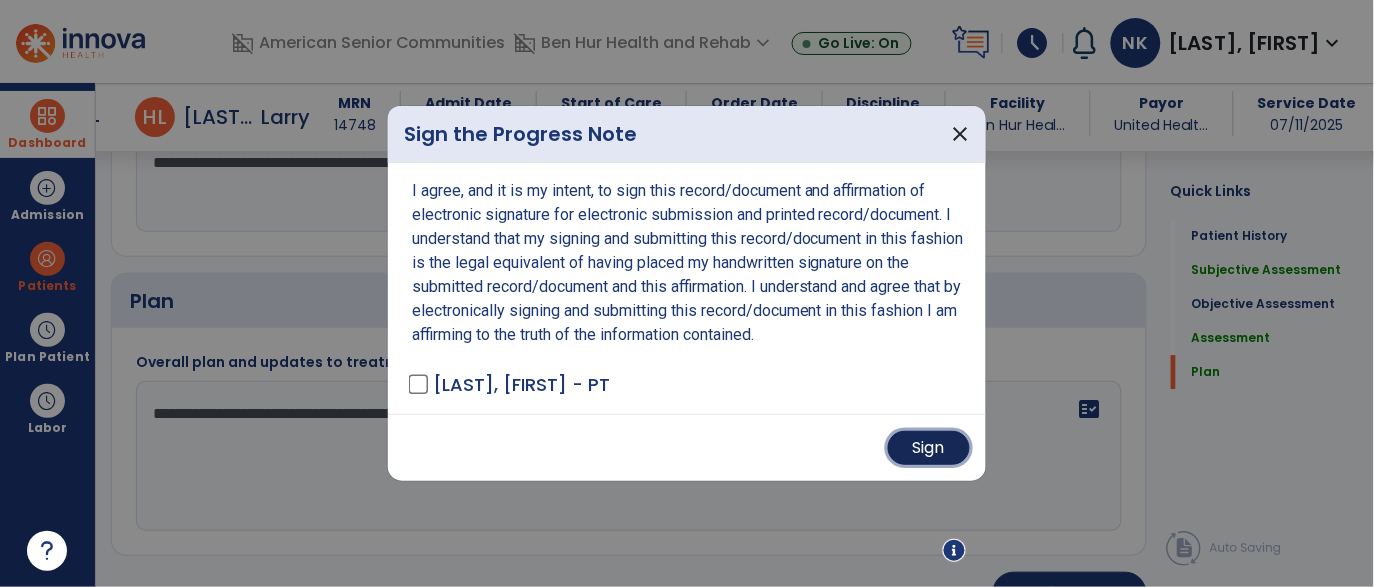 click on "Sign" at bounding box center (929, 448) 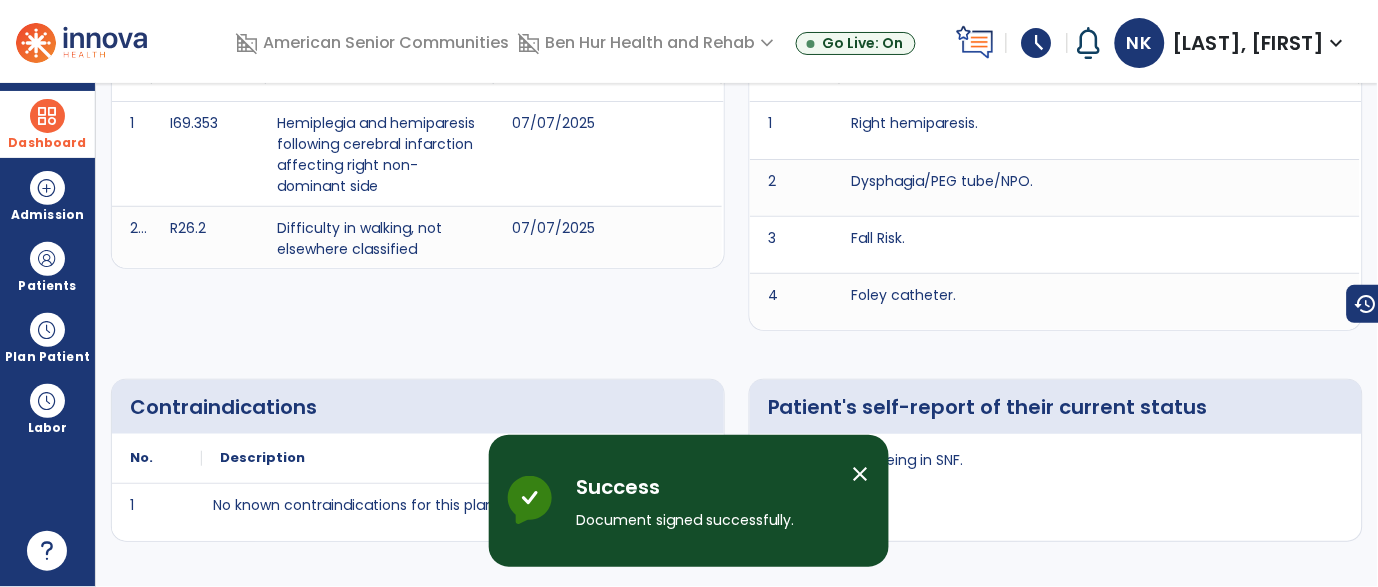 scroll, scrollTop: 0, scrollLeft: 0, axis: both 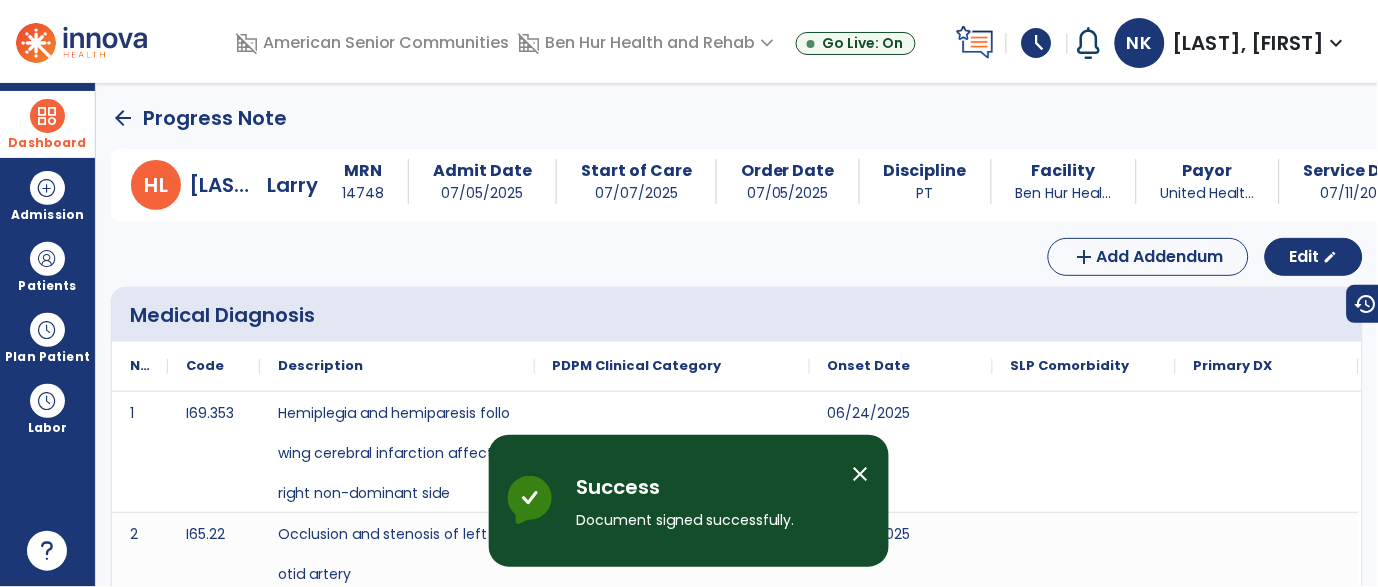 click on "arrow_back" 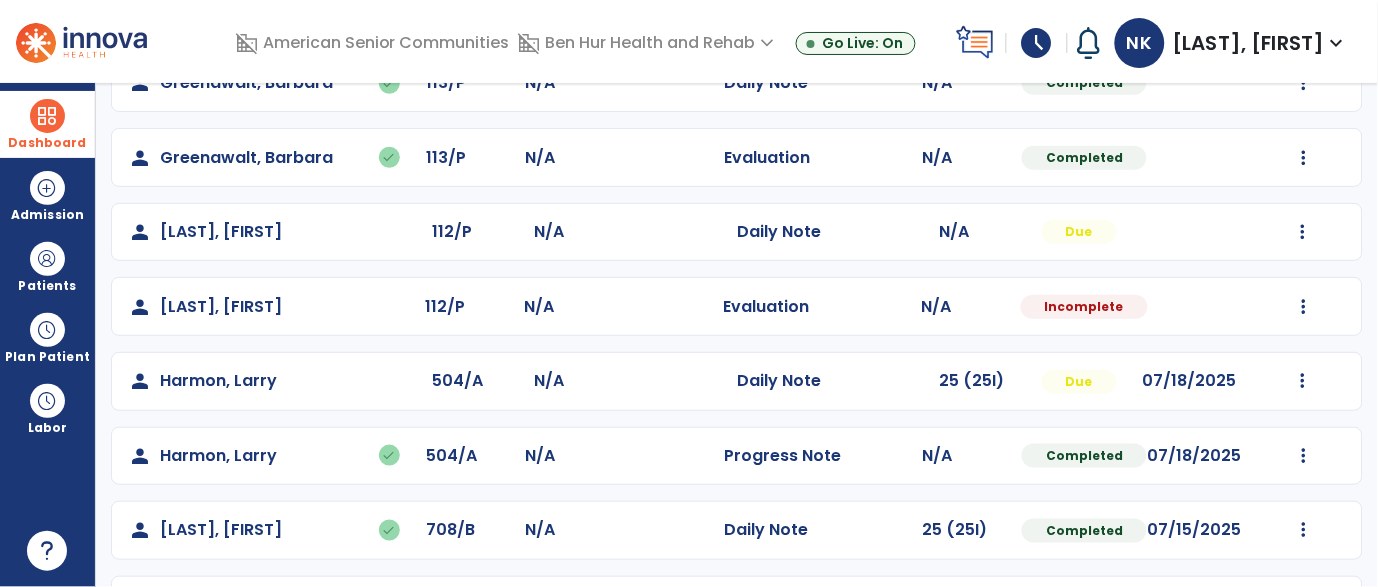 scroll, scrollTop: 272, scrollLeft: 0, axis: vertical 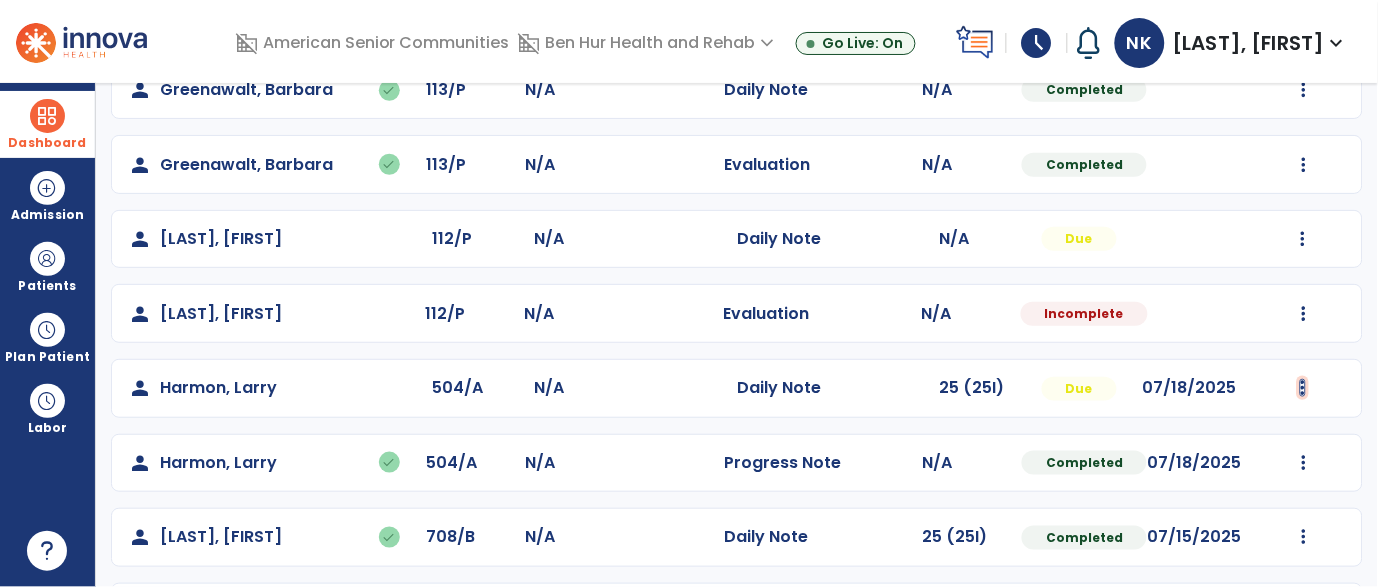 click at bounding box center (1304, 90) 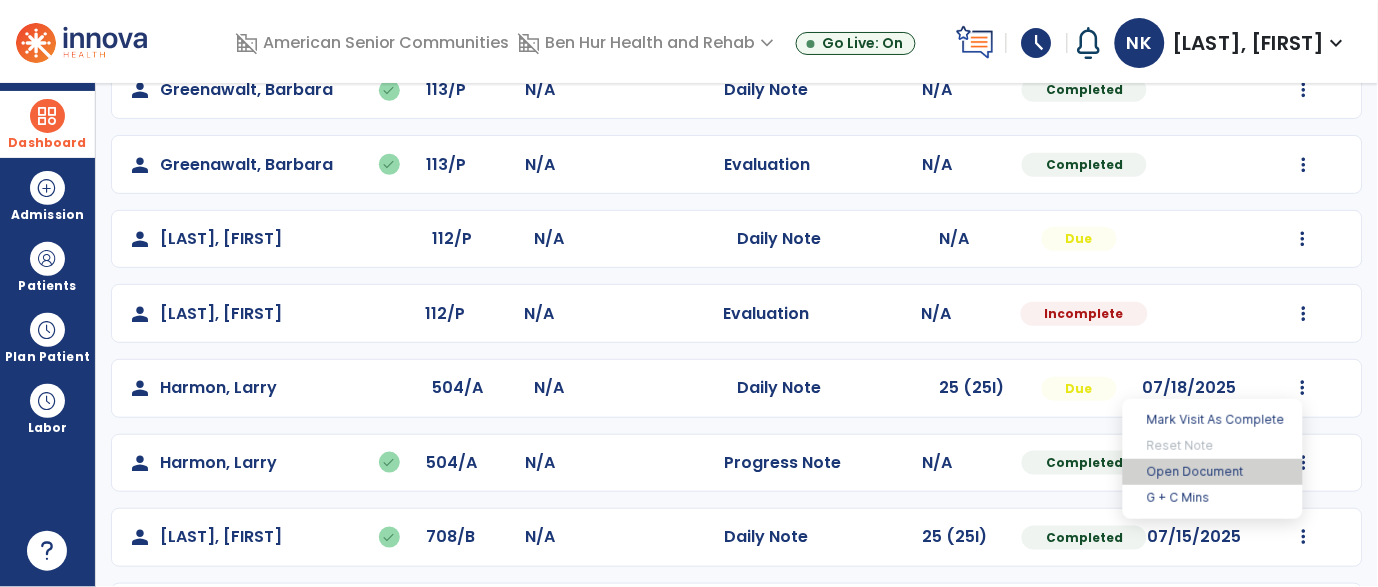 click on "Open Document" at bounding box center [1213, 472] 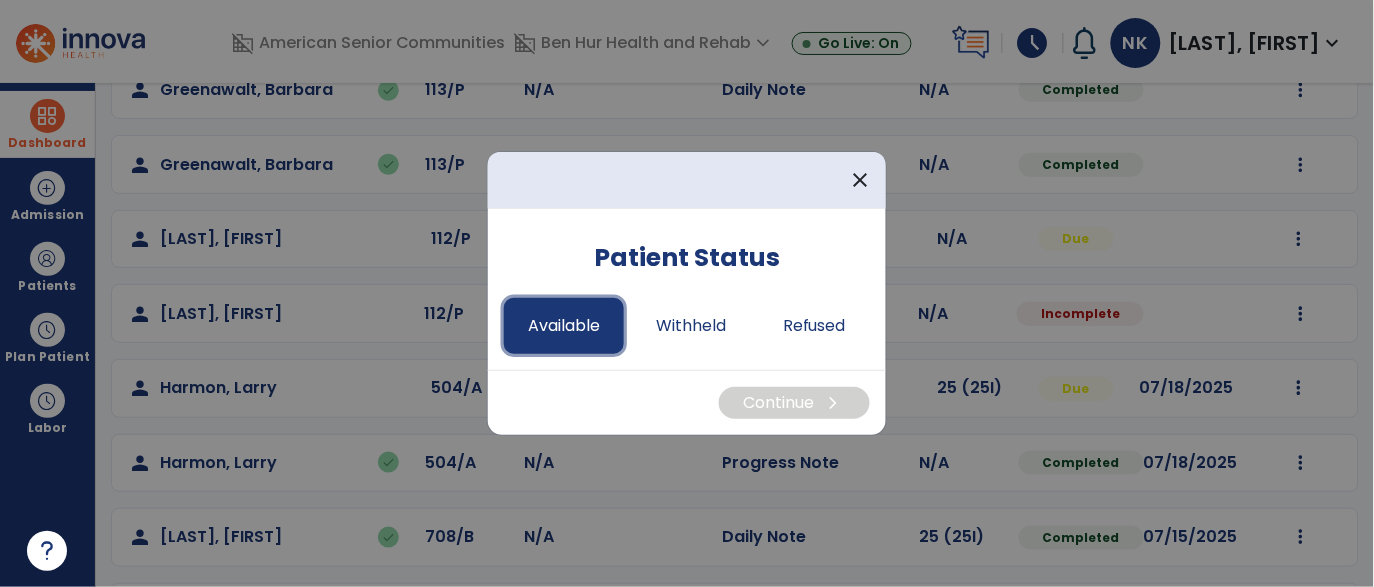 click on "Available" at bounding box center [564, 326] 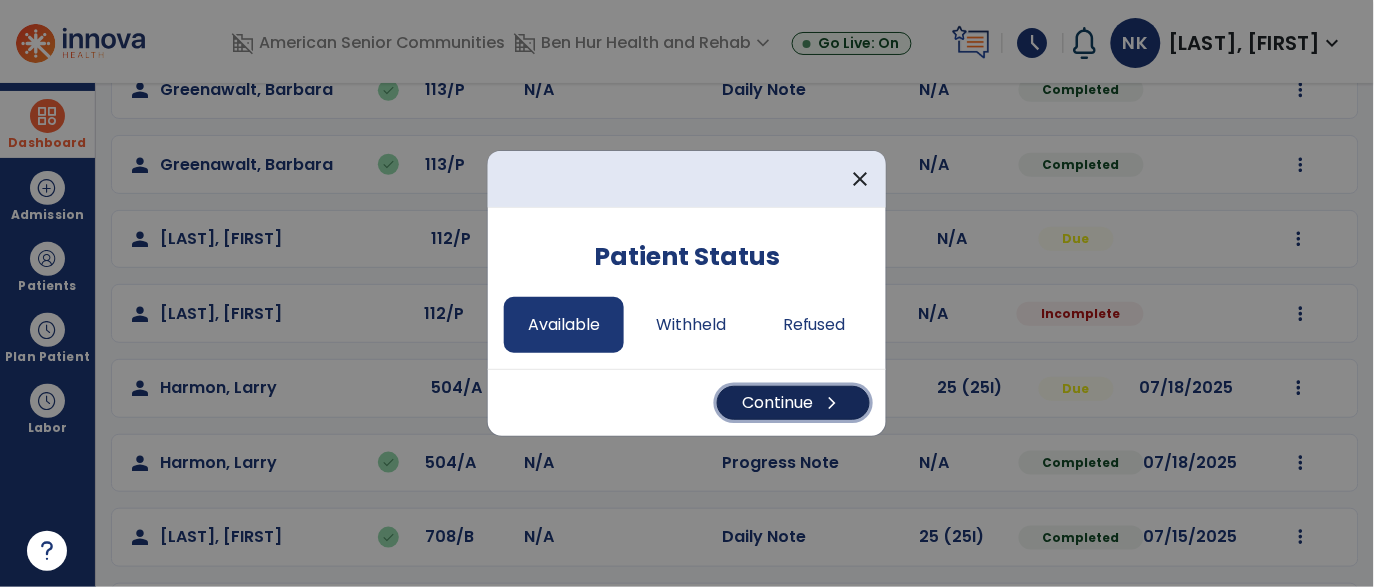 click on "chevron_right" at bounding box center (833, 403) 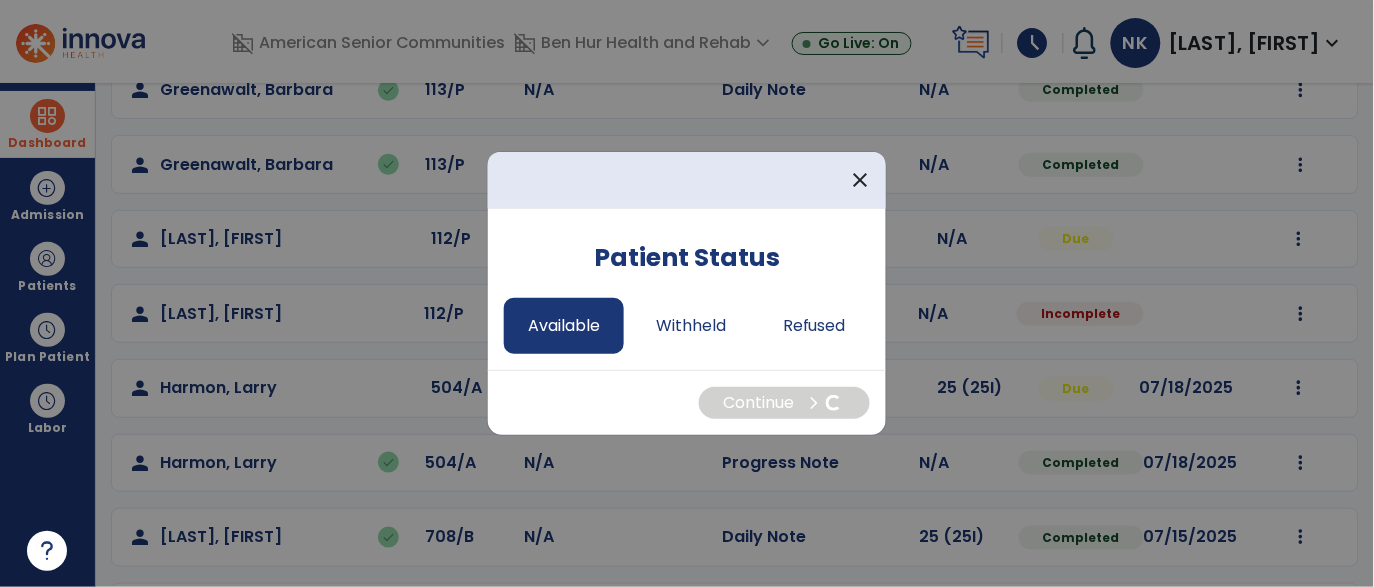 select on "*" 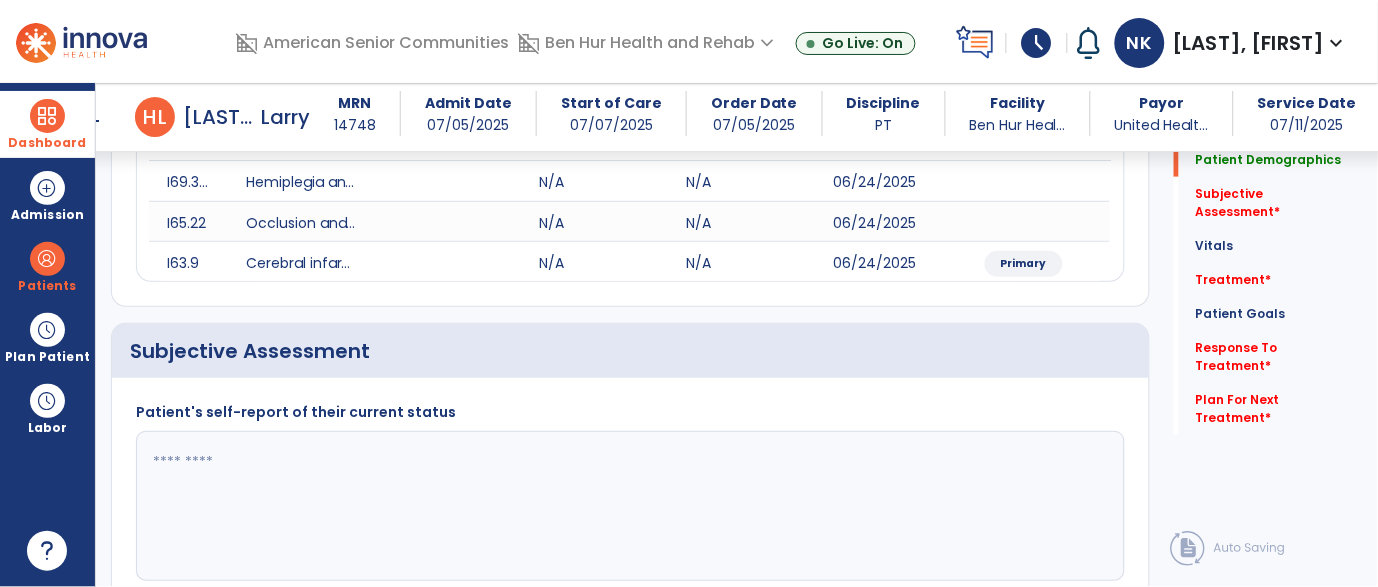 scroll, scrollTop: 286, scrollLeft: 0, axis: vertical 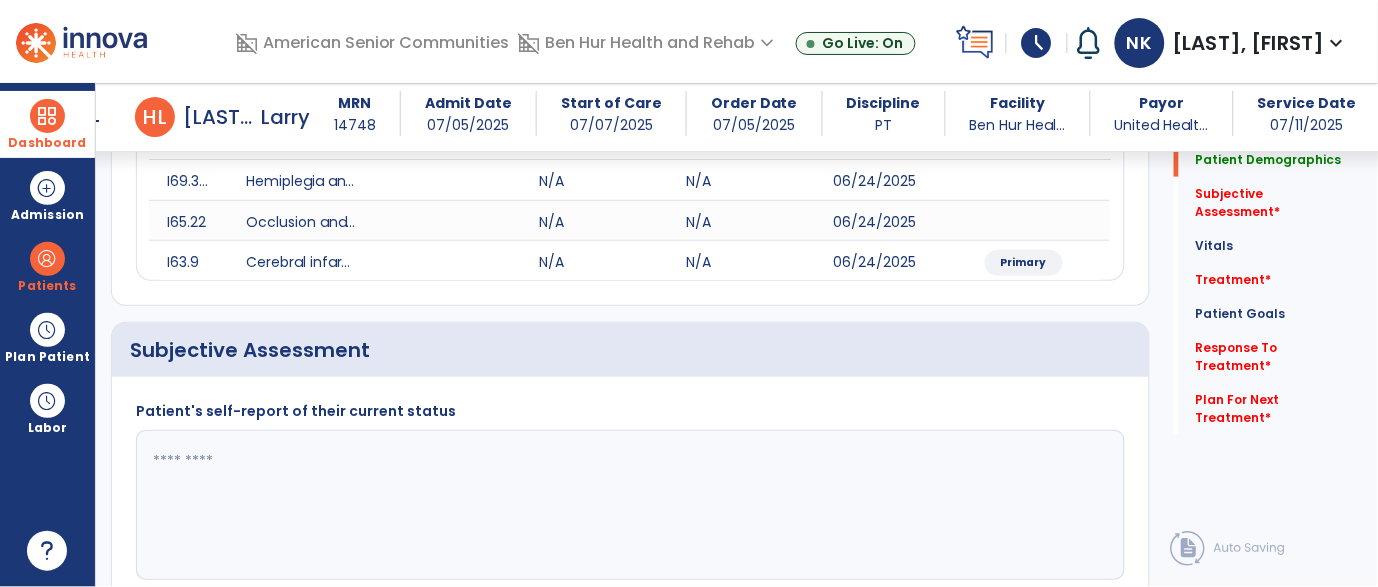 click 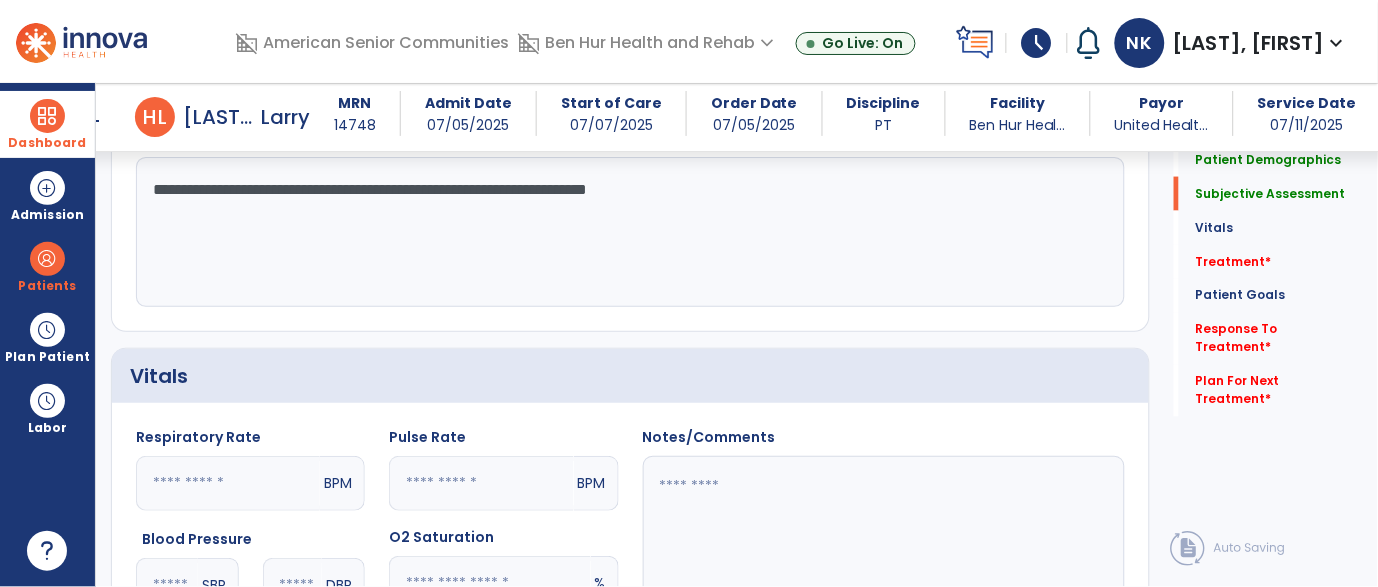 scroll, scrollTop: 577, scrollLeft: 0, axis: vertical 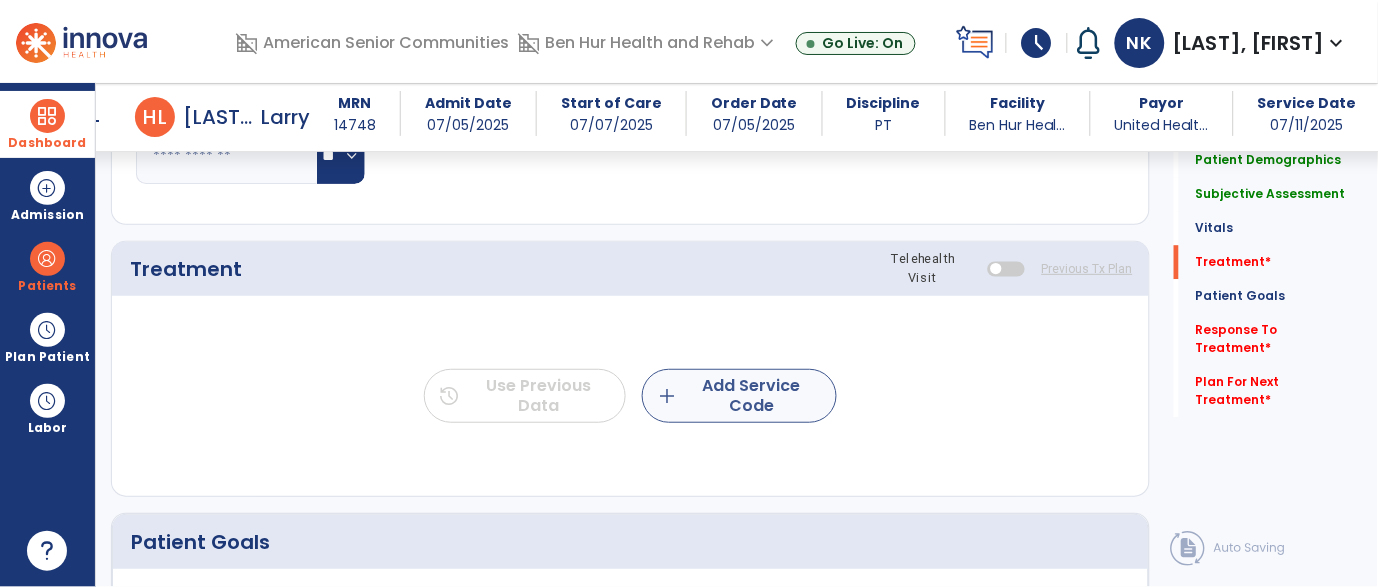 type on "**********" 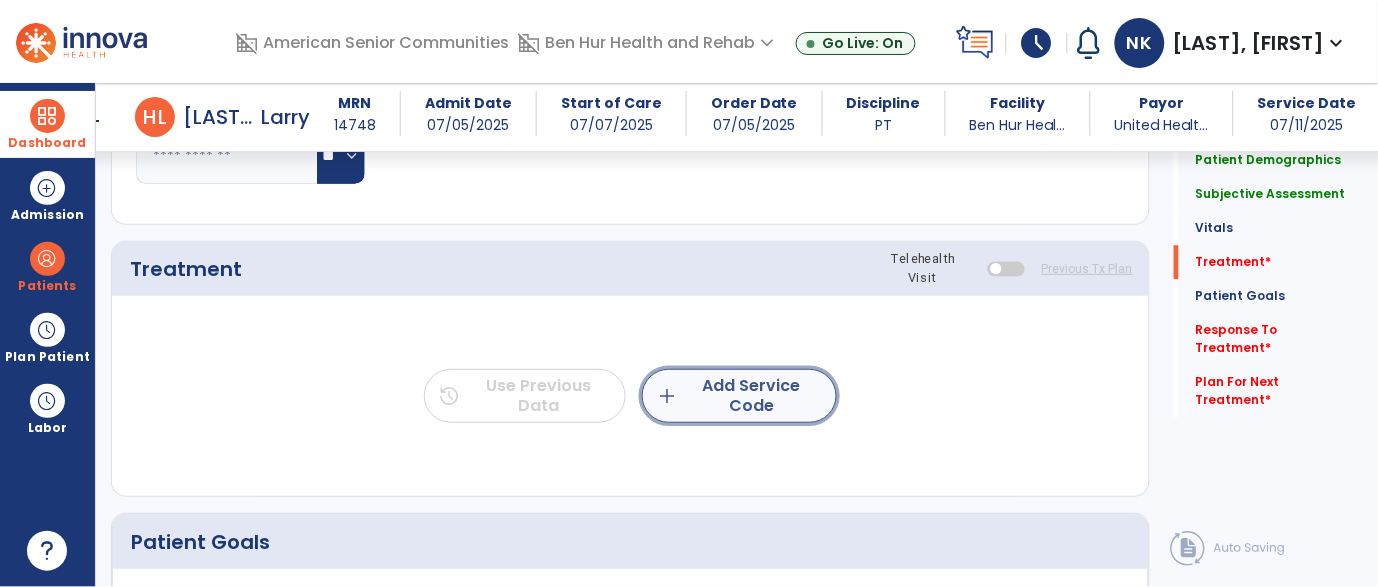 click on "add" 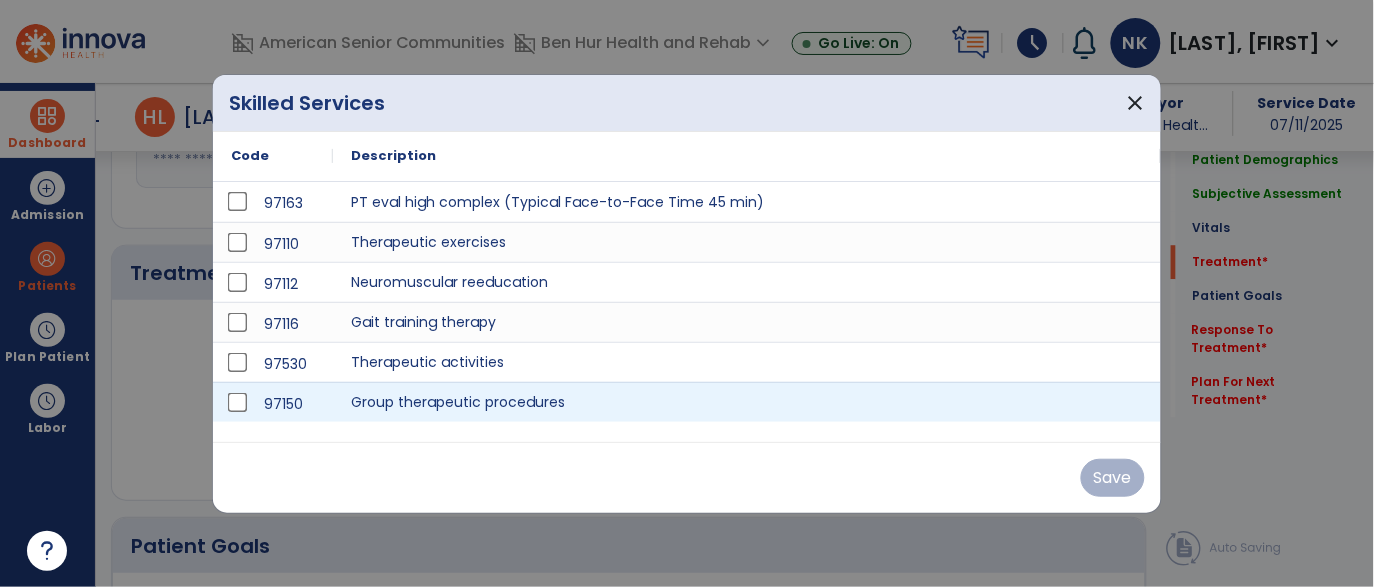 scroll, scrollTop: 1088, scrollLeft: 0, axis: vertical 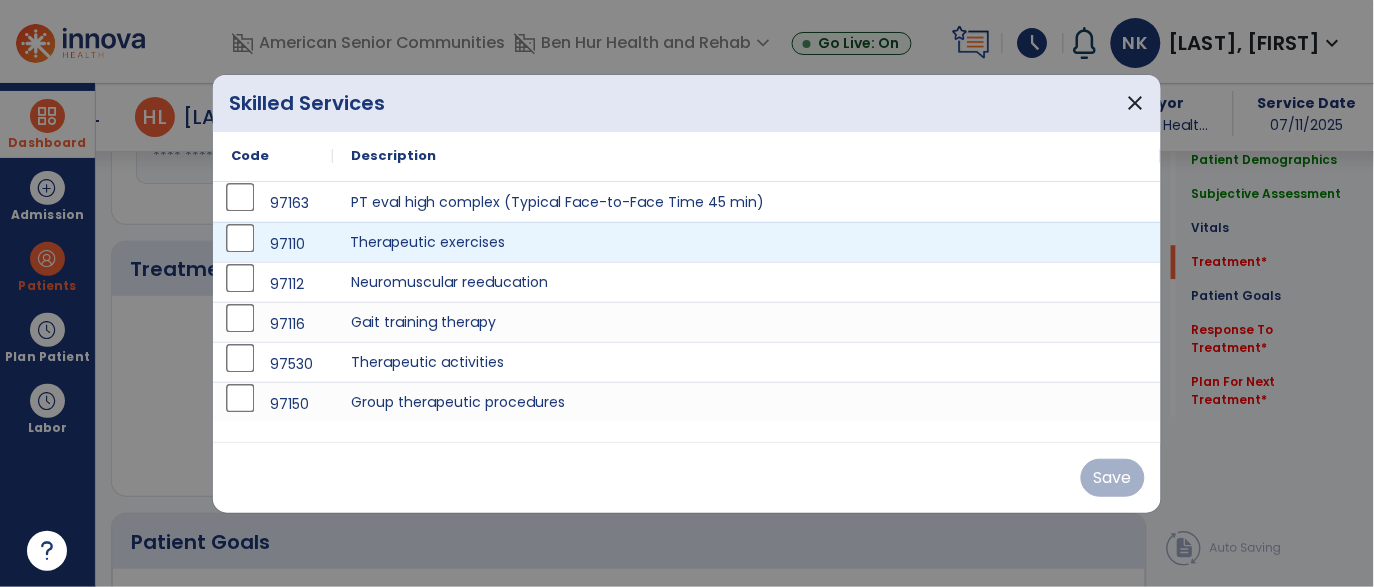 click on "Therapeutic exercises" at bounding box center (747, 242) 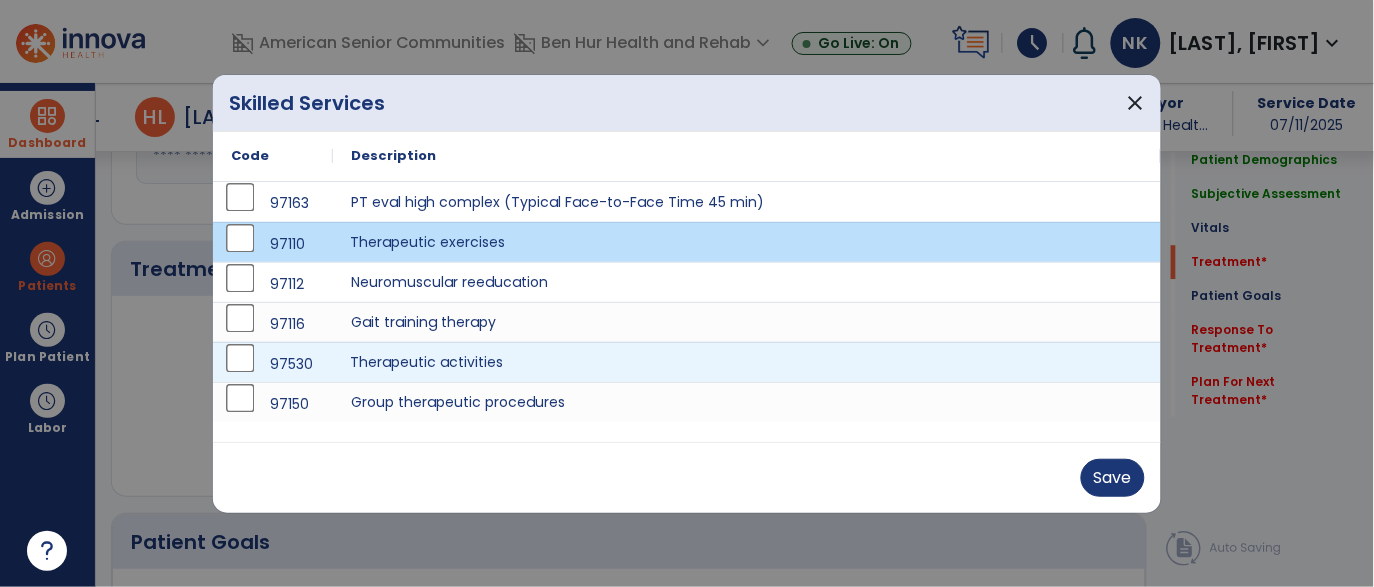 click on "Therapeutic activities" at bounding box center [747, 362] 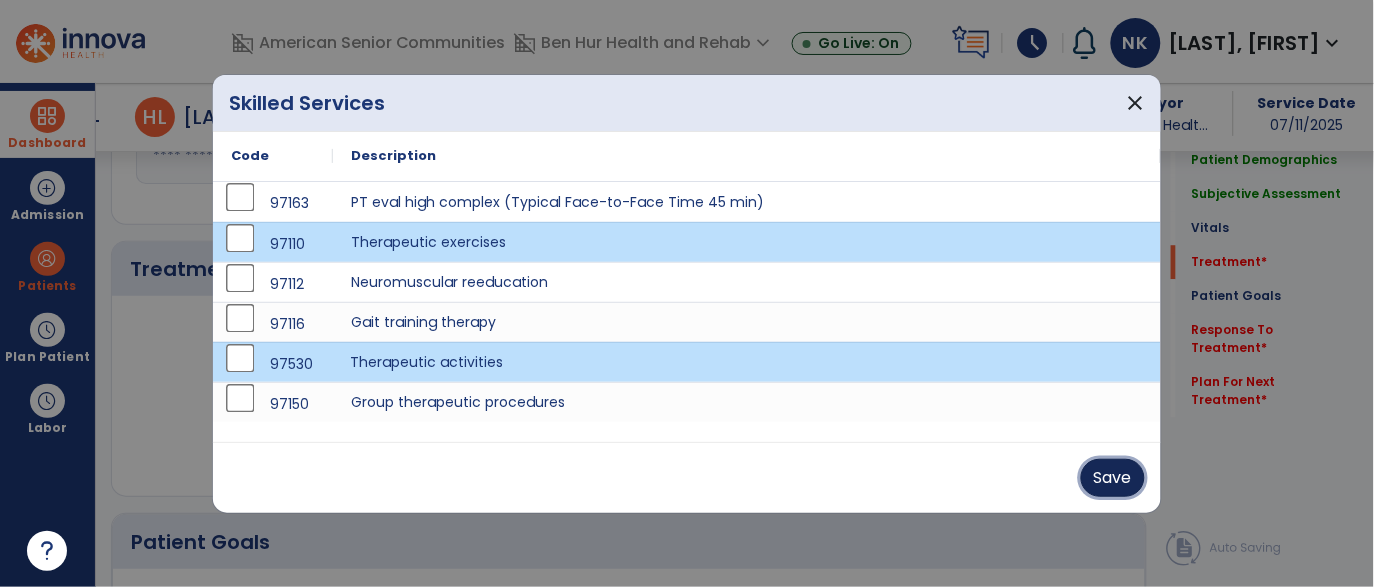 click on "Save" at bounding box center (1113, 478) 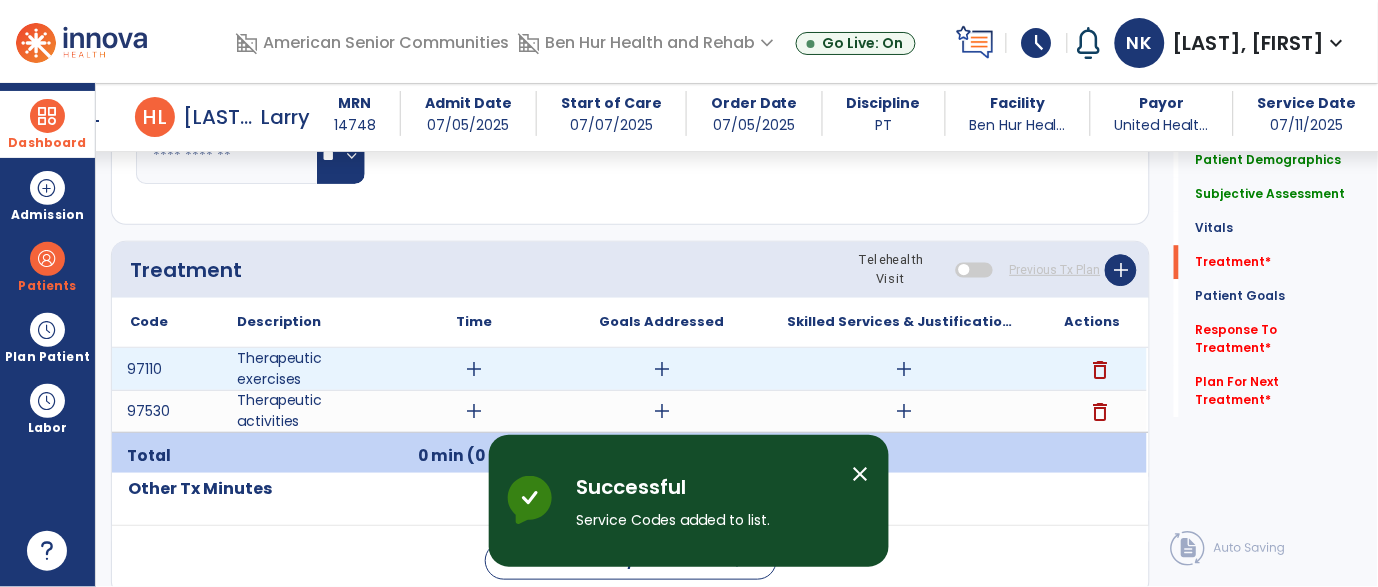 click on "add" at bounding box center [474, 369] 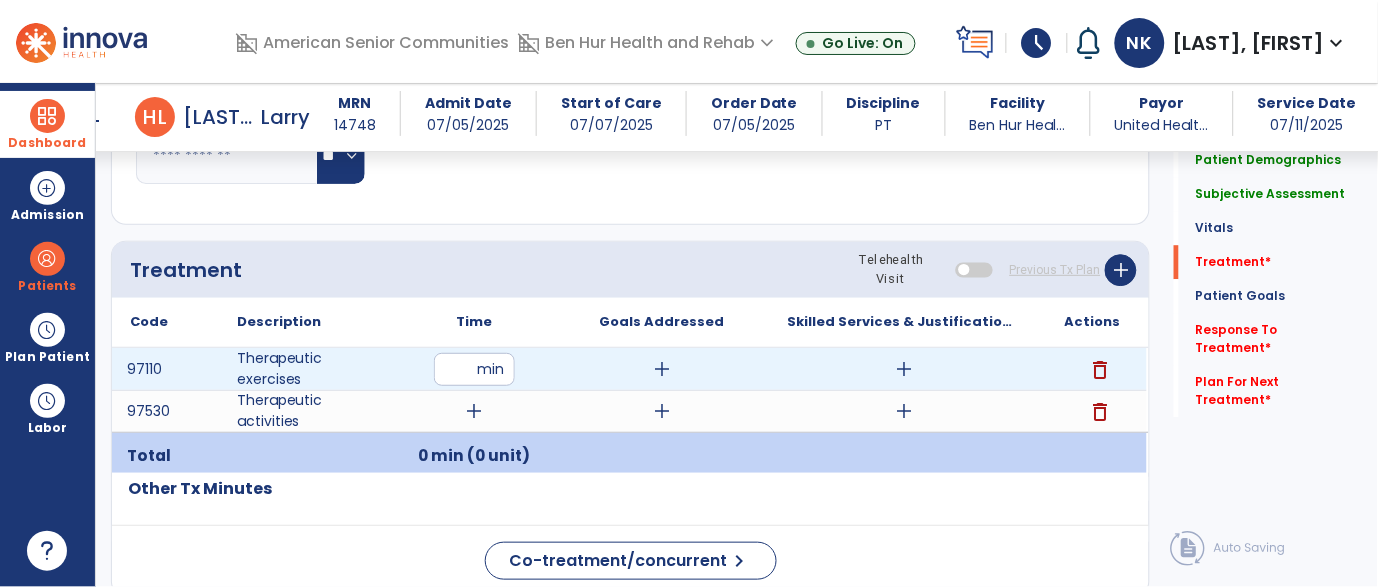 type on "**" 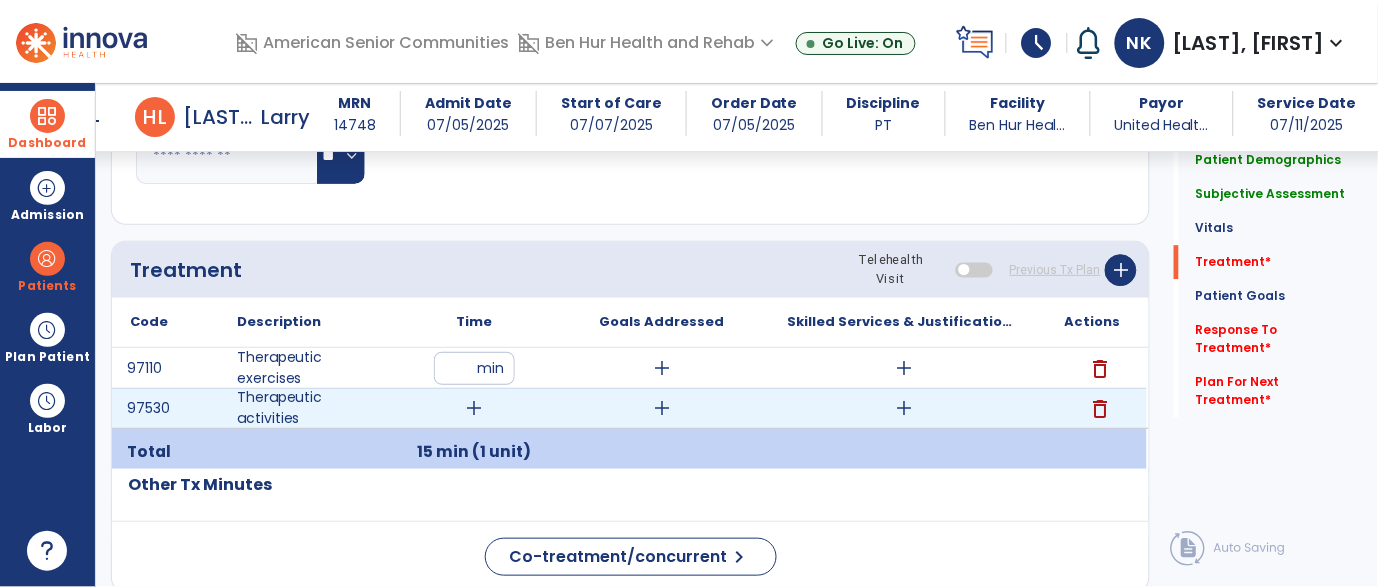 click on "add" at bounding box center (474, 408) 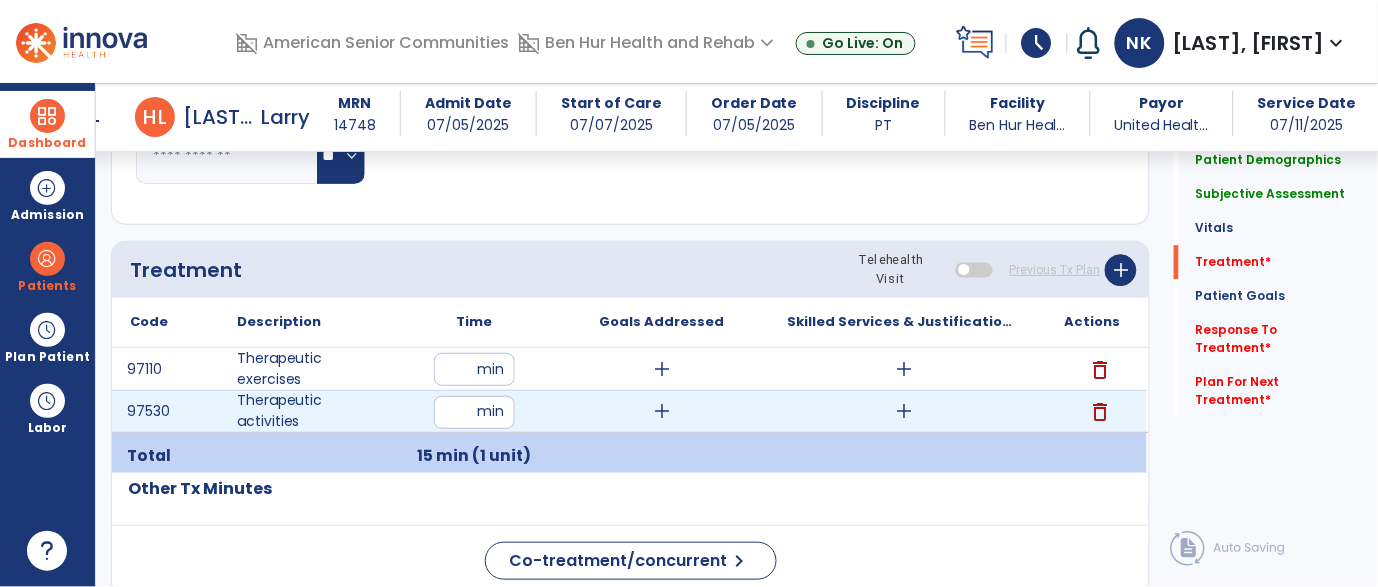 type on "**" 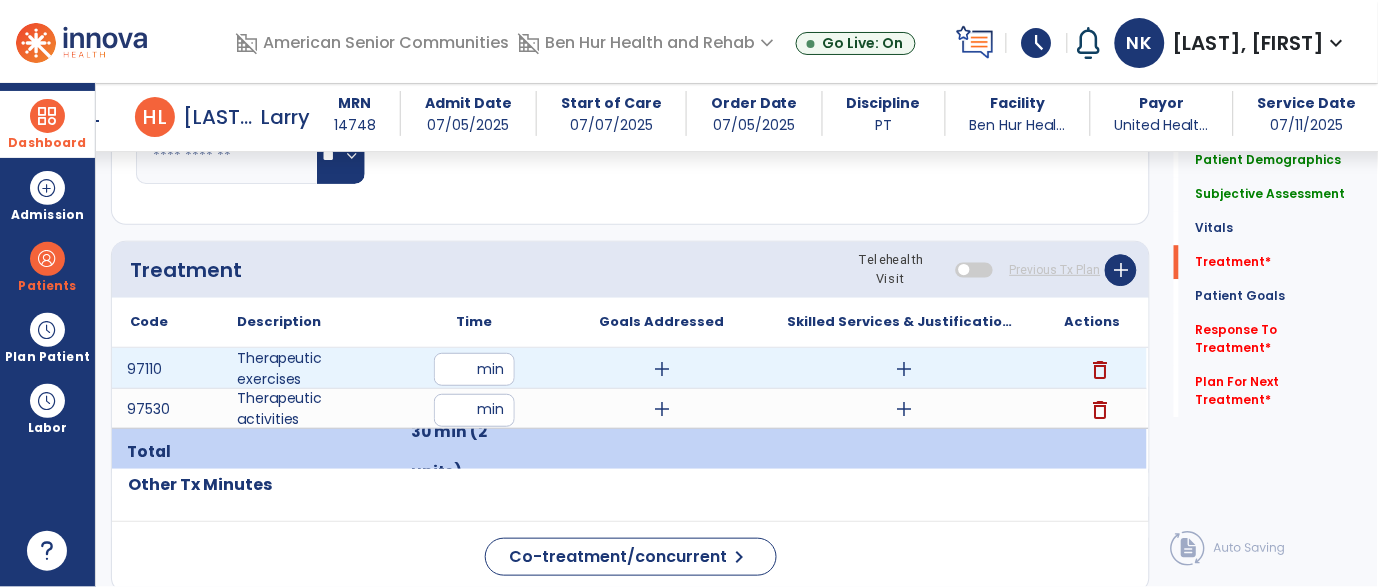 click on "add" at bounding box center (904, 369) 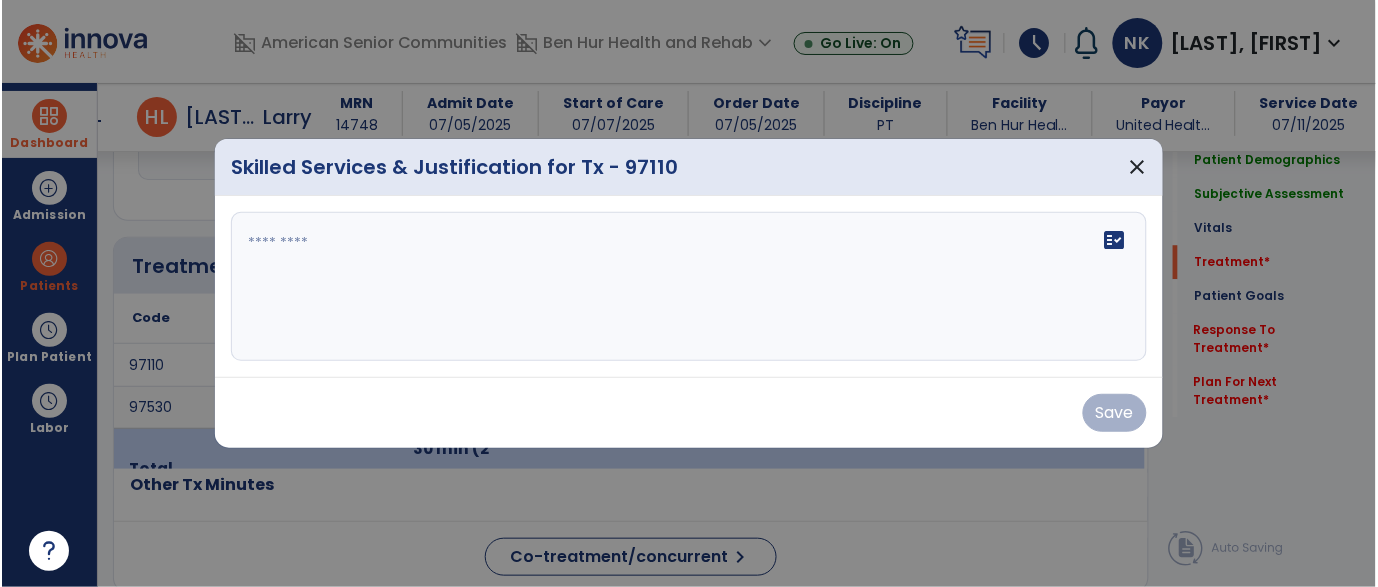 scroll, scrollTop: 1088, scrollLeft: 0, axis: vertical 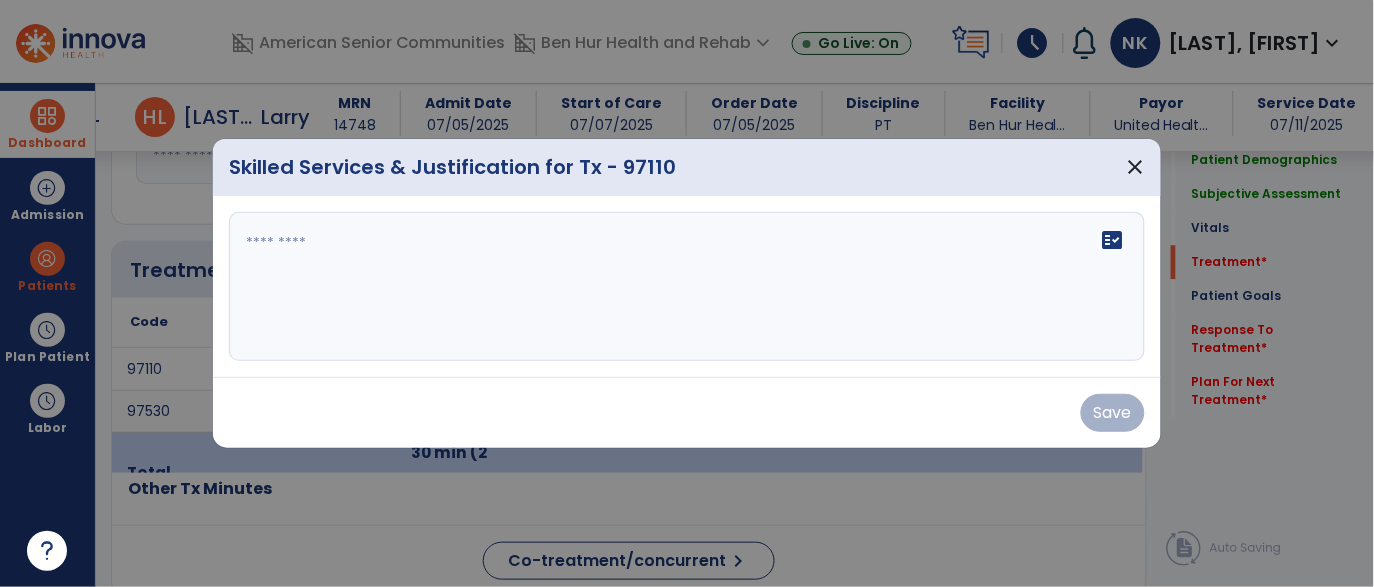 click on "fact_check" at bounding box center [687, 287] 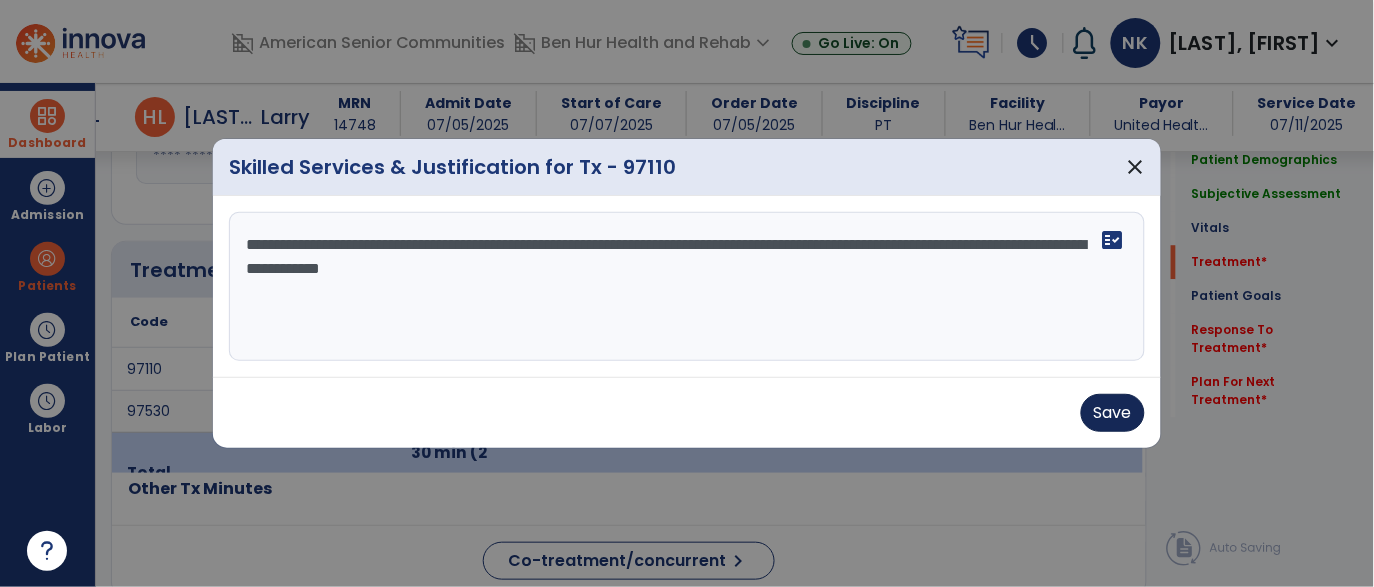 type on "**********" 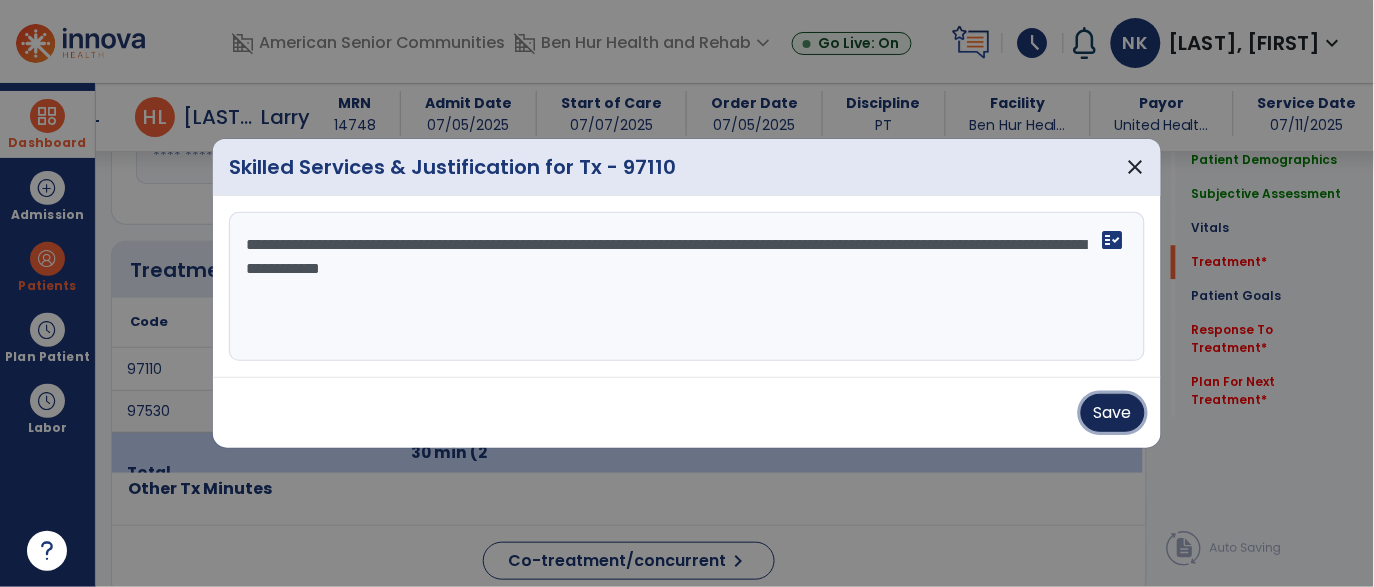 click on "Save" at bounding box center [1113, 413] 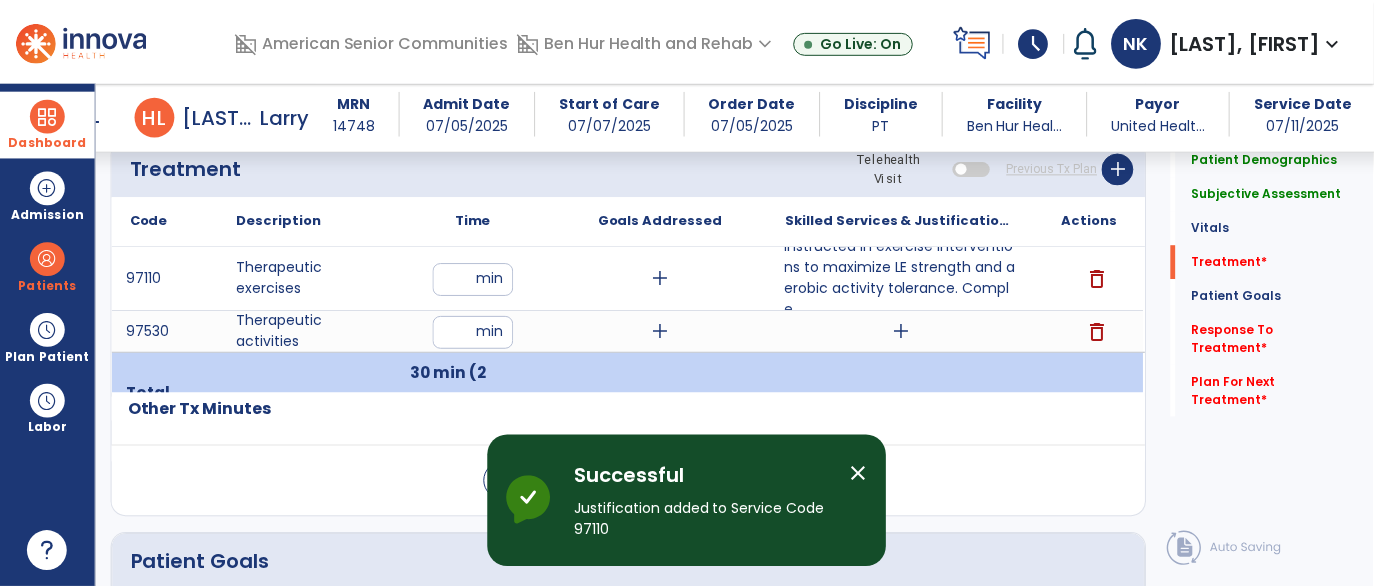 scroll, scrollTop: 1198, scrollLeft: 0, axis: vertical 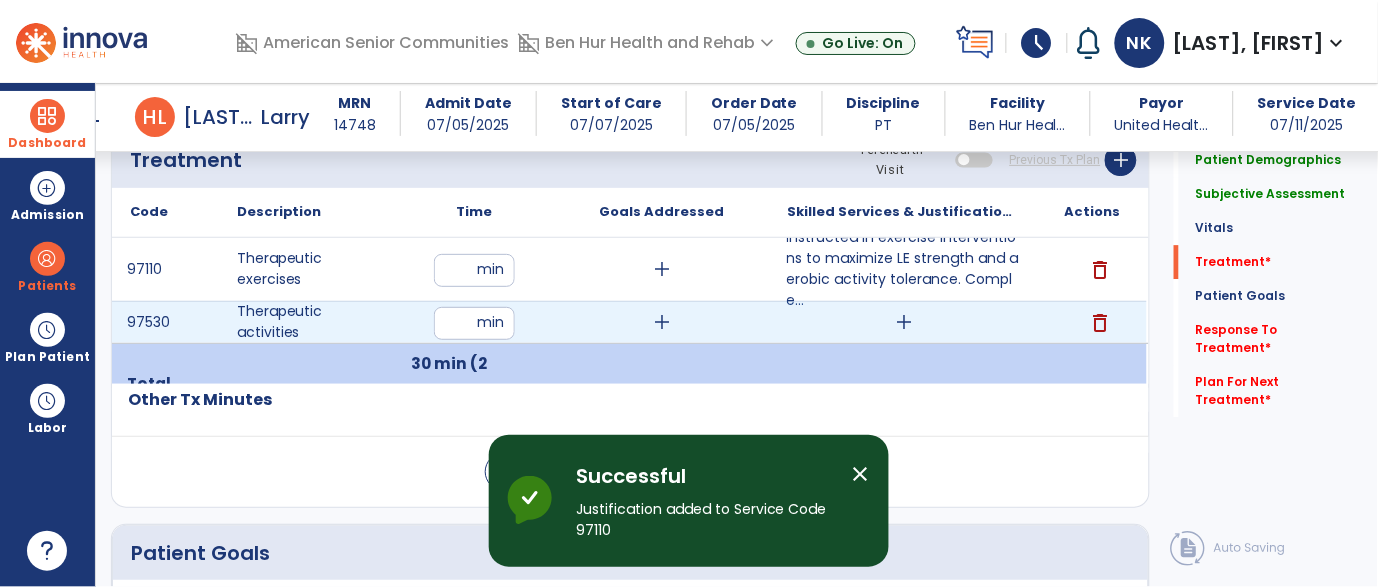 click on "add" at bounding box center (904, 322) 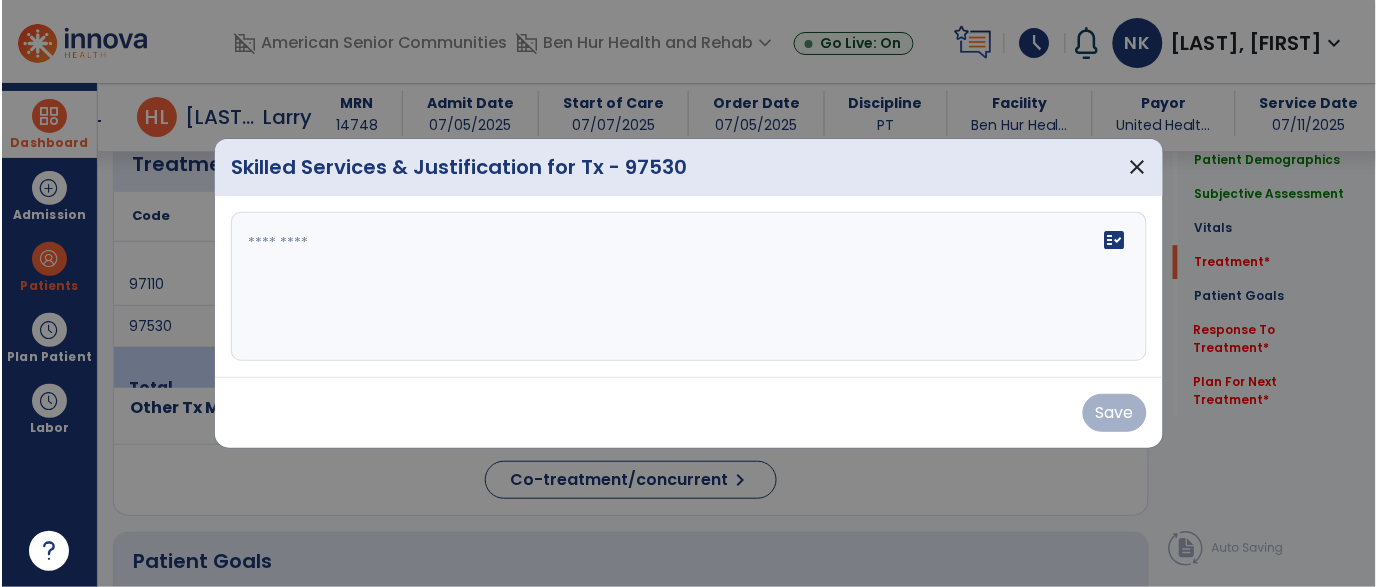 scroll, scrollTop: 1198, scrollLeft: 0, axis: vertical 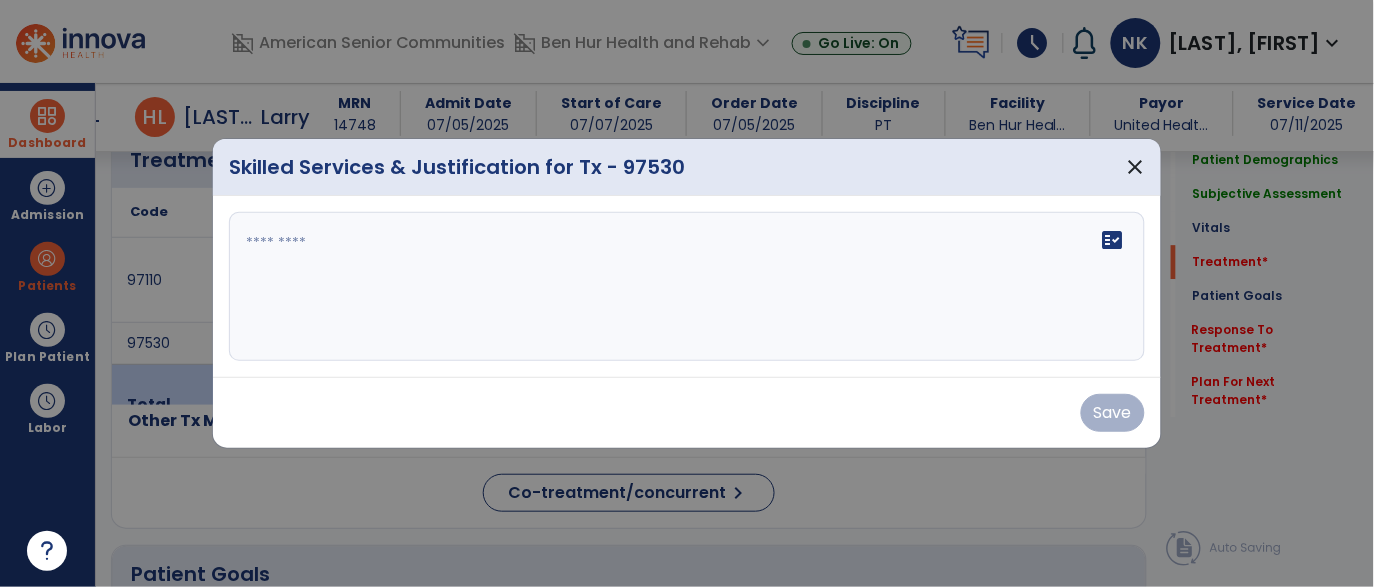 click at bounding box center [687, 287] 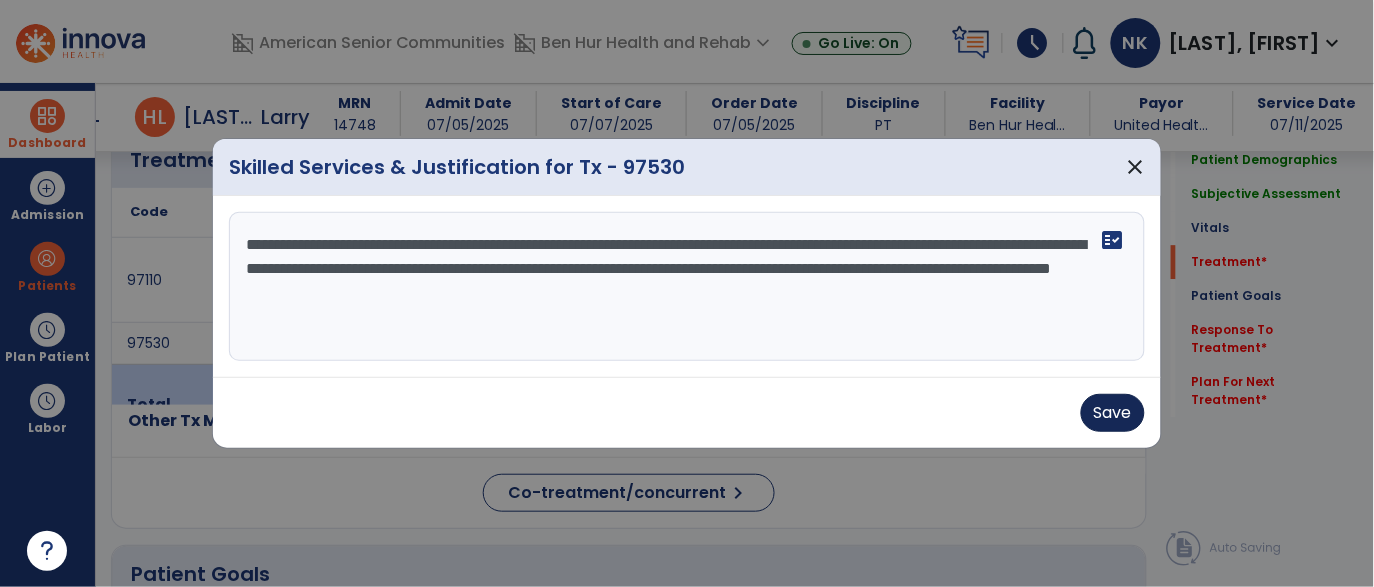 type on "**********" 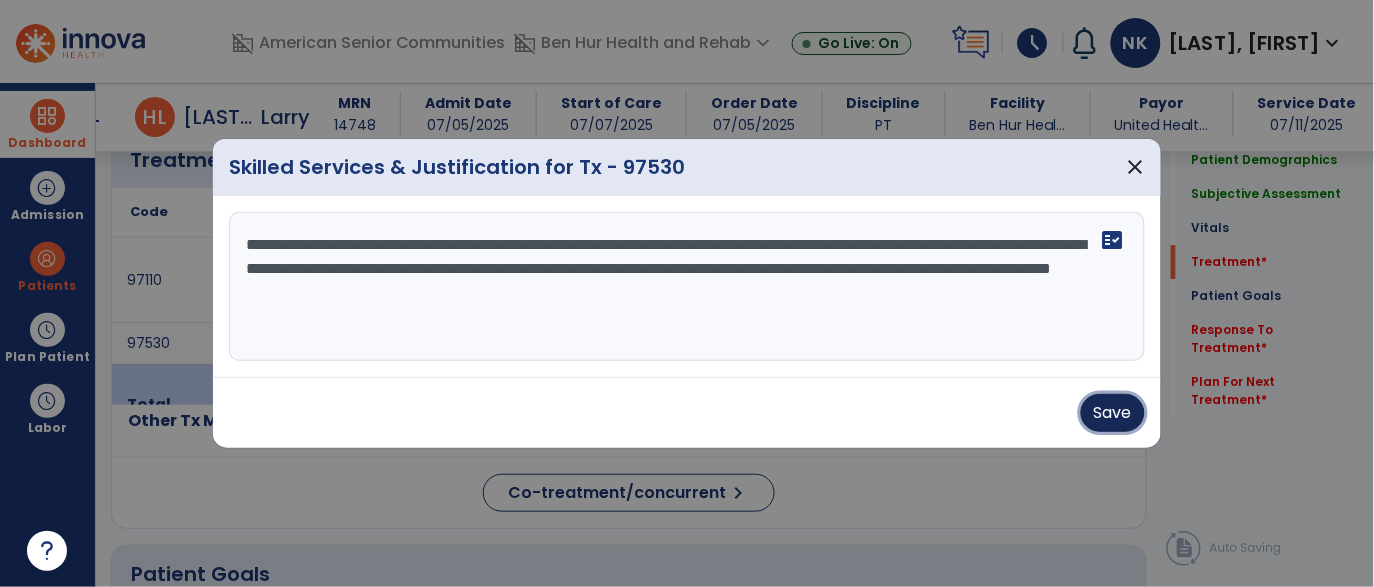 click on "Save" at bounding box center [1113, 413] 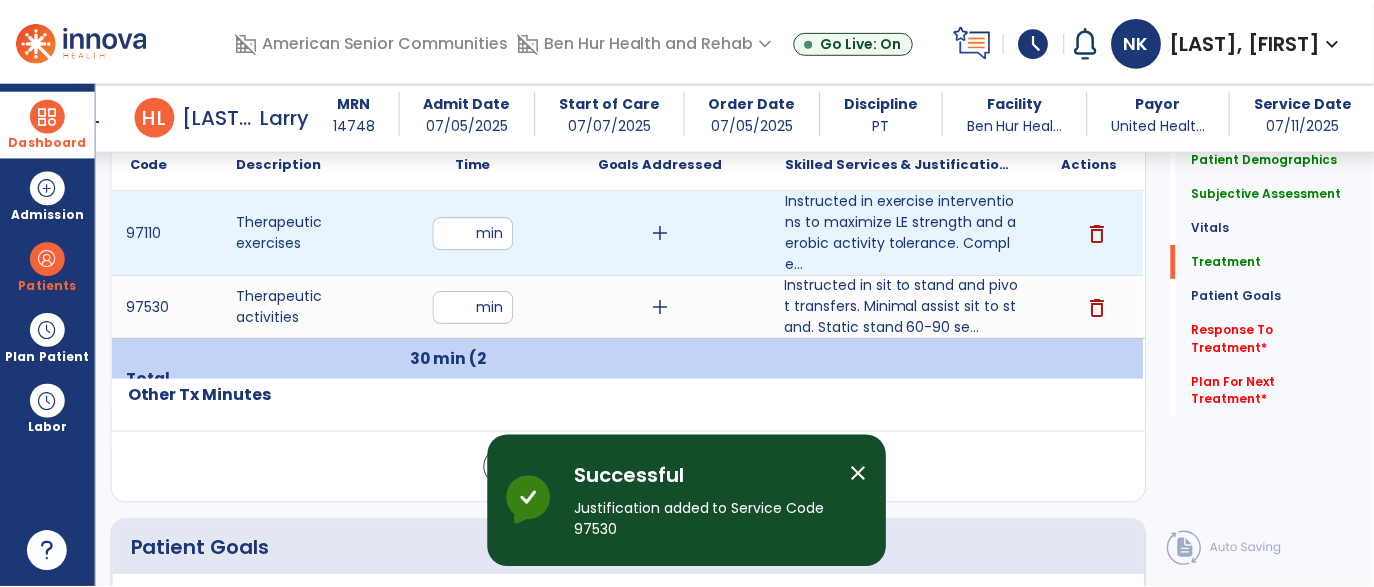 scroll, scrollTop: 1250, scrollLeft: 0, axis: vertical 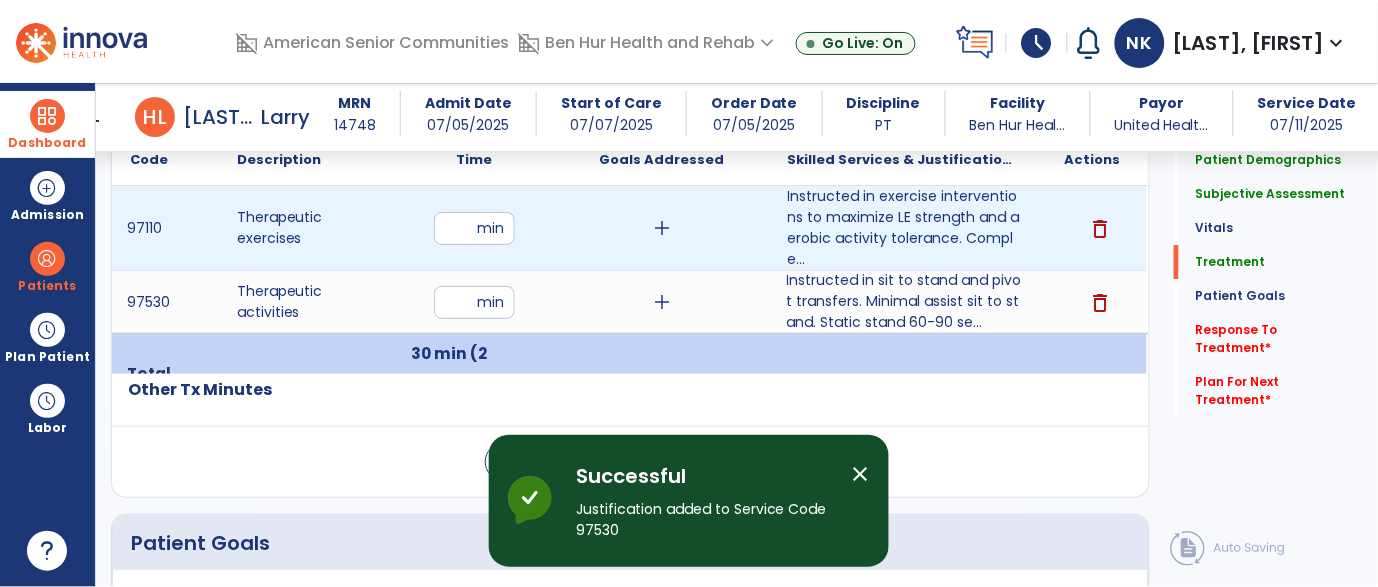 click on "add" at bounding box center [662, 228] 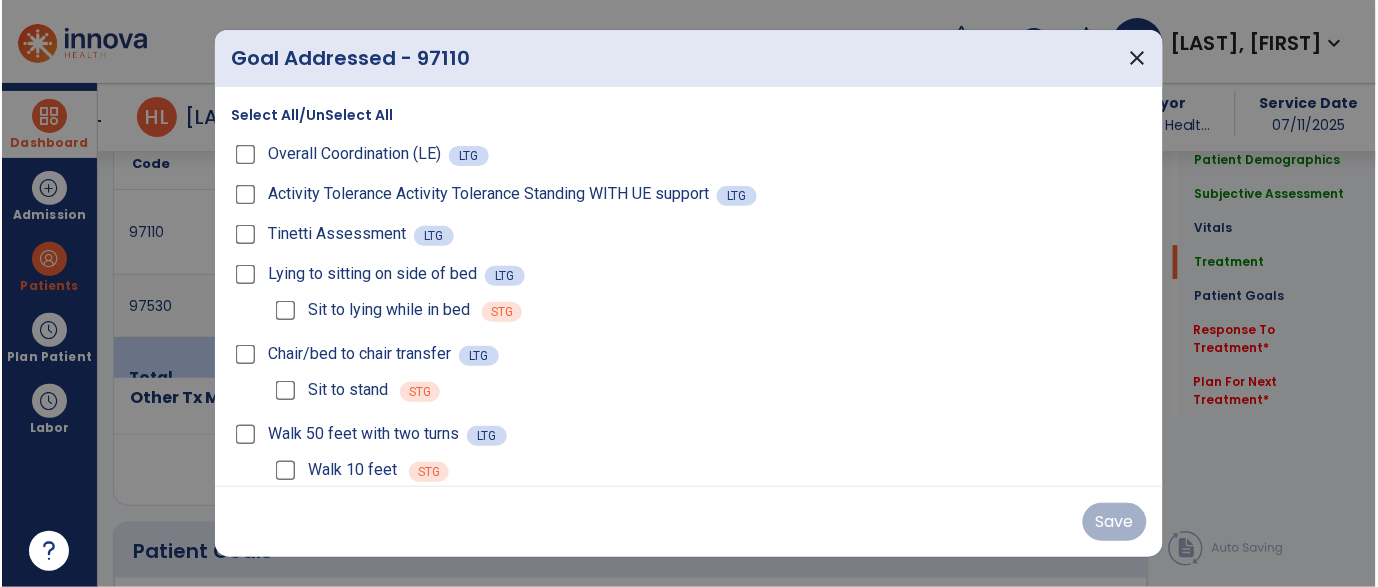 scroll, scrollTop: 1250, scrollLeft: 0, axis: vertical 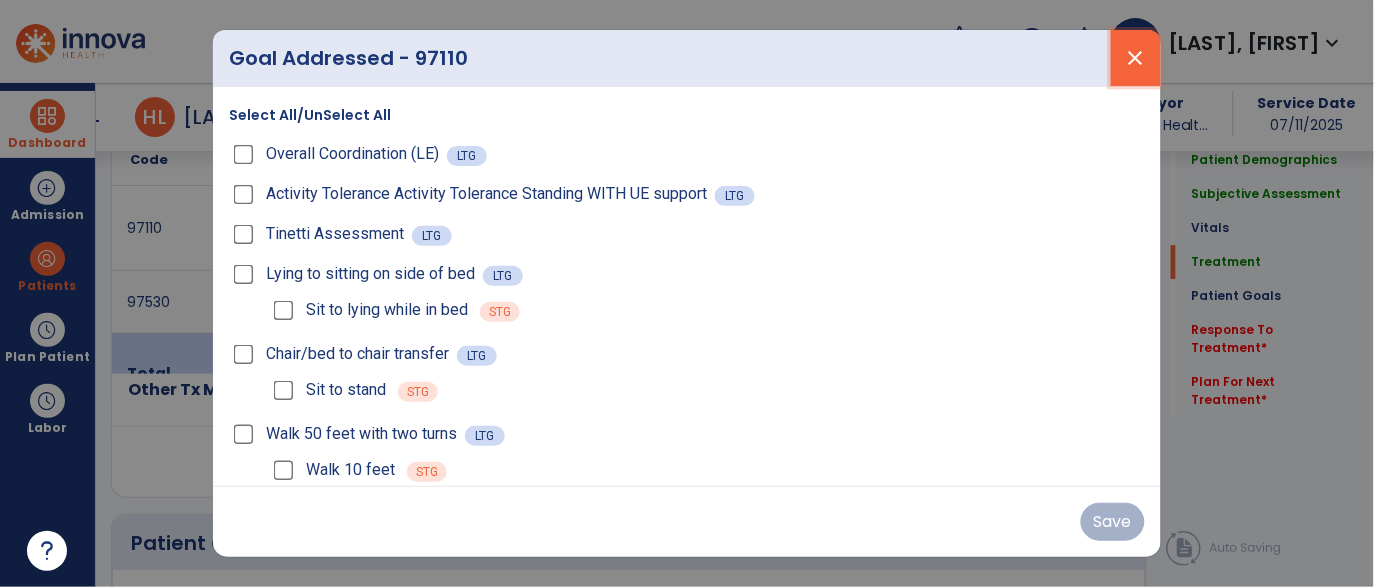 click on "close" at bounding box center (1136, 58) 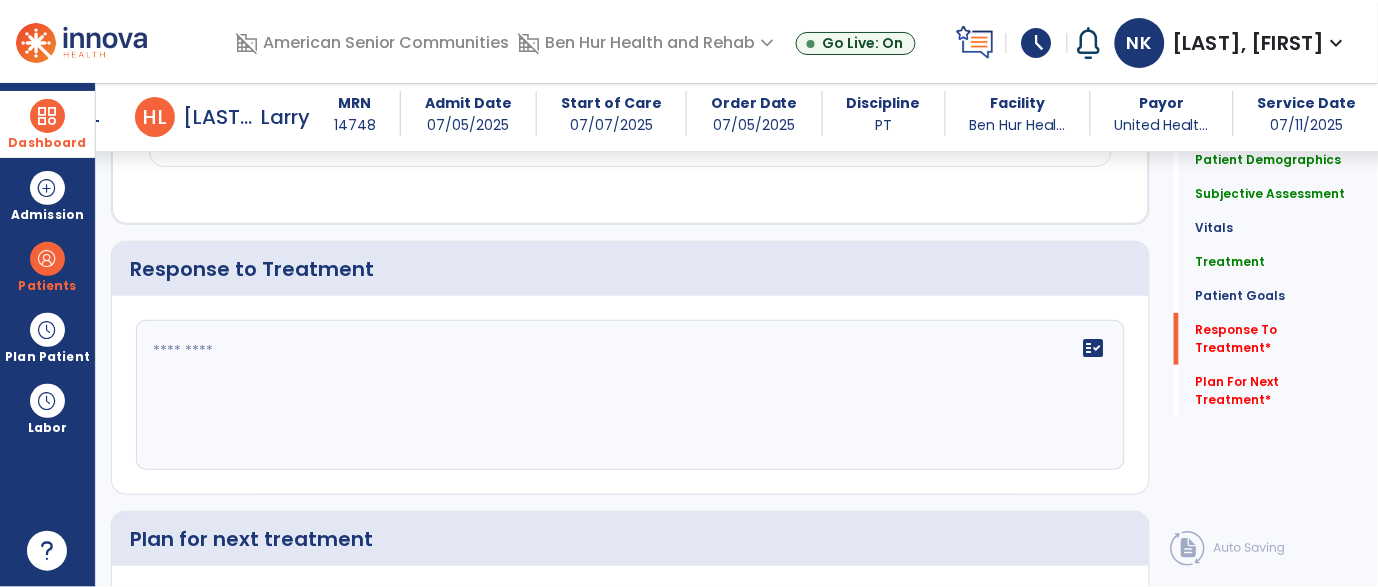 scroll, scrollTop: 3162, scrollLeft: 0, axis: vertical 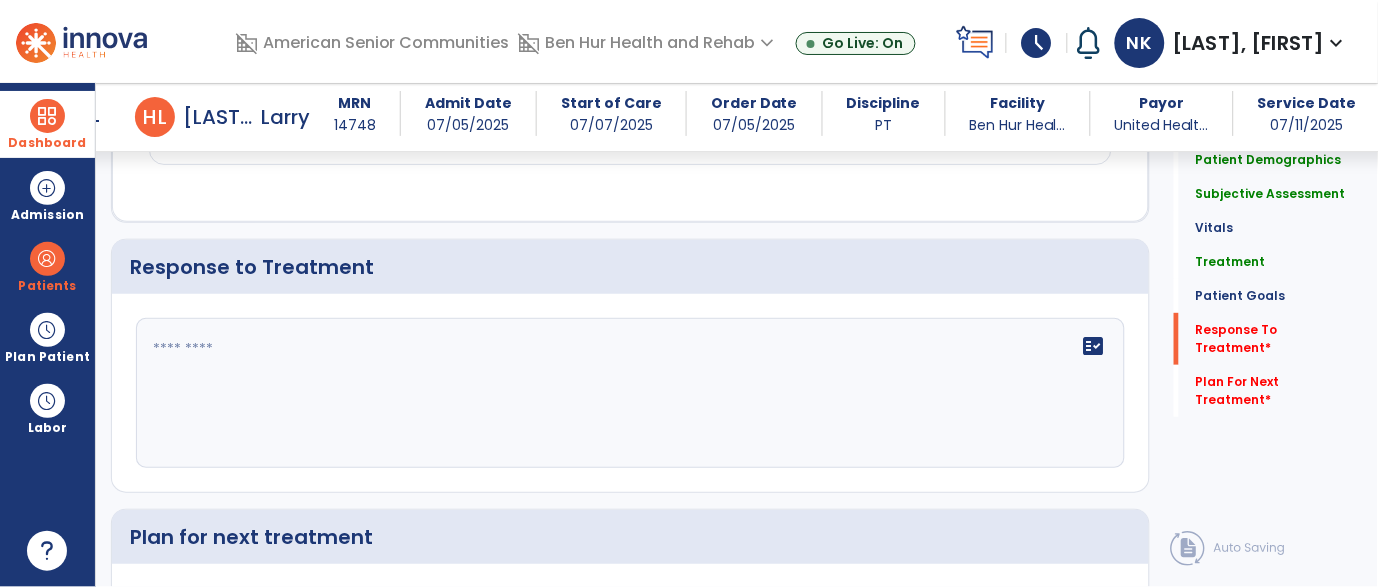 click 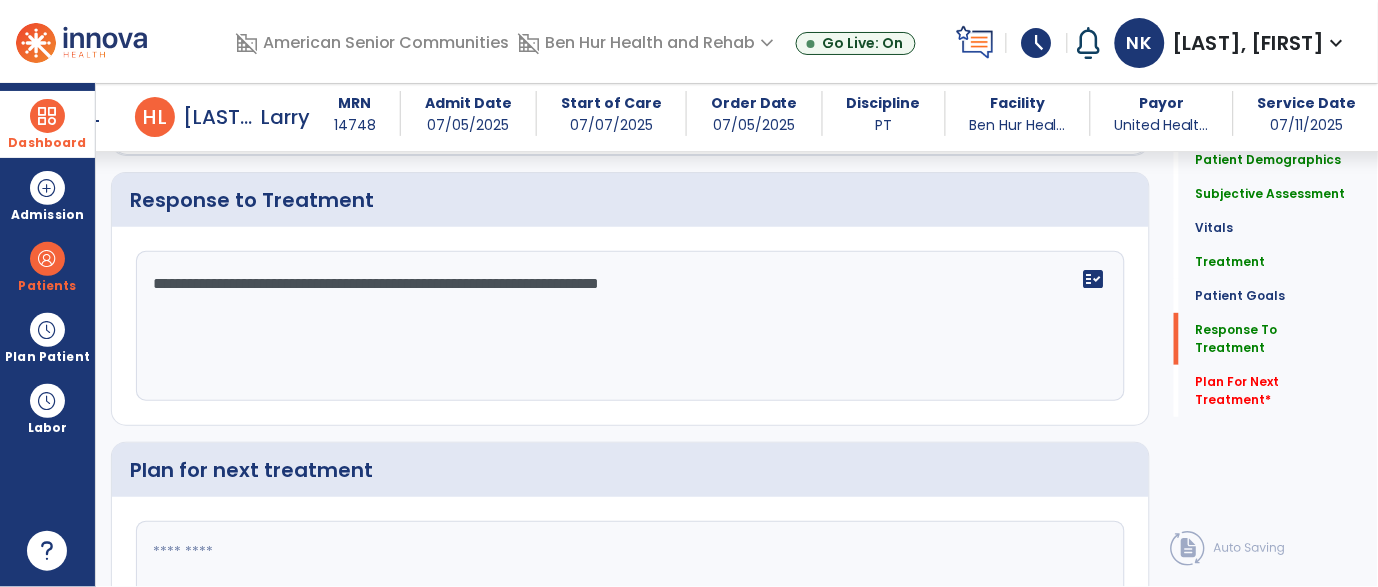 scroll, scrollTop: 3095, scrollLeft: 0, axis: vertical 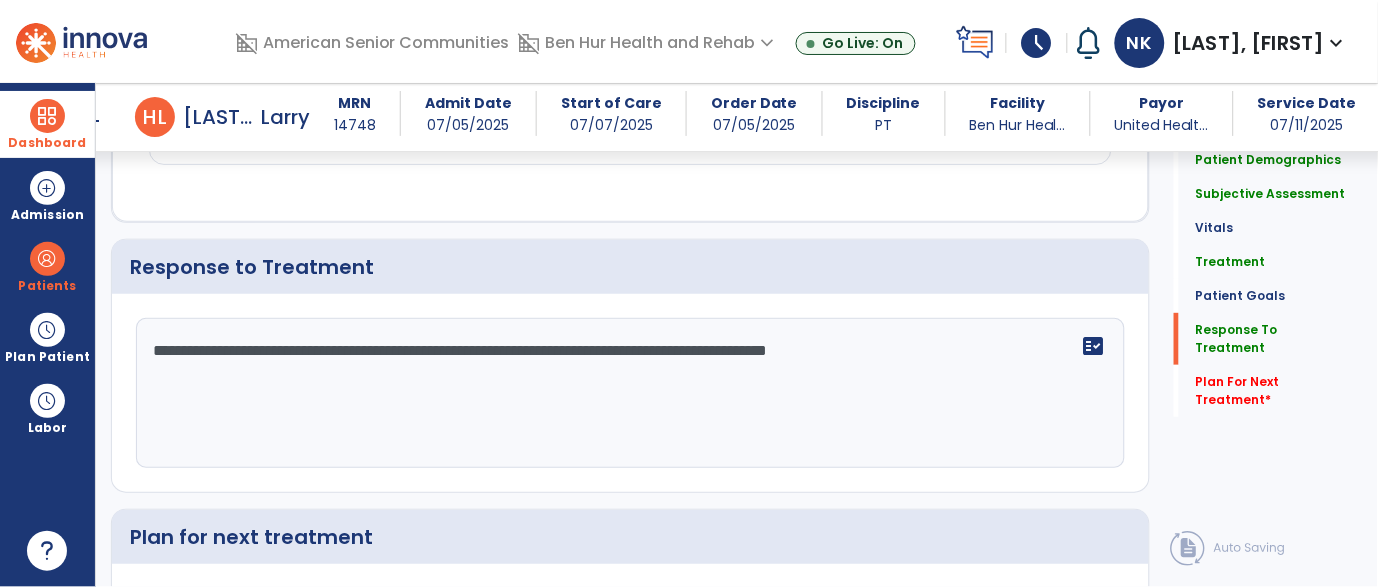 type on "**********" 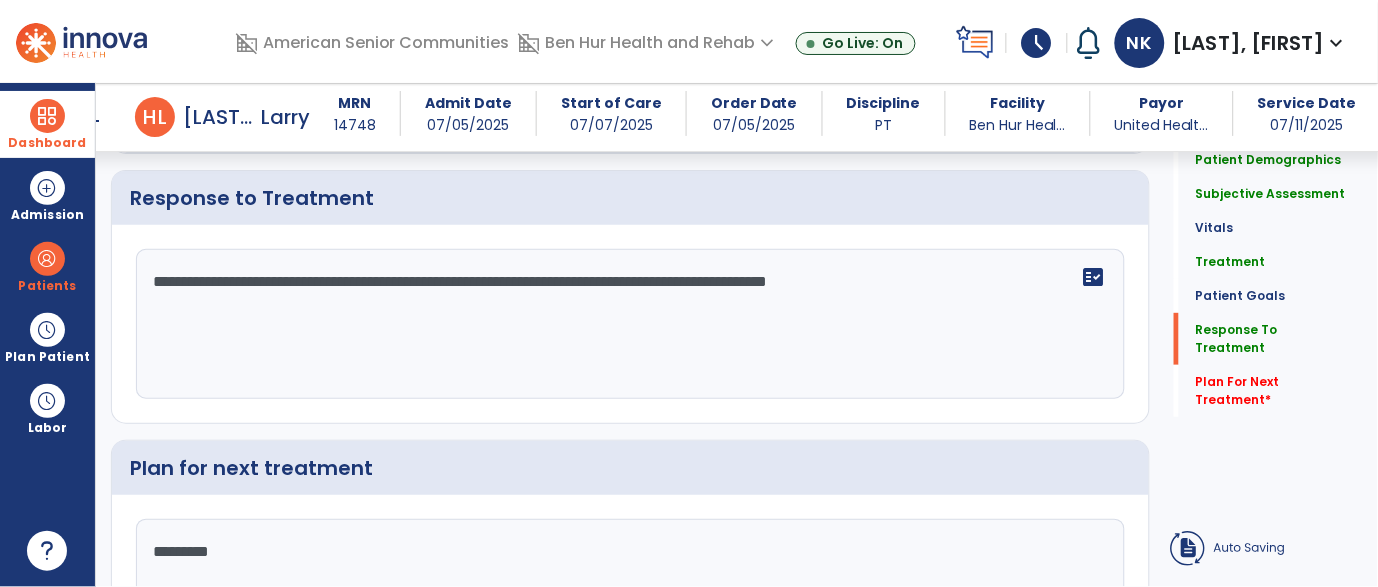 type on "**********" 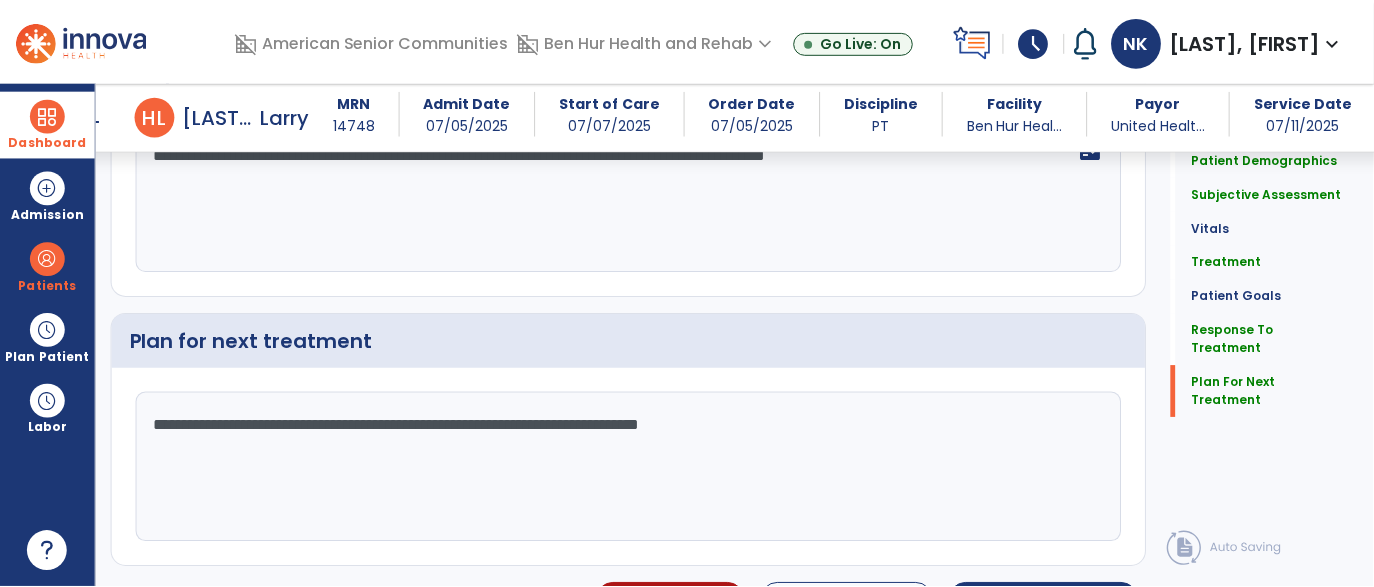 scroll, scrollTop: 3360, scrollLeft: 0, axis: vertical 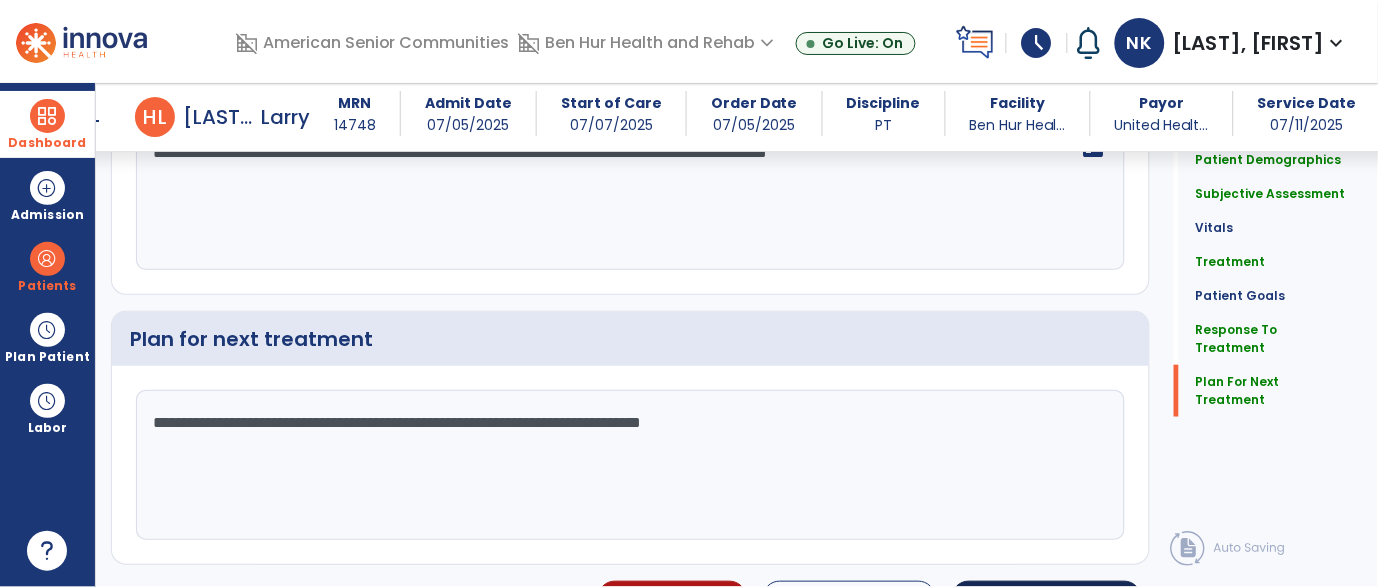 type on "**********" 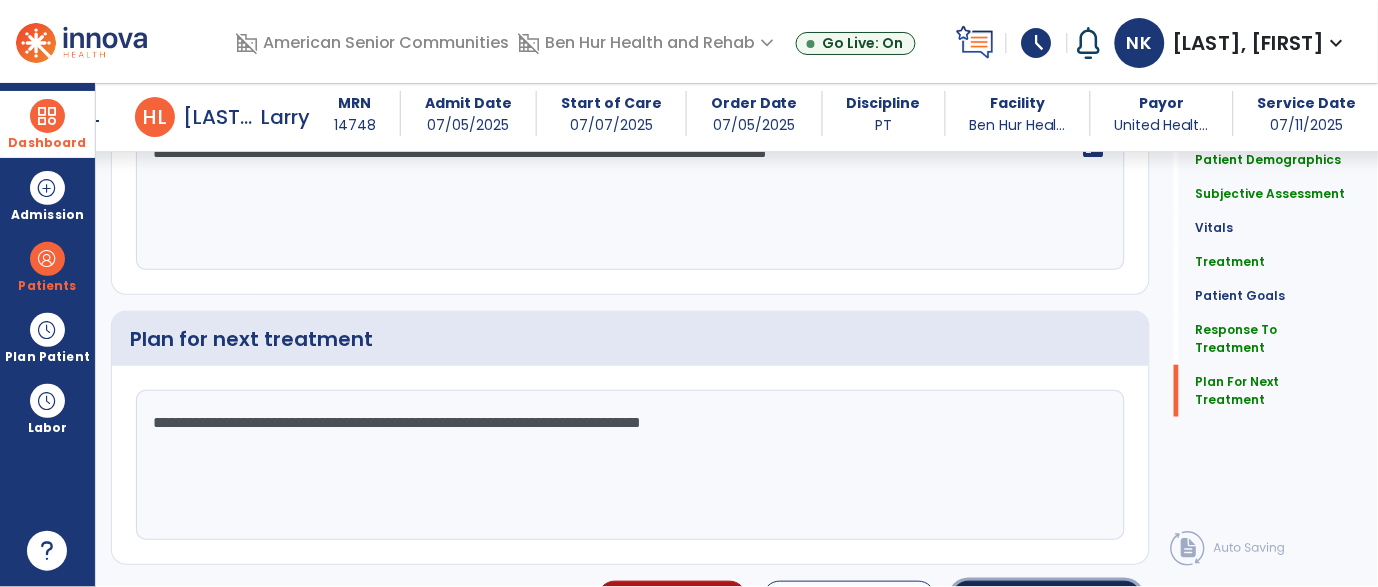 click on "Sign Doc" 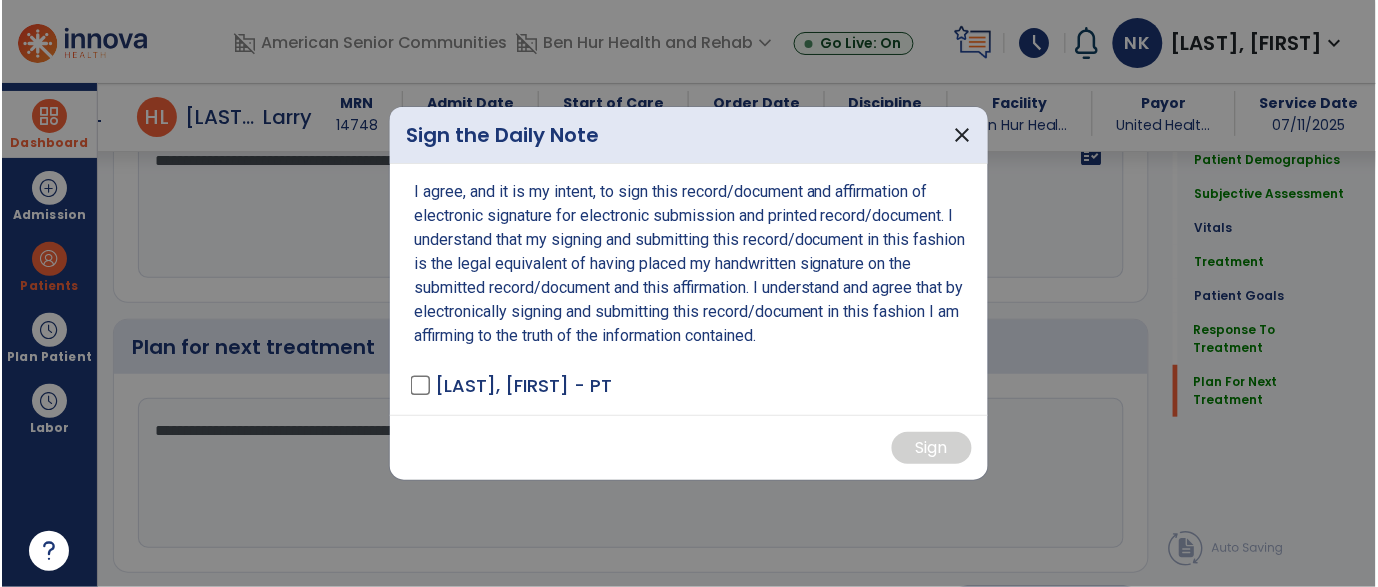 scroll, scrollTop: 3360, scrollLeft: 0, axis: vertical 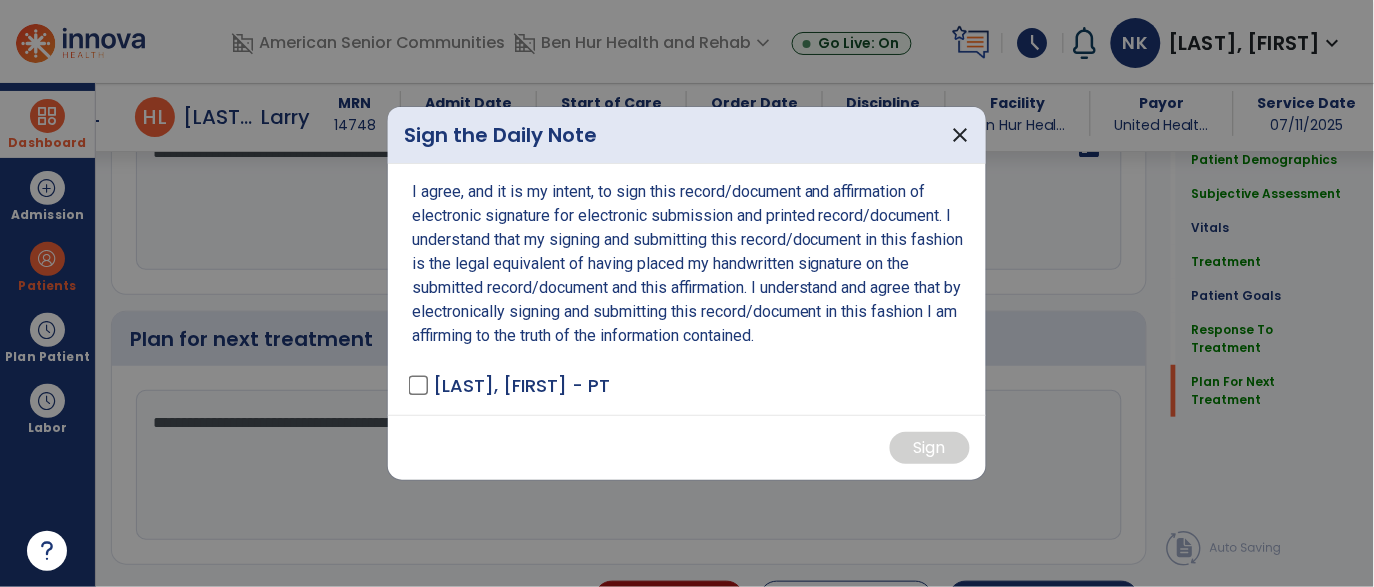 click on "[LAST], [FIRST]  - PT" at bounding box center [511, 385] 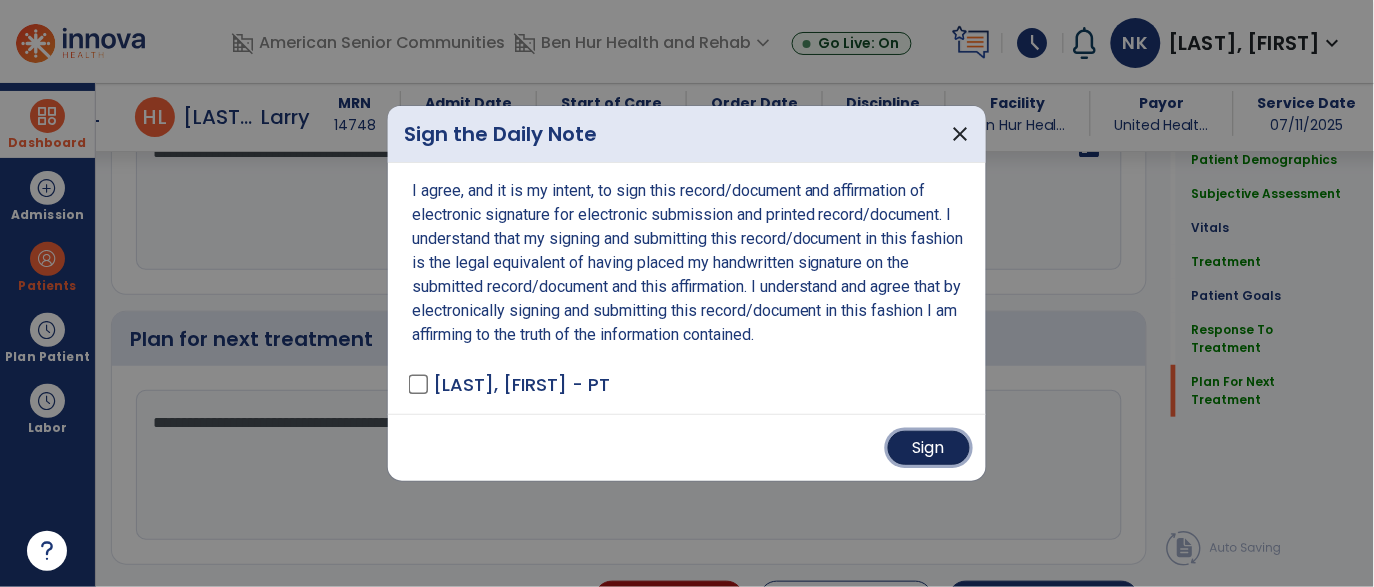 click on "Sign" at bounding box center [929, 448] 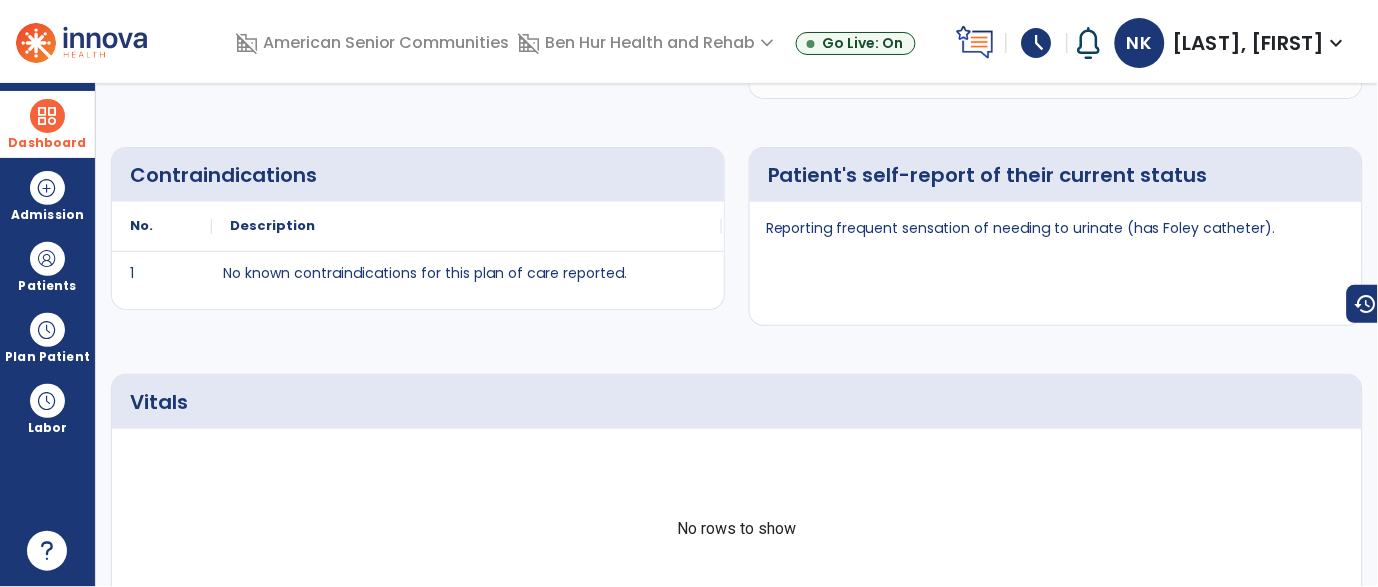 scroll, scrollTop: 0, scrollLeft: 0, axis: both 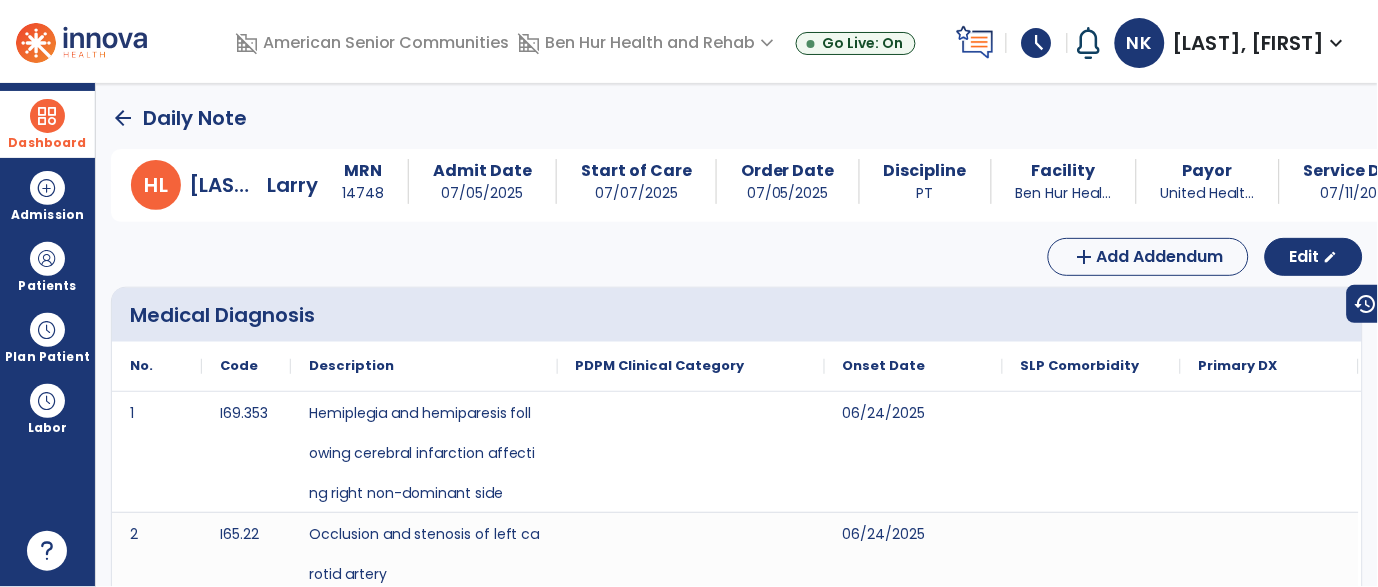 click on "arrow_back" 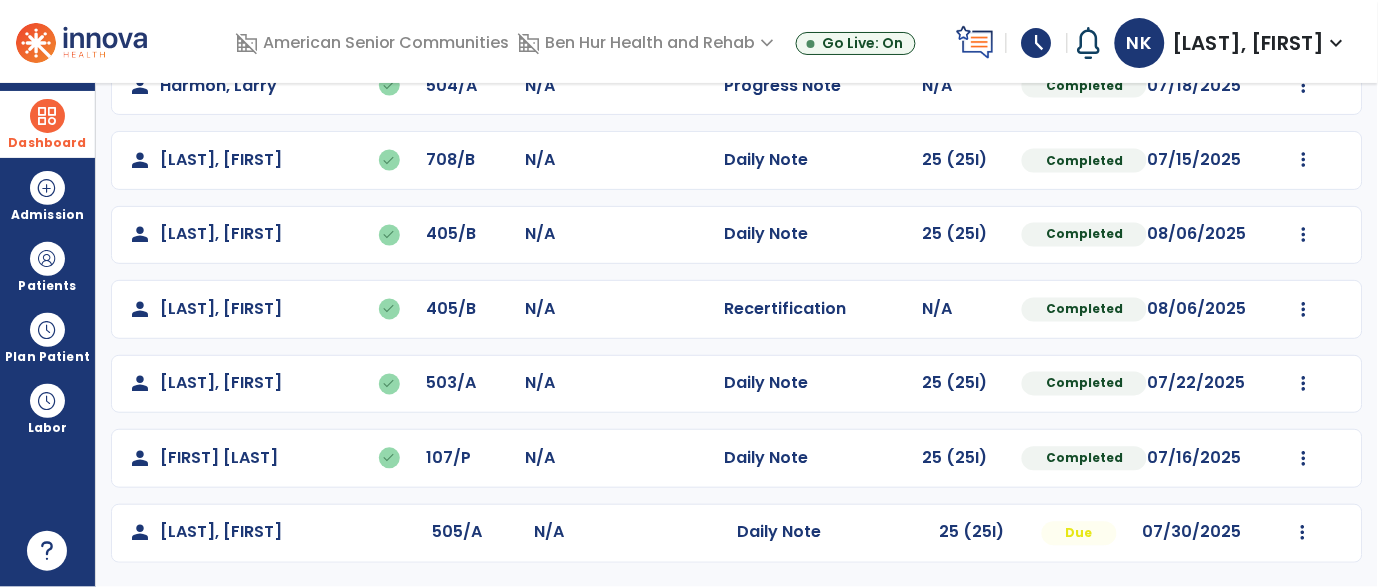 scroll, scrollTop: 0, scrollLeft: 0, axis: both 